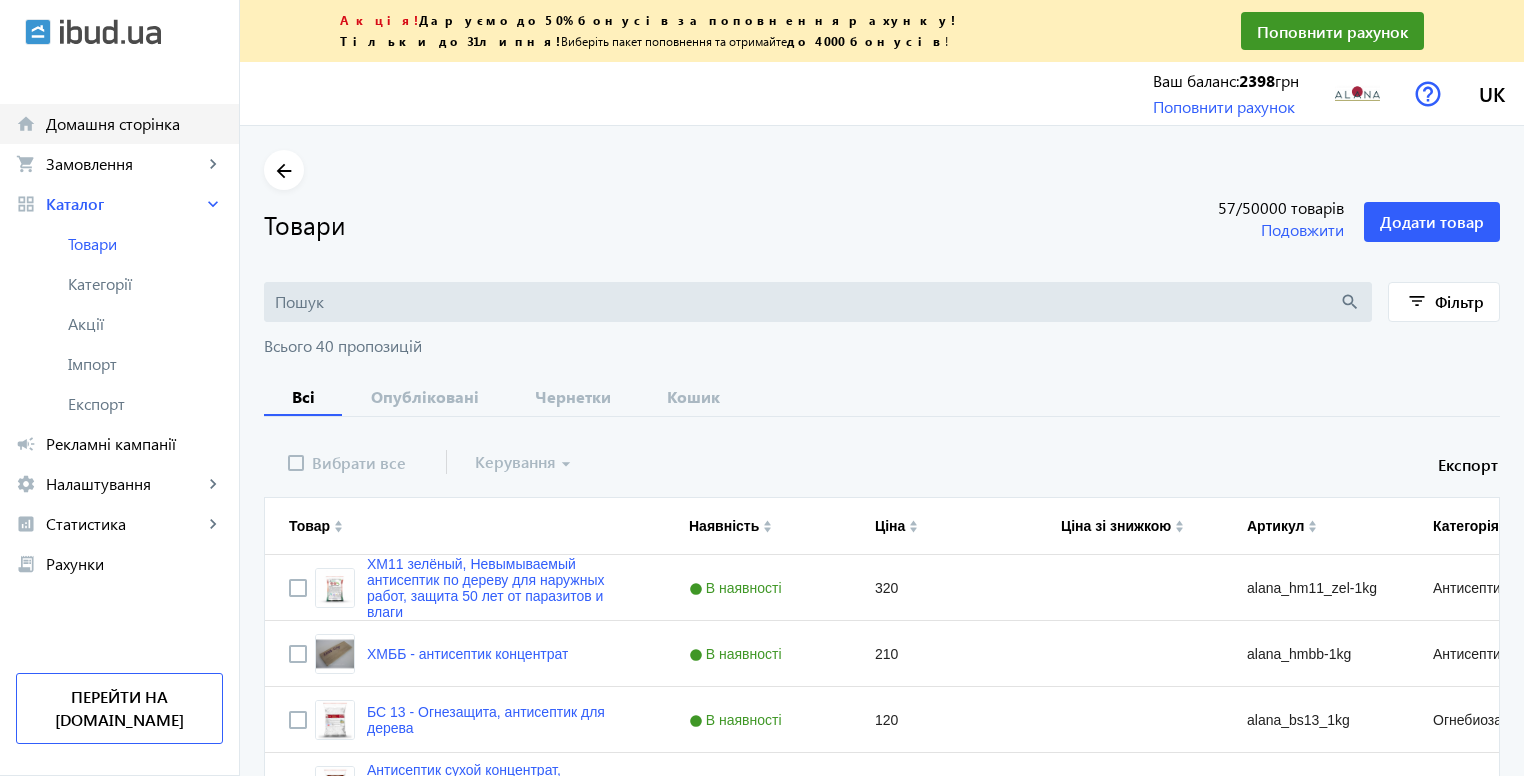 scroll, scrollTop: 852, scrollLeft: 0, axis: vertical 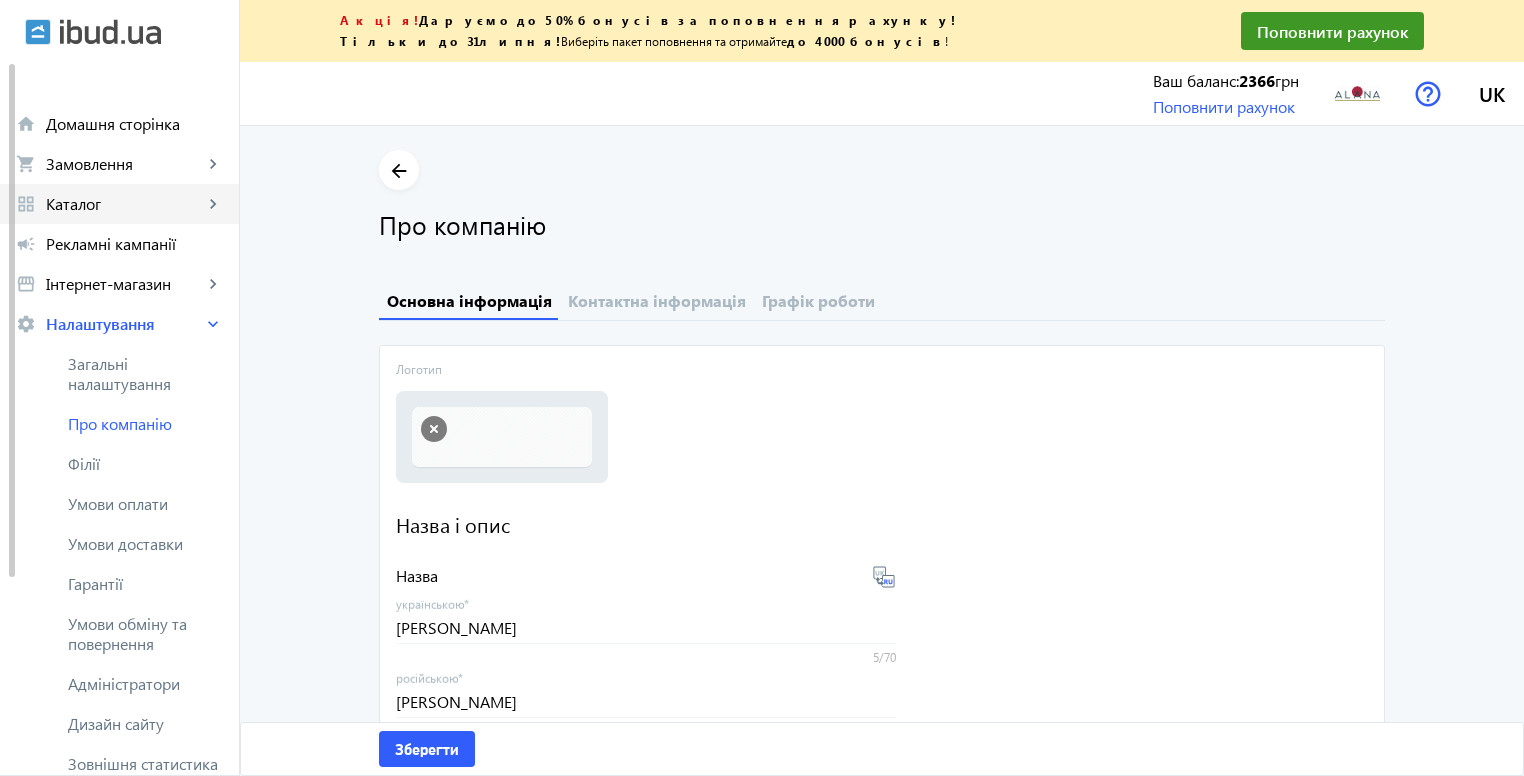 click on "Каталог" 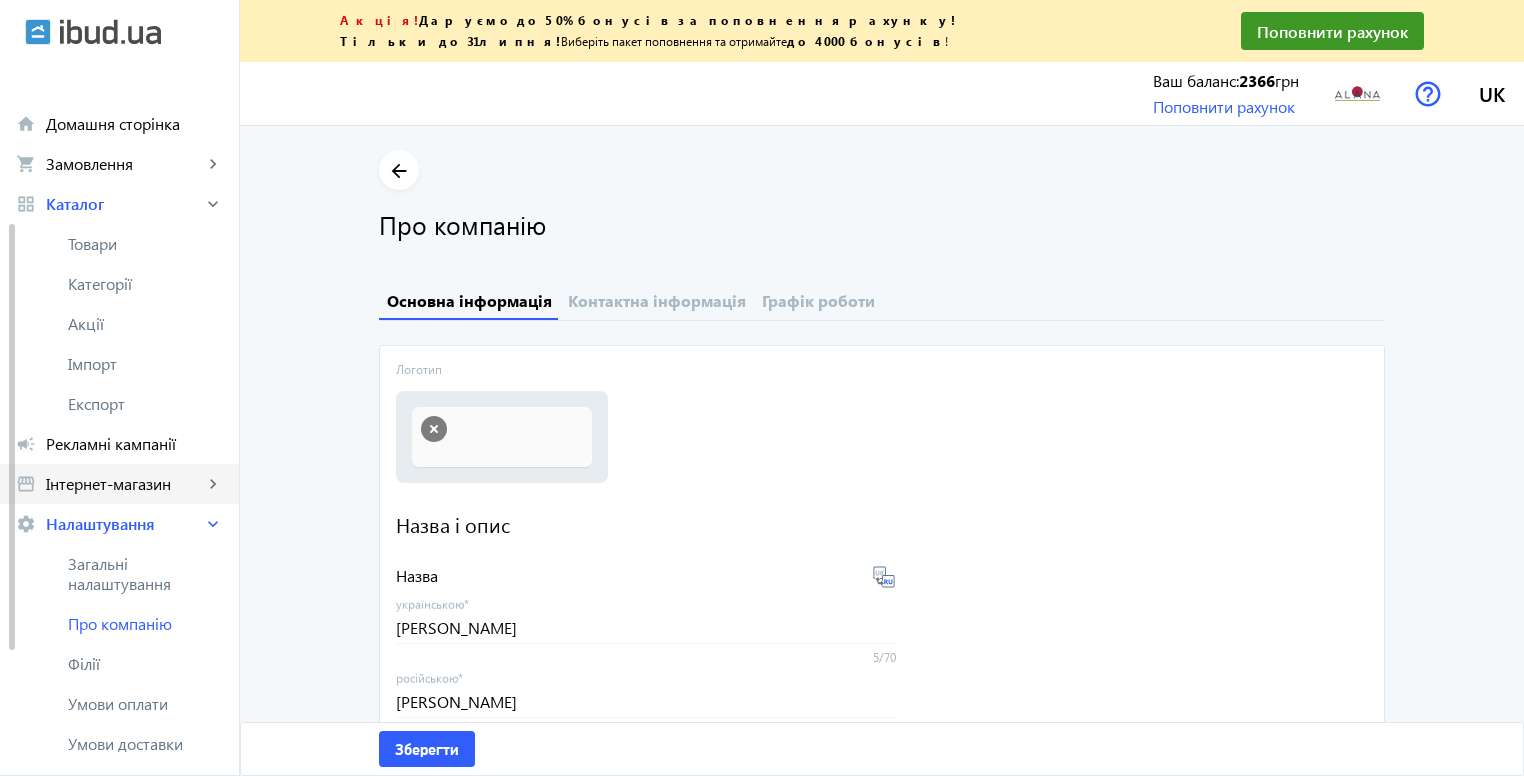 scroll, scrollTop: 100, scrollLeft: 0, axis: vertical 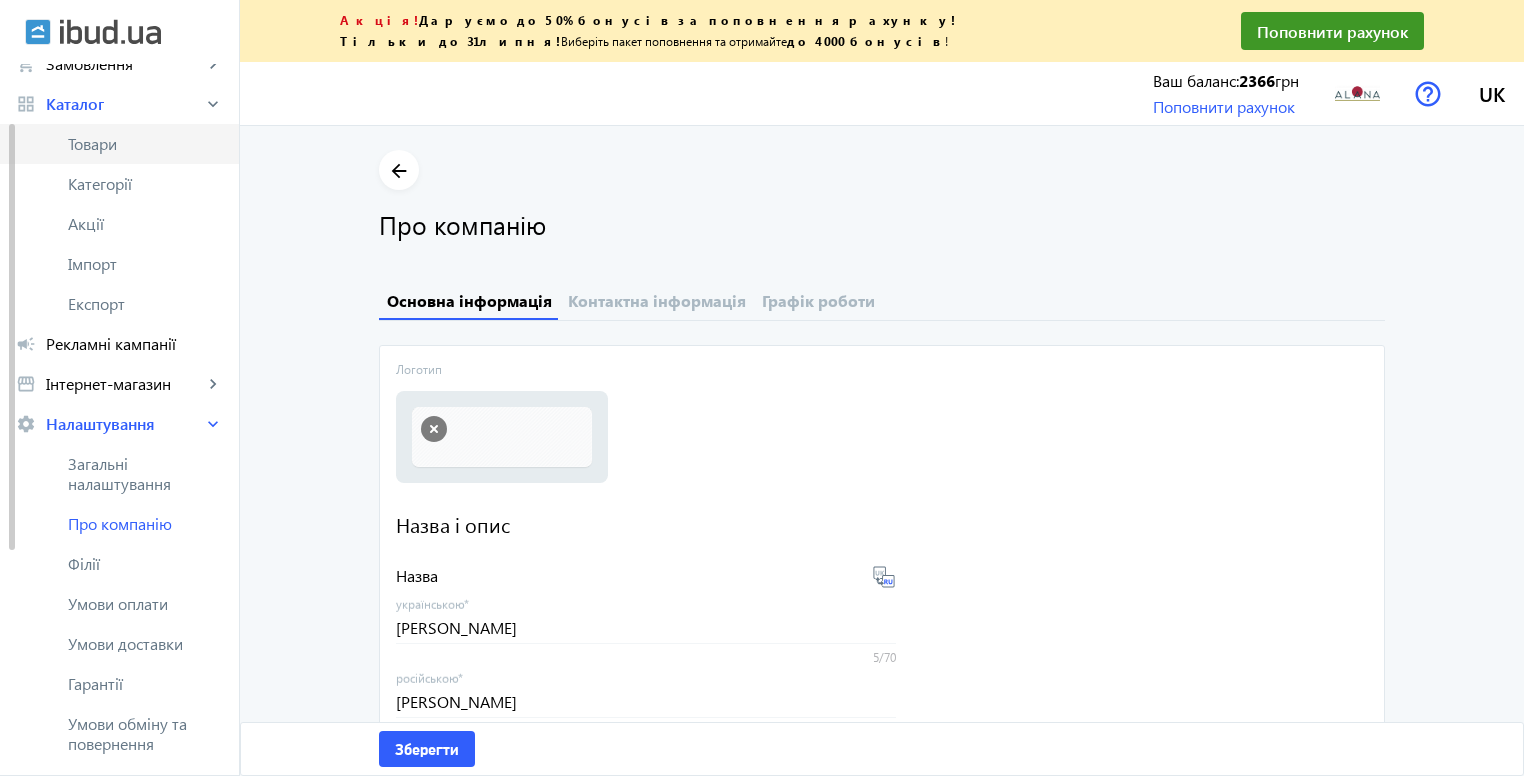 click on "Товари" 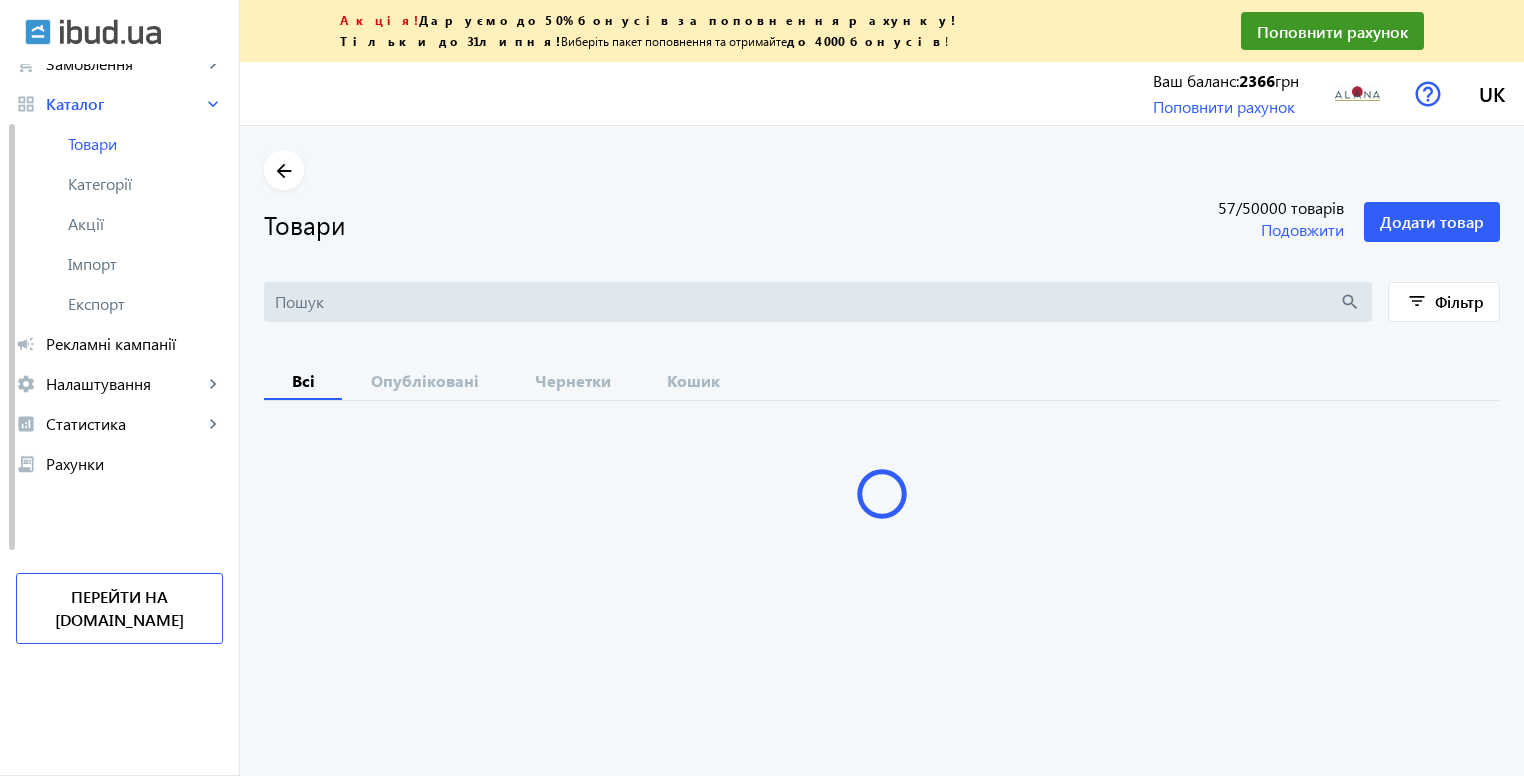 scroll, scrollTop: 0, scrollLeft: 0, axis: both 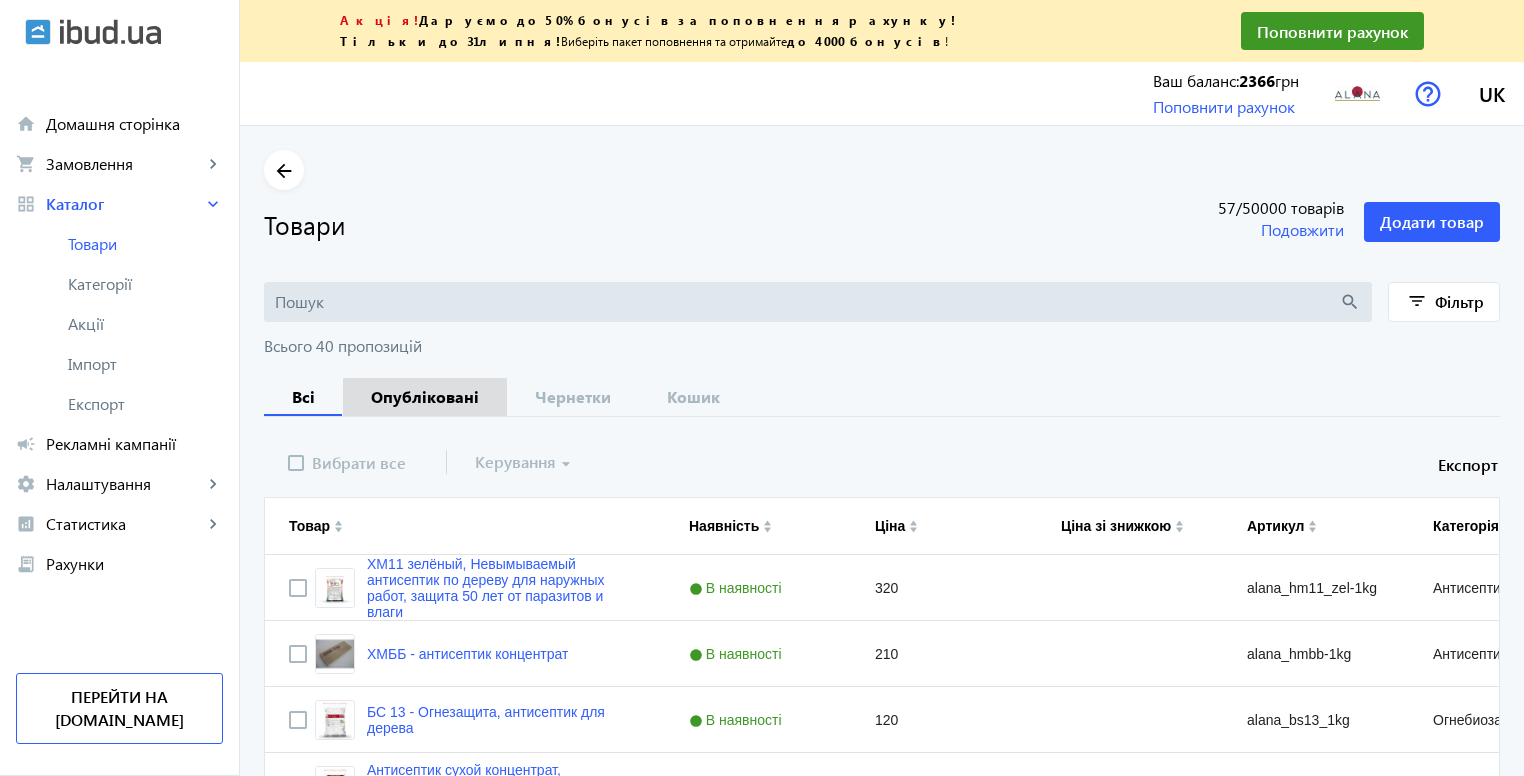 click on "Опубліковані" at bounding box center [425, 397] 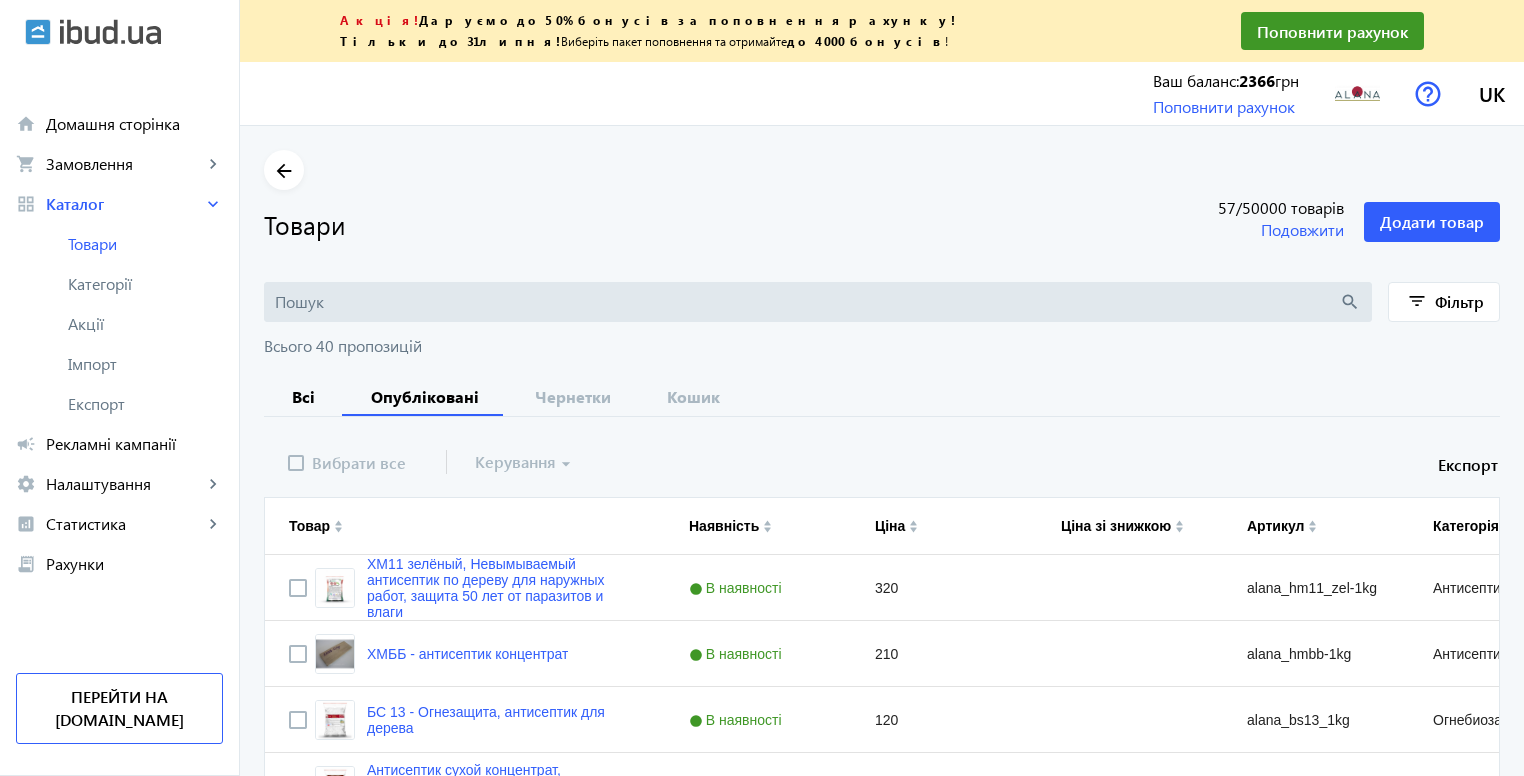 click on "Всі" at bounding box center (303, 397) 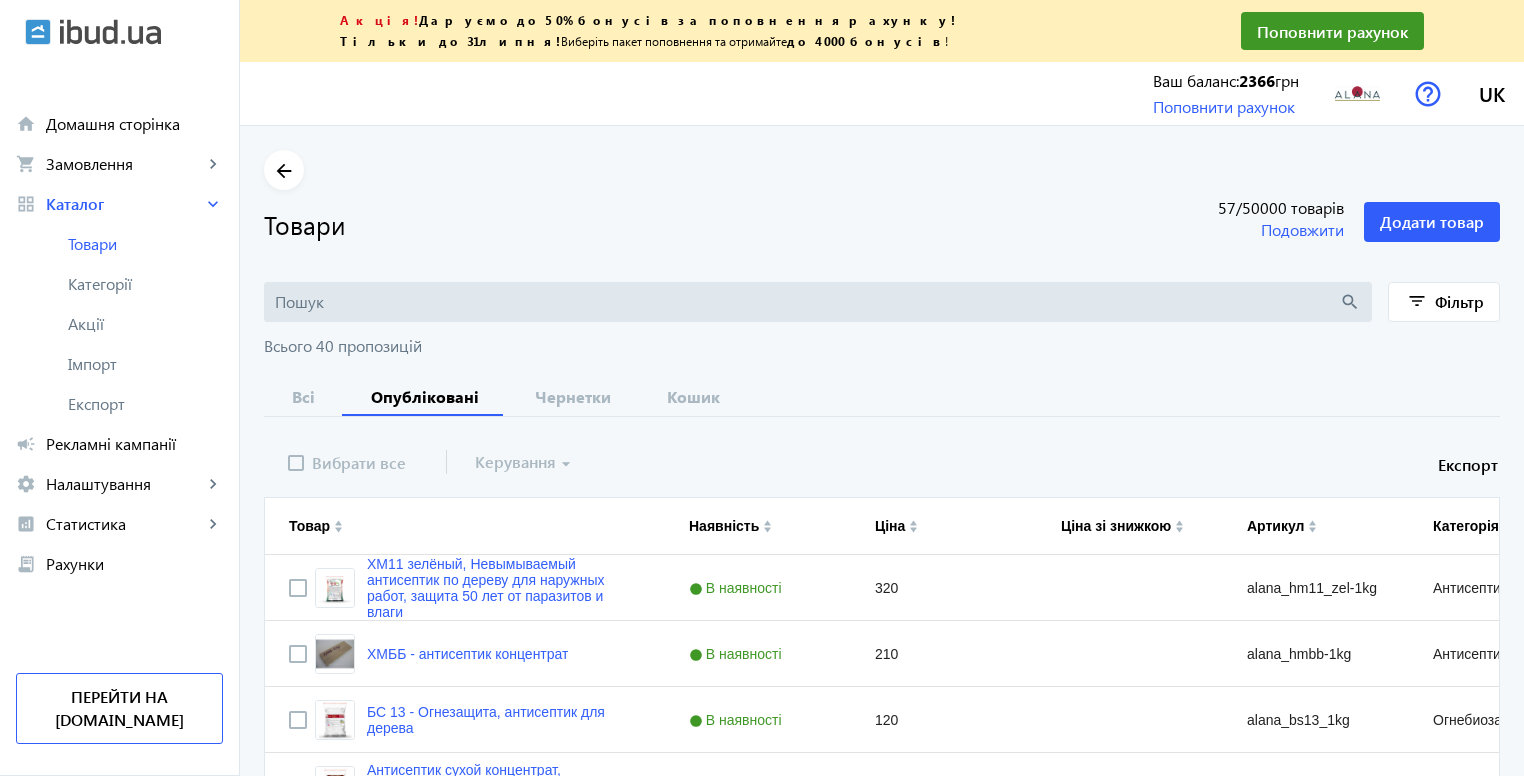 type 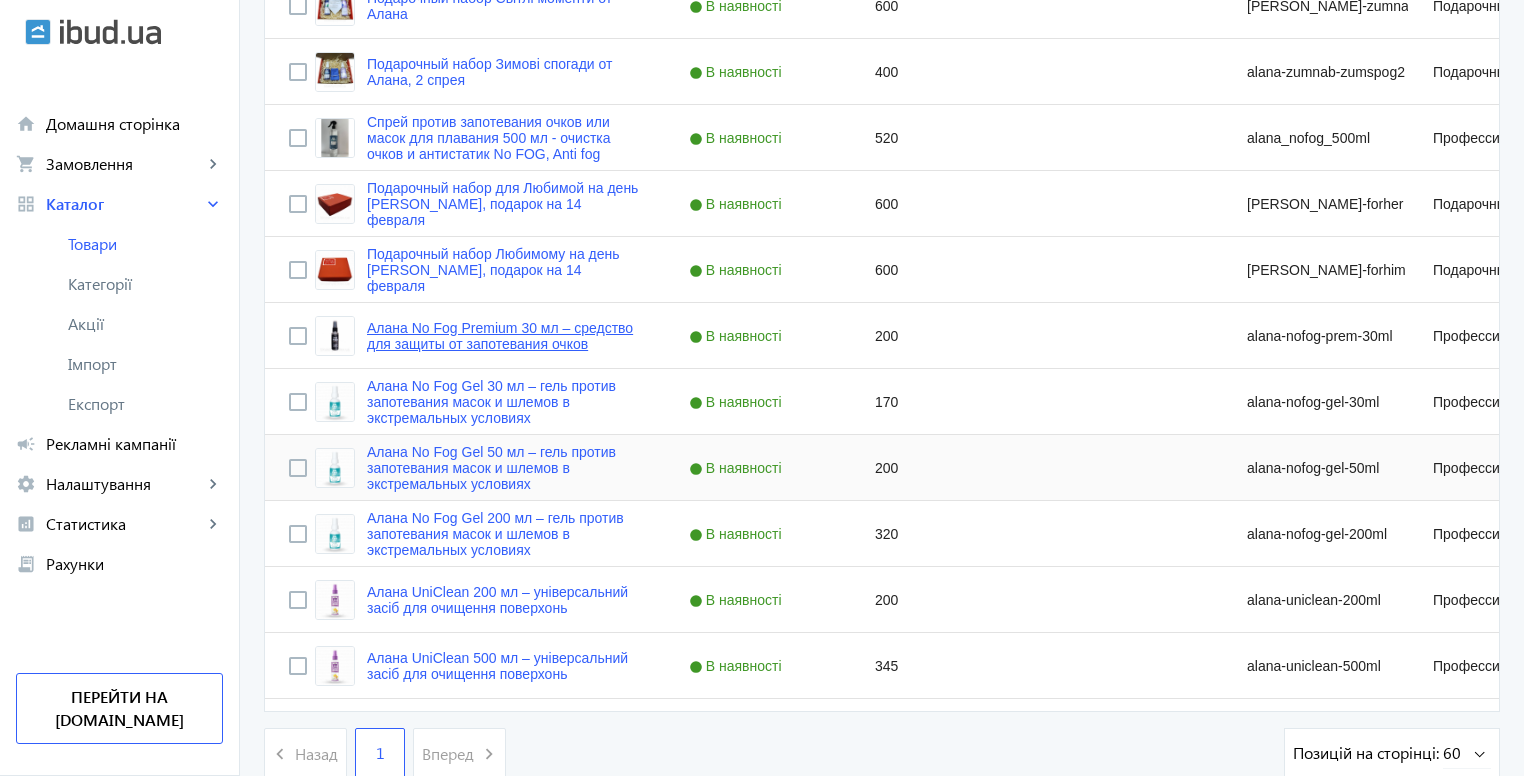 scroll, scrollTop: 2600, scrollLeft: 0, axis: vertical 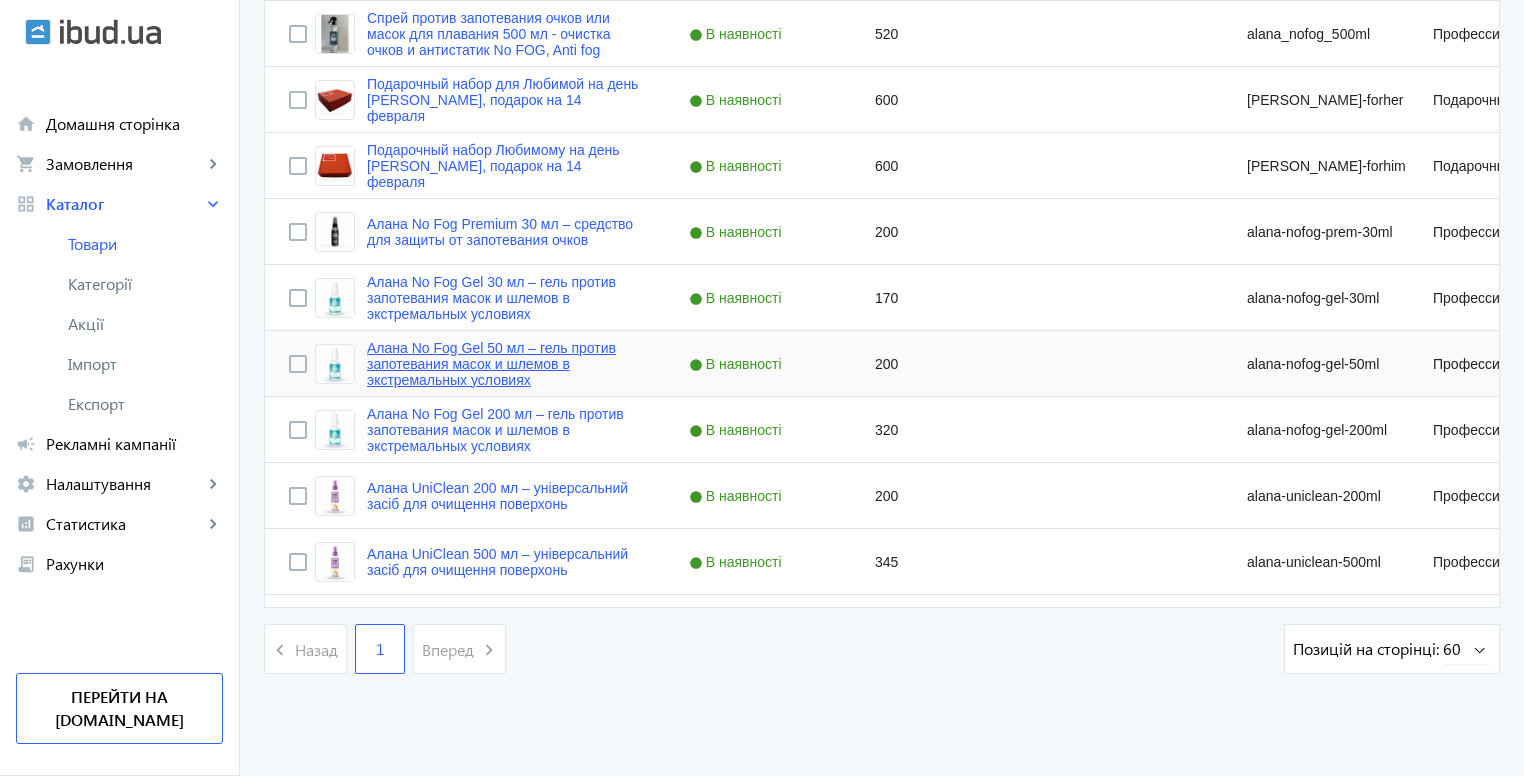 click on "Алана No Fog Gel 50 мл – гель против запотевания масок и шлемов в экстремальных условиях" 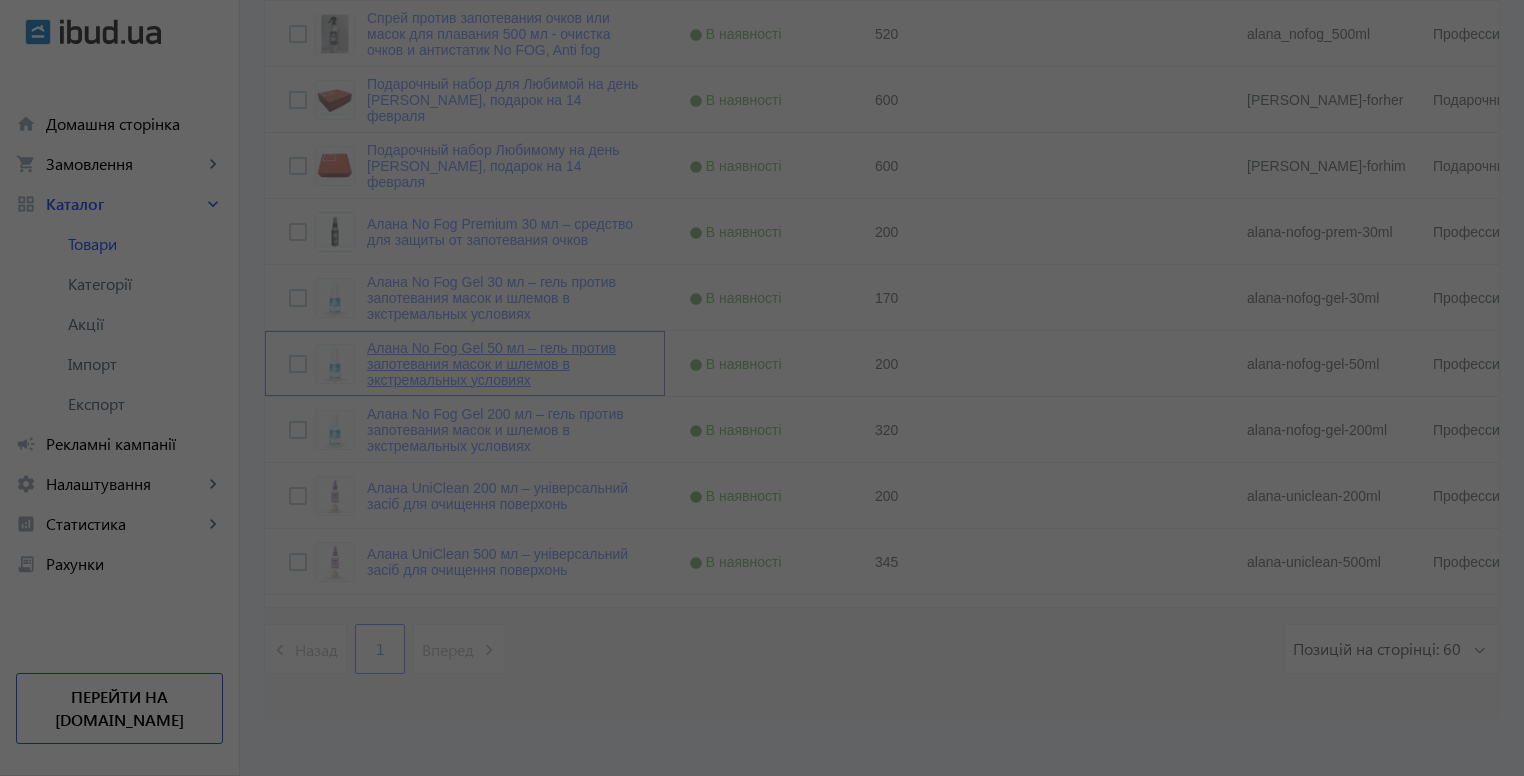 type on "Алана No Fog Gel 50 мл – гель против запотевания масок и шлемов в экстремальных условиях" 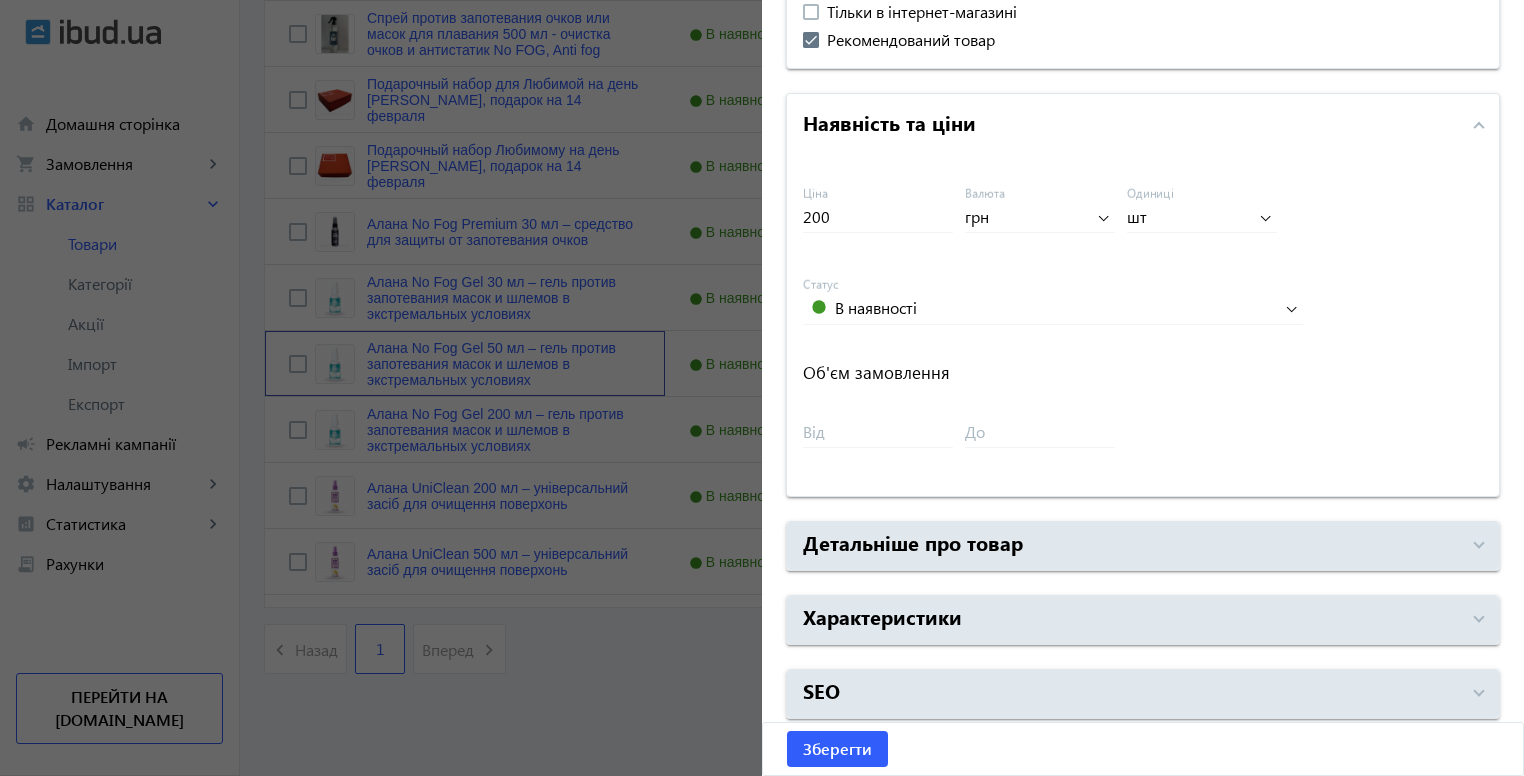 scroll, scrollTop: 812, scrollLeft: 0, axis: vertical 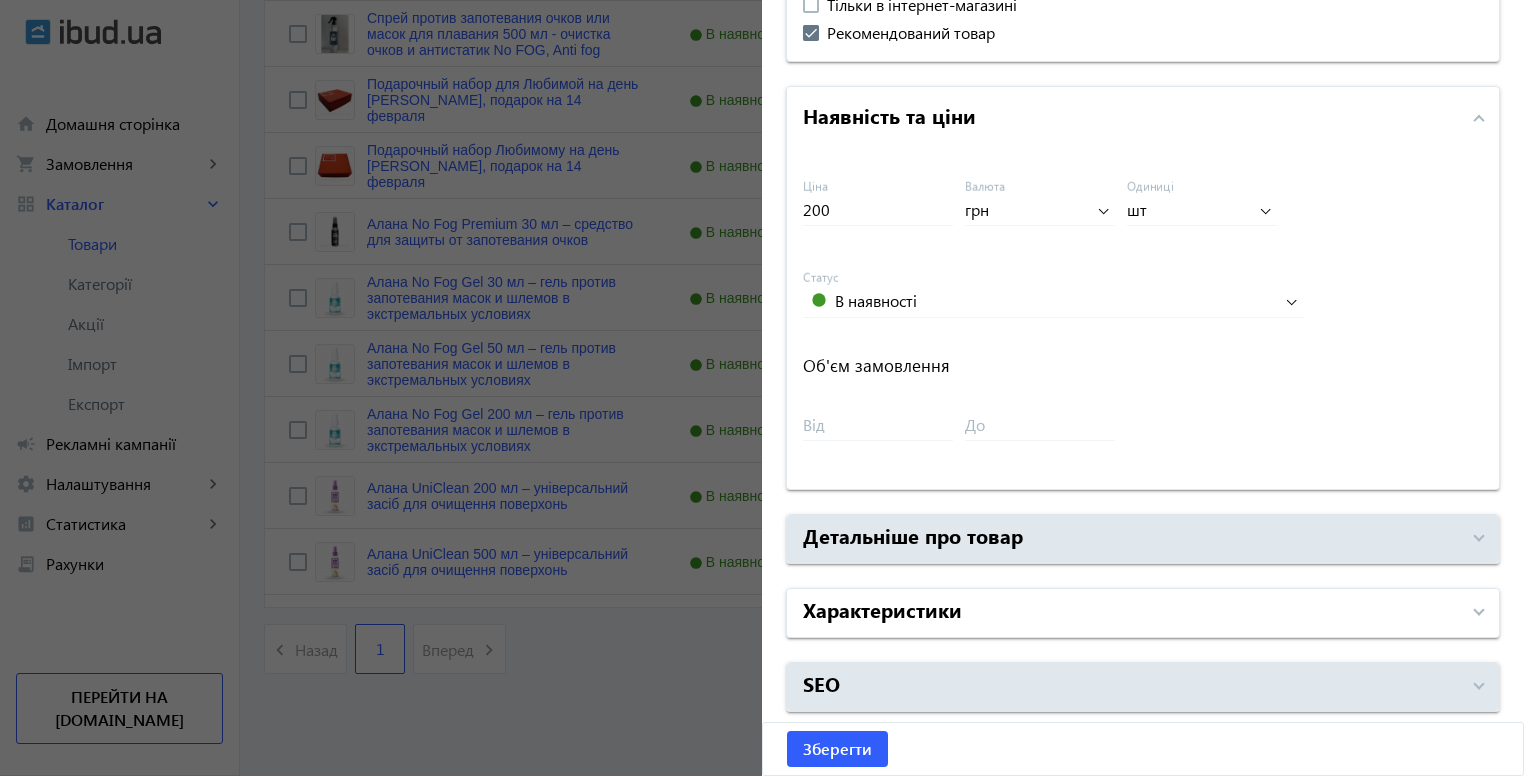 click on "Характеристики" at bounding box center [882, 609] 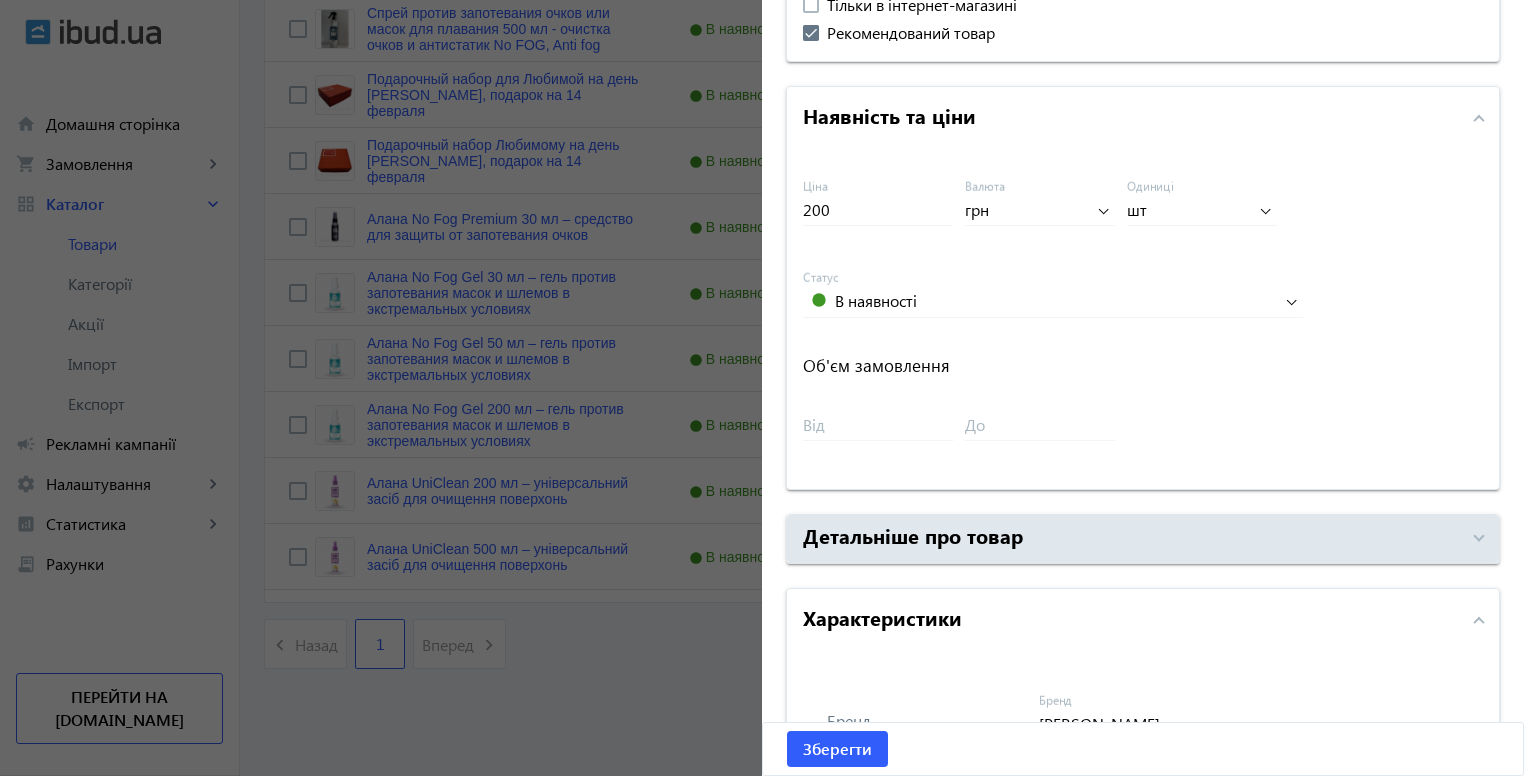 scroll, scrollTop: 2608, scrollLeft: 0, axis: vertical 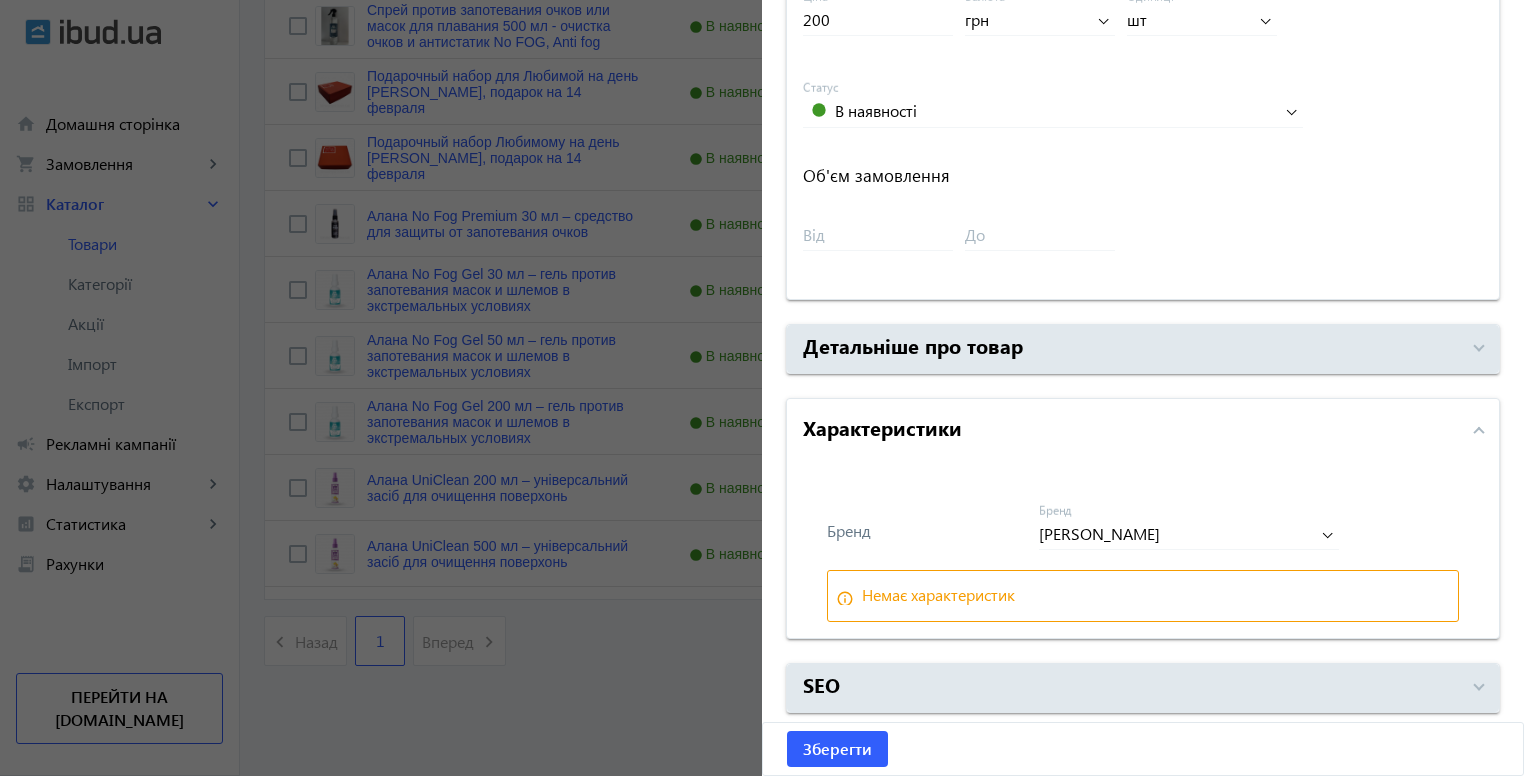click on "info_outline Немає характеристик" at bounding box center (1143, 596) 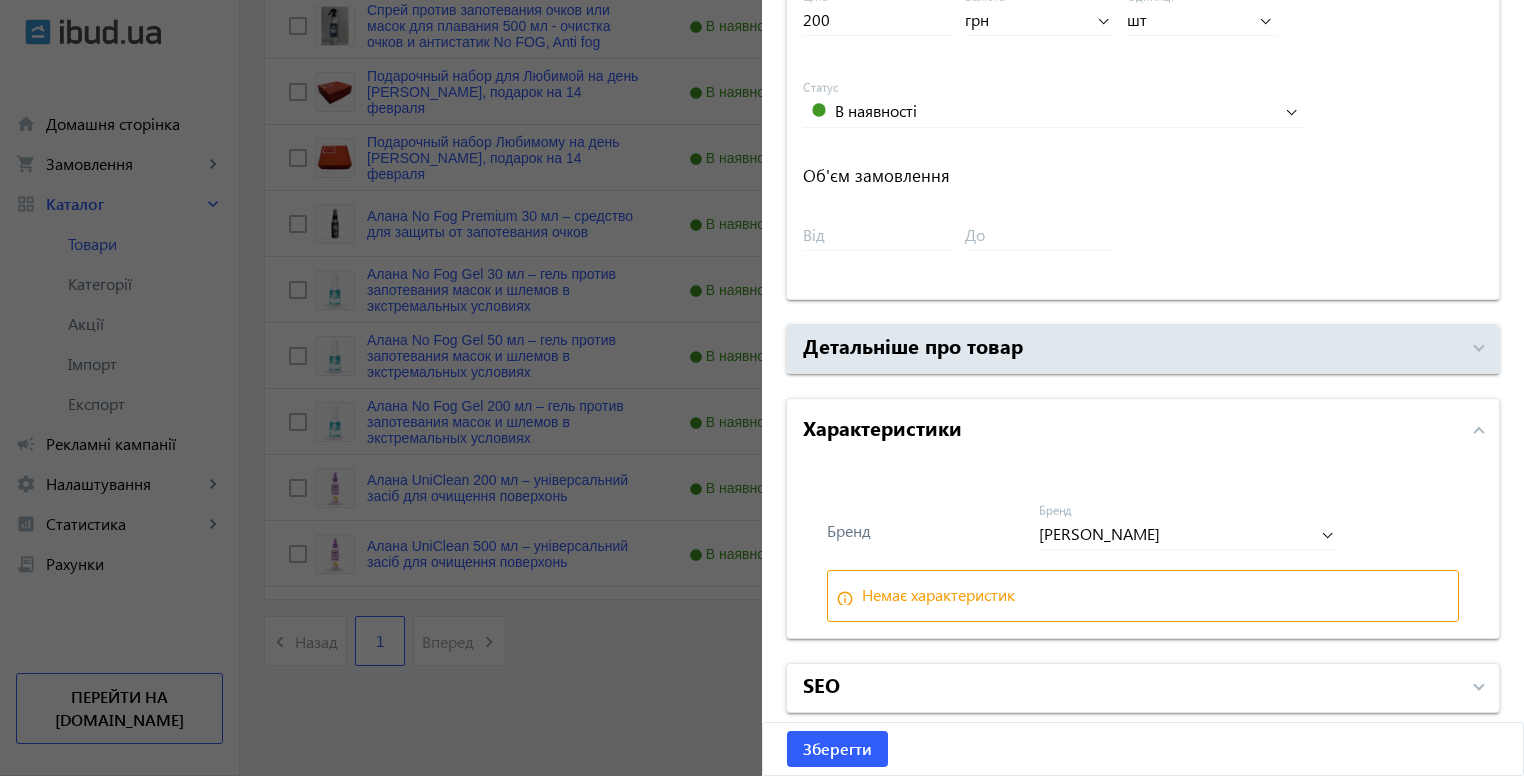 click on "SEO" at bounding box center [1131, 688] 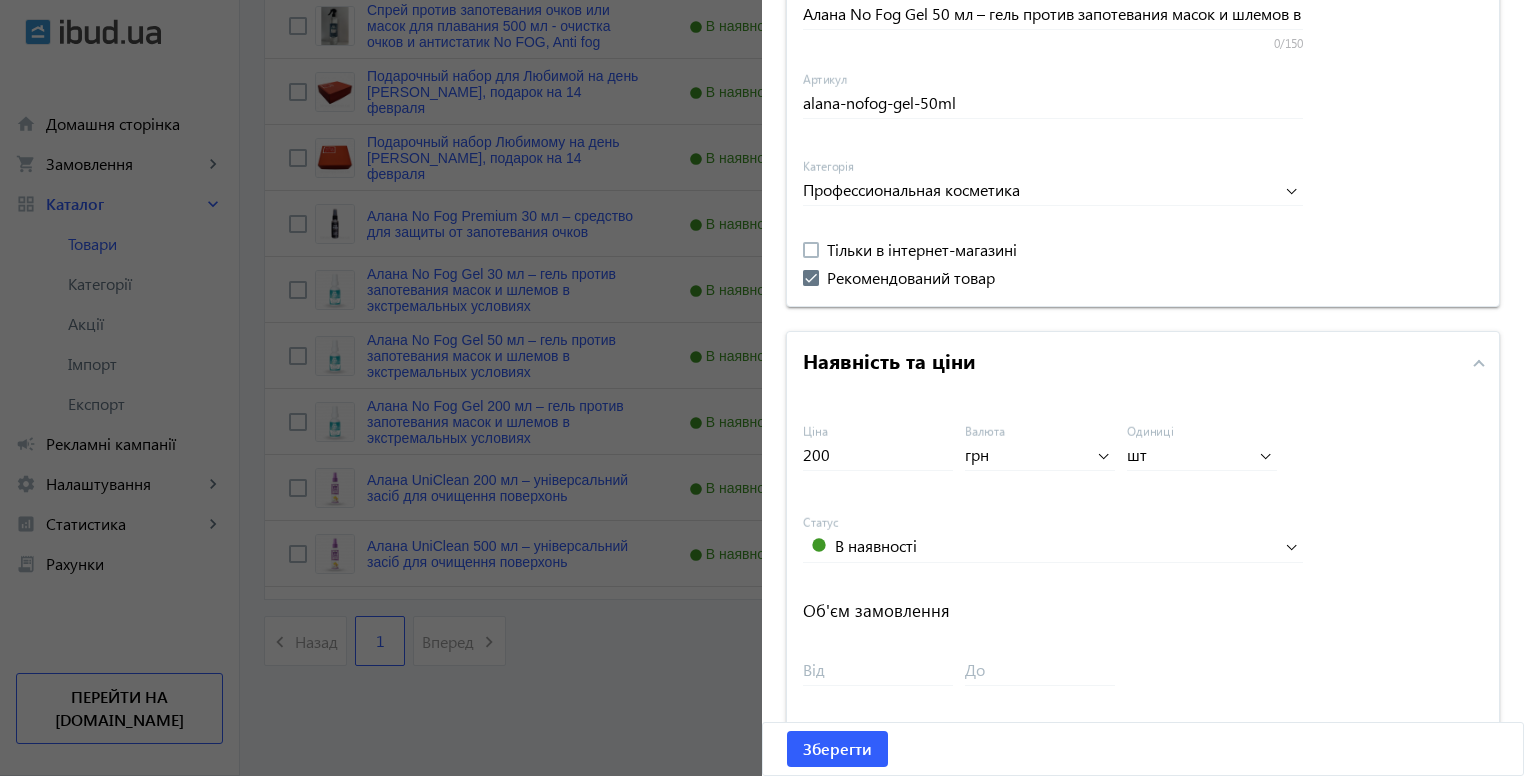 scroll, scrollTop: 467, scrollLeft: 0, axis: vertical 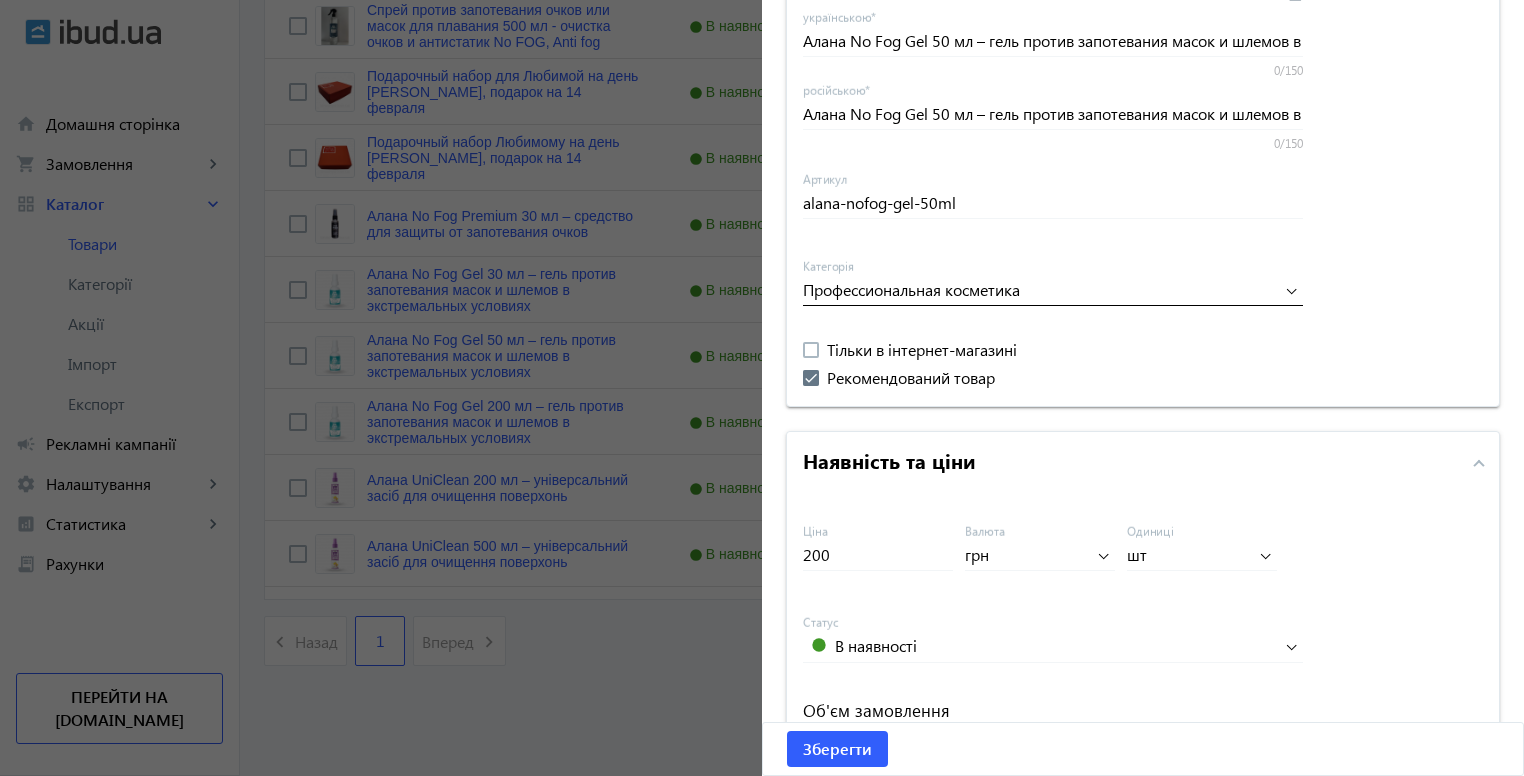 click 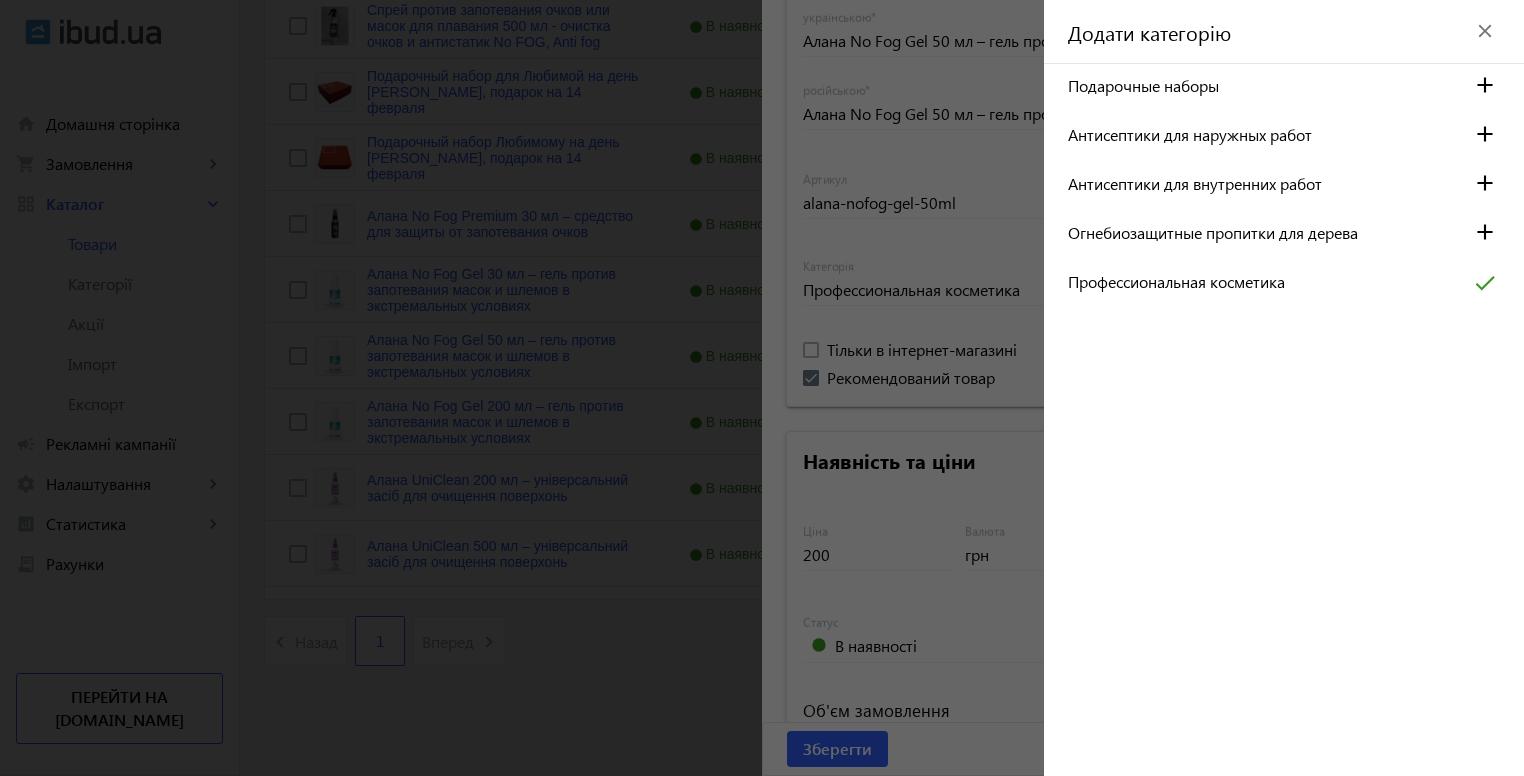 click on "close" 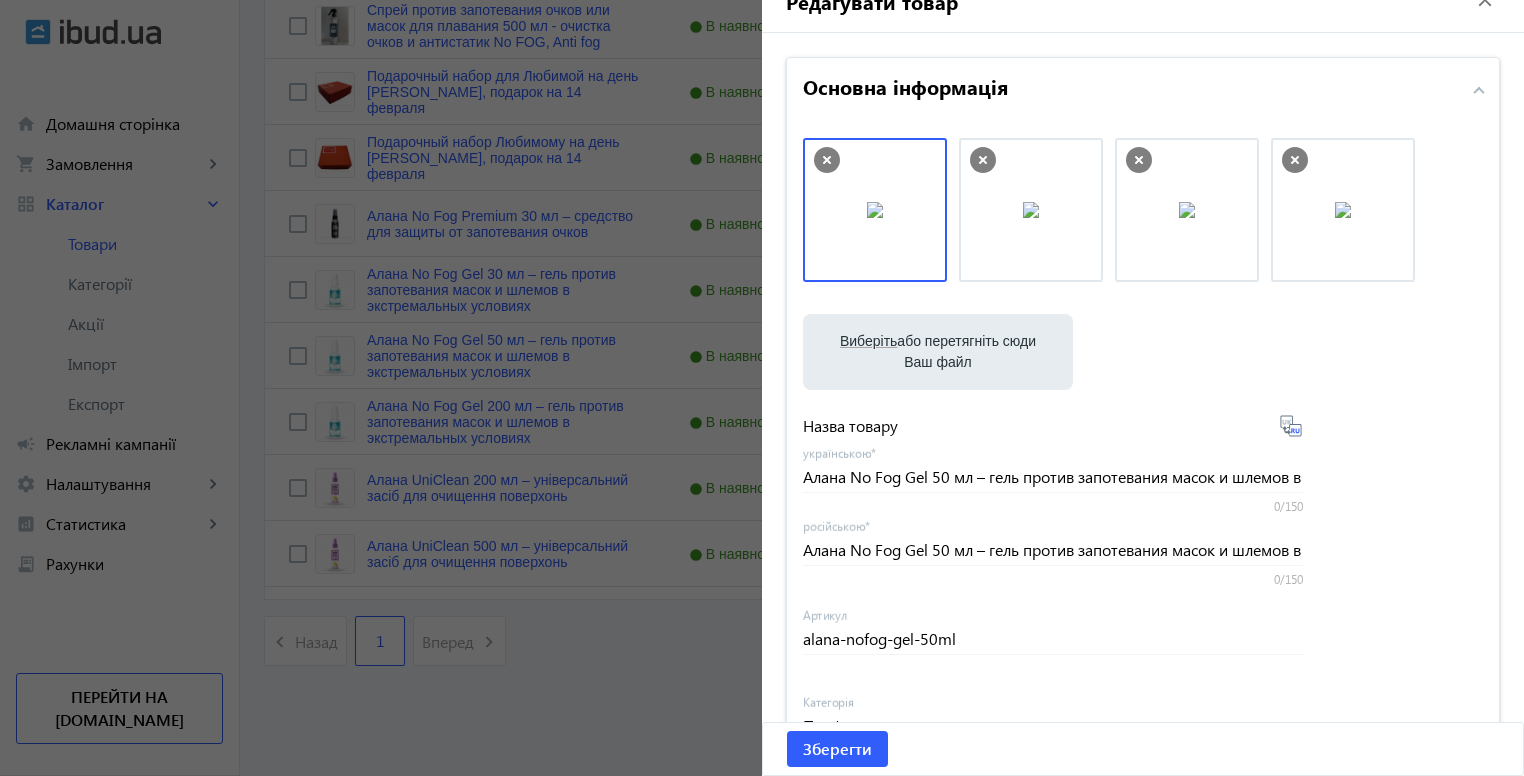 scroll, scrollTop: 0, scrollLeft: 0, axis: both 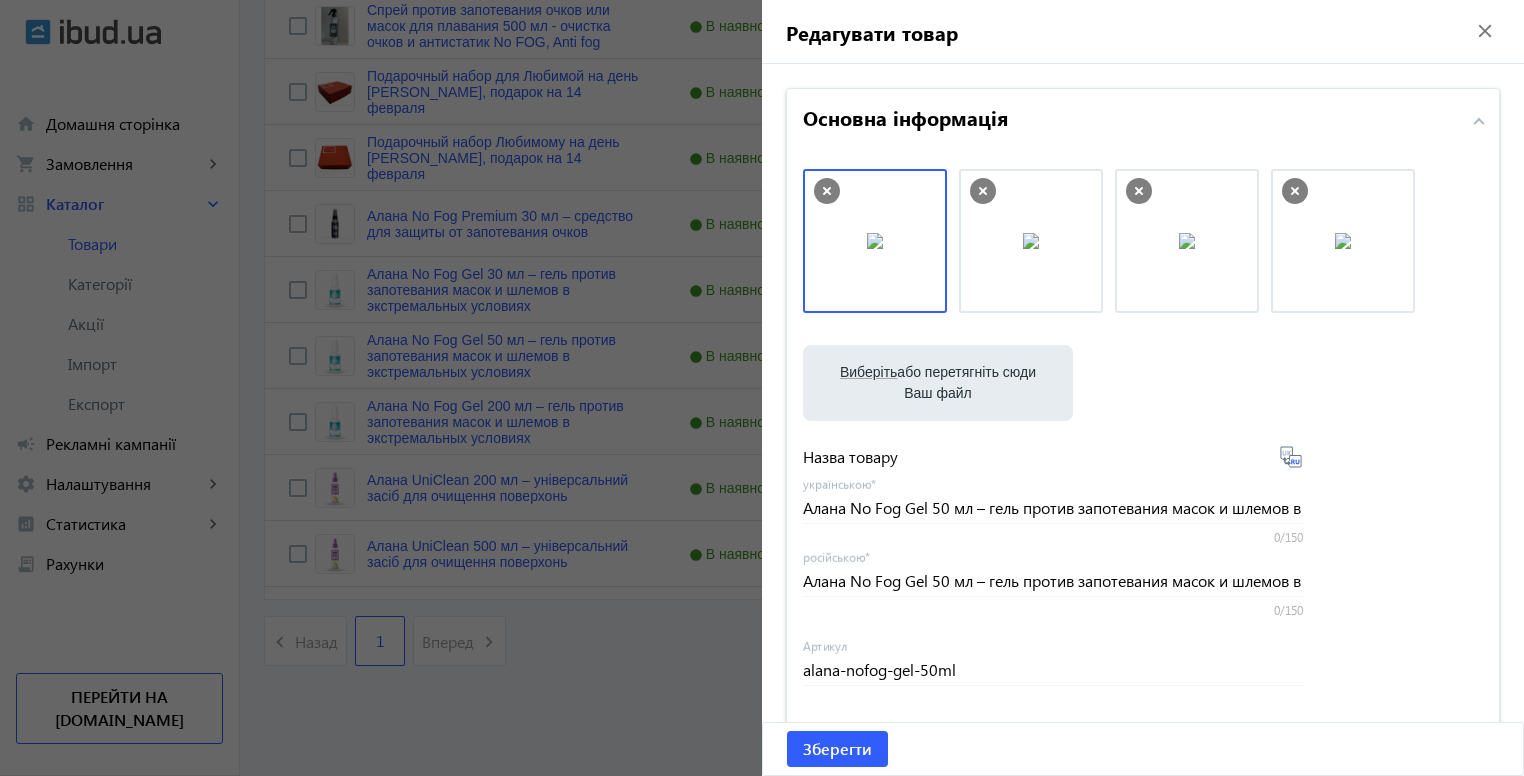 click on "close" 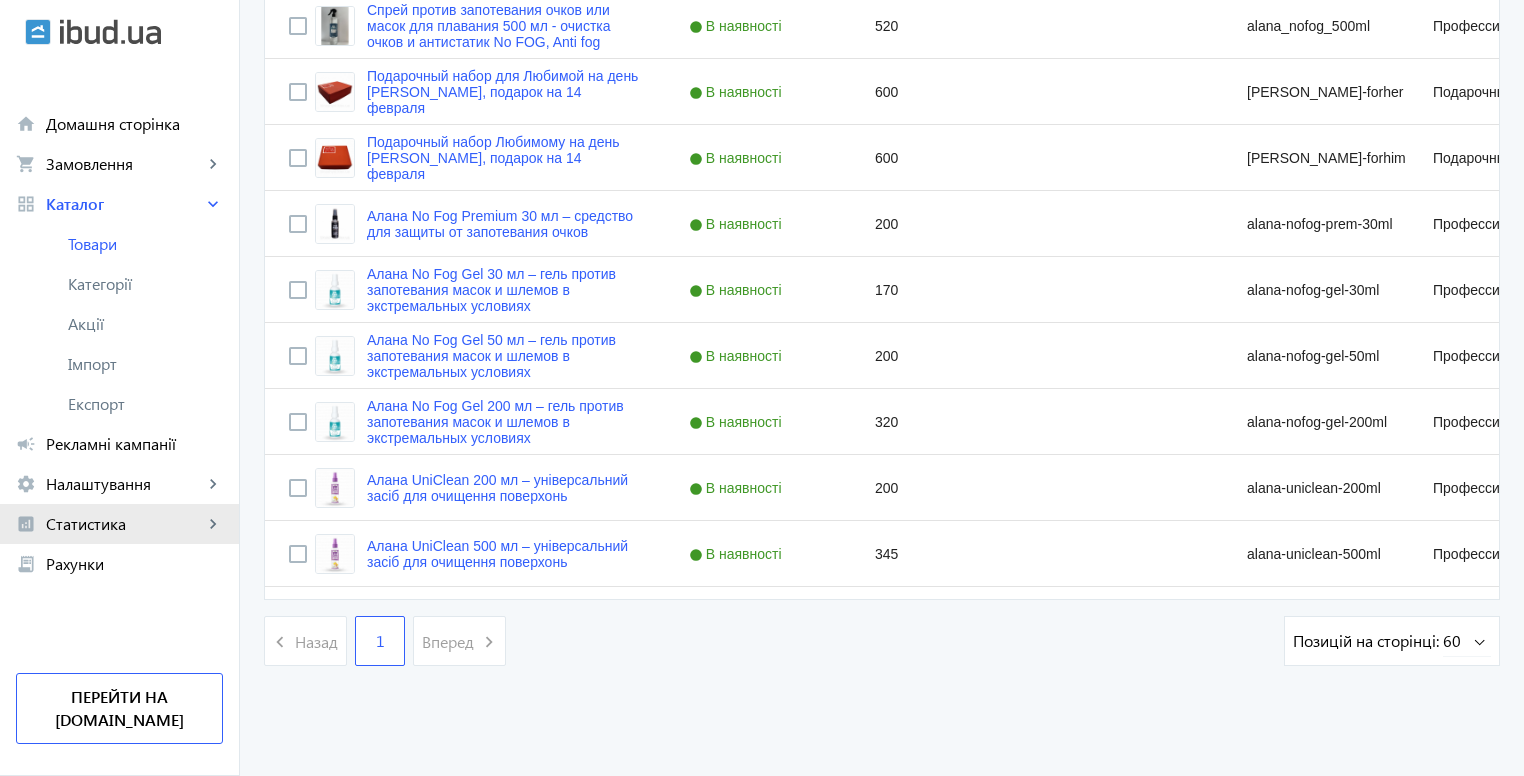 click on "Статистика" 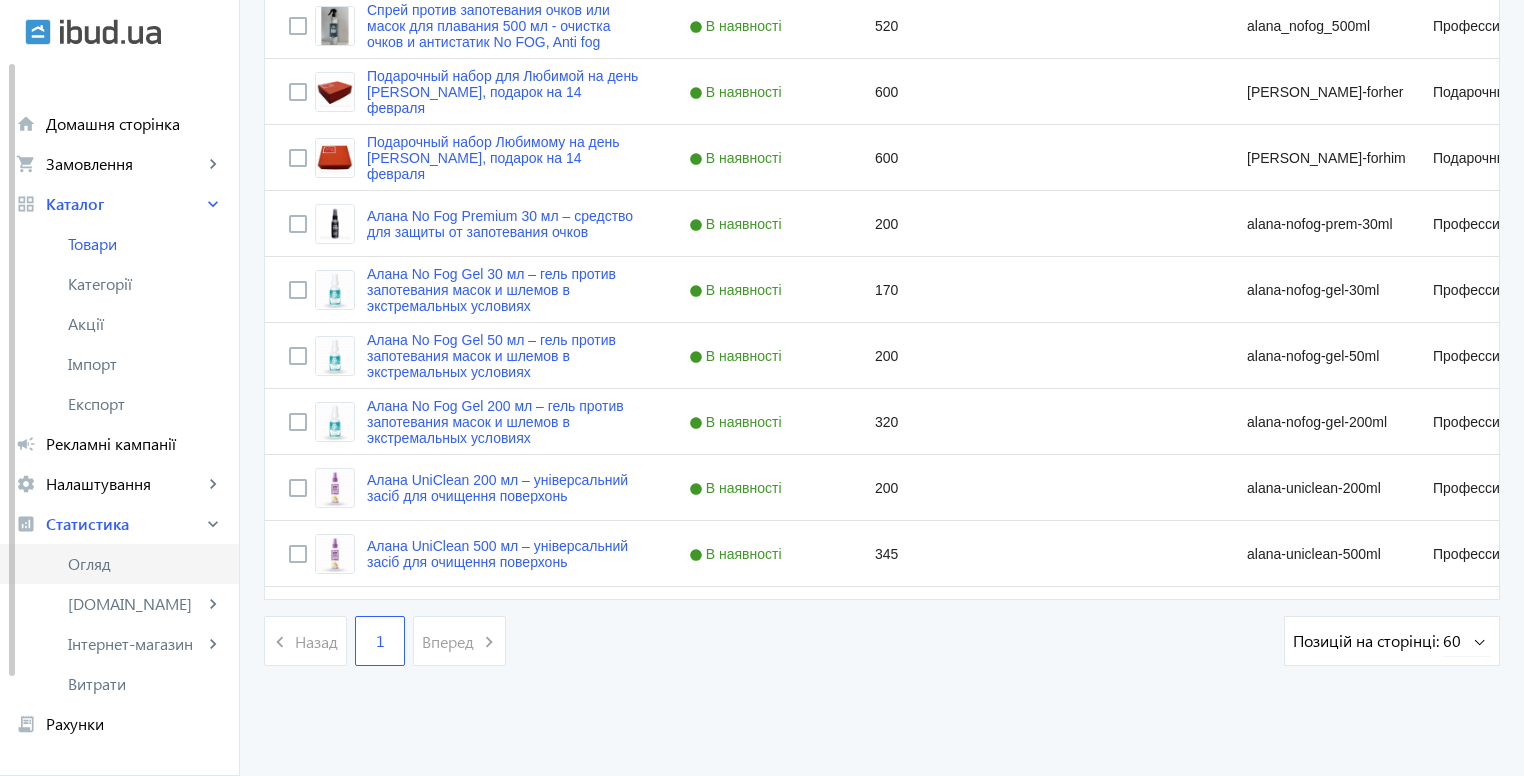 click on "Огляд" 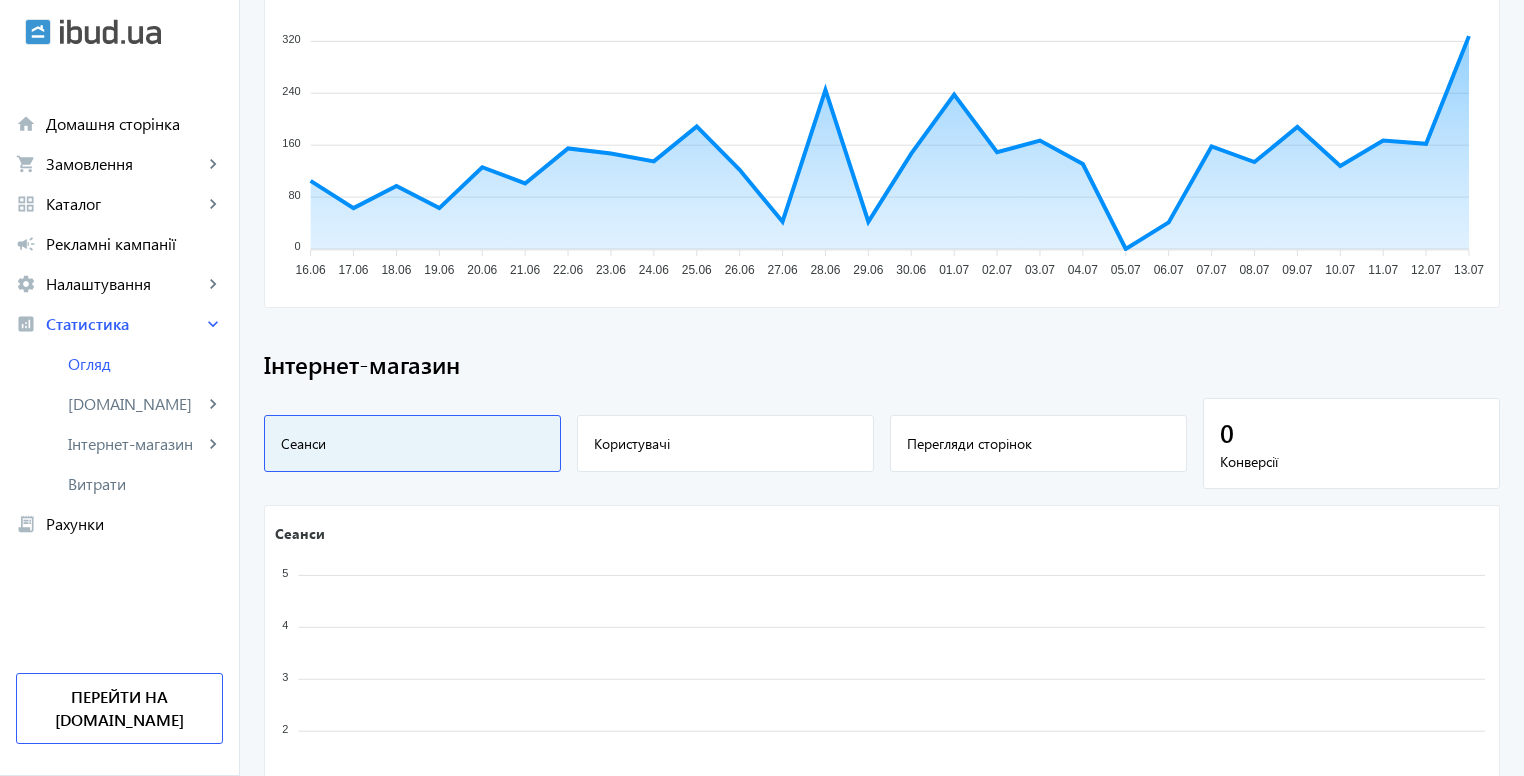scroll, scrollTop: 1323, scrollLeft: 0, axis: vertical 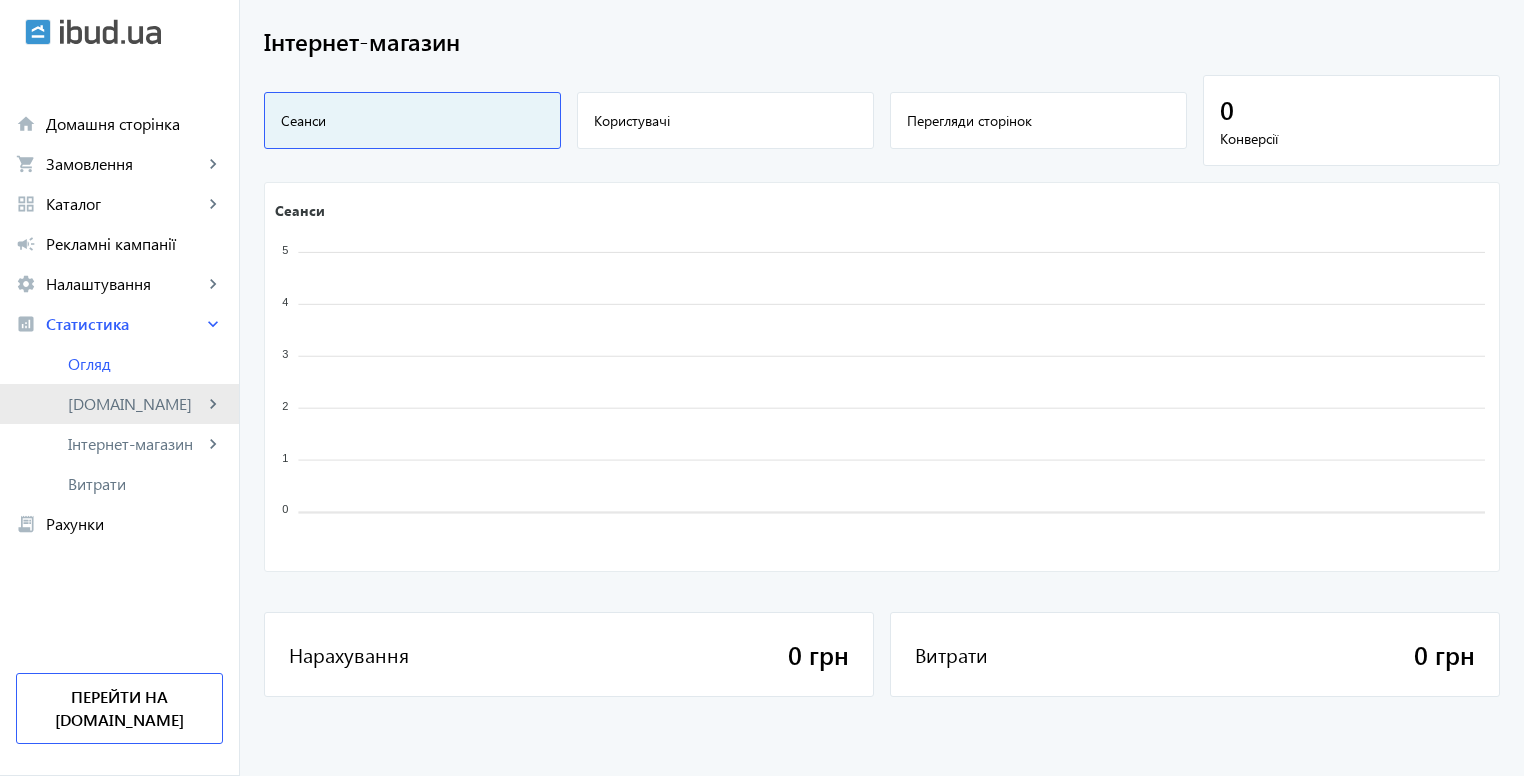 click on "[DOMAIN_NAME]" 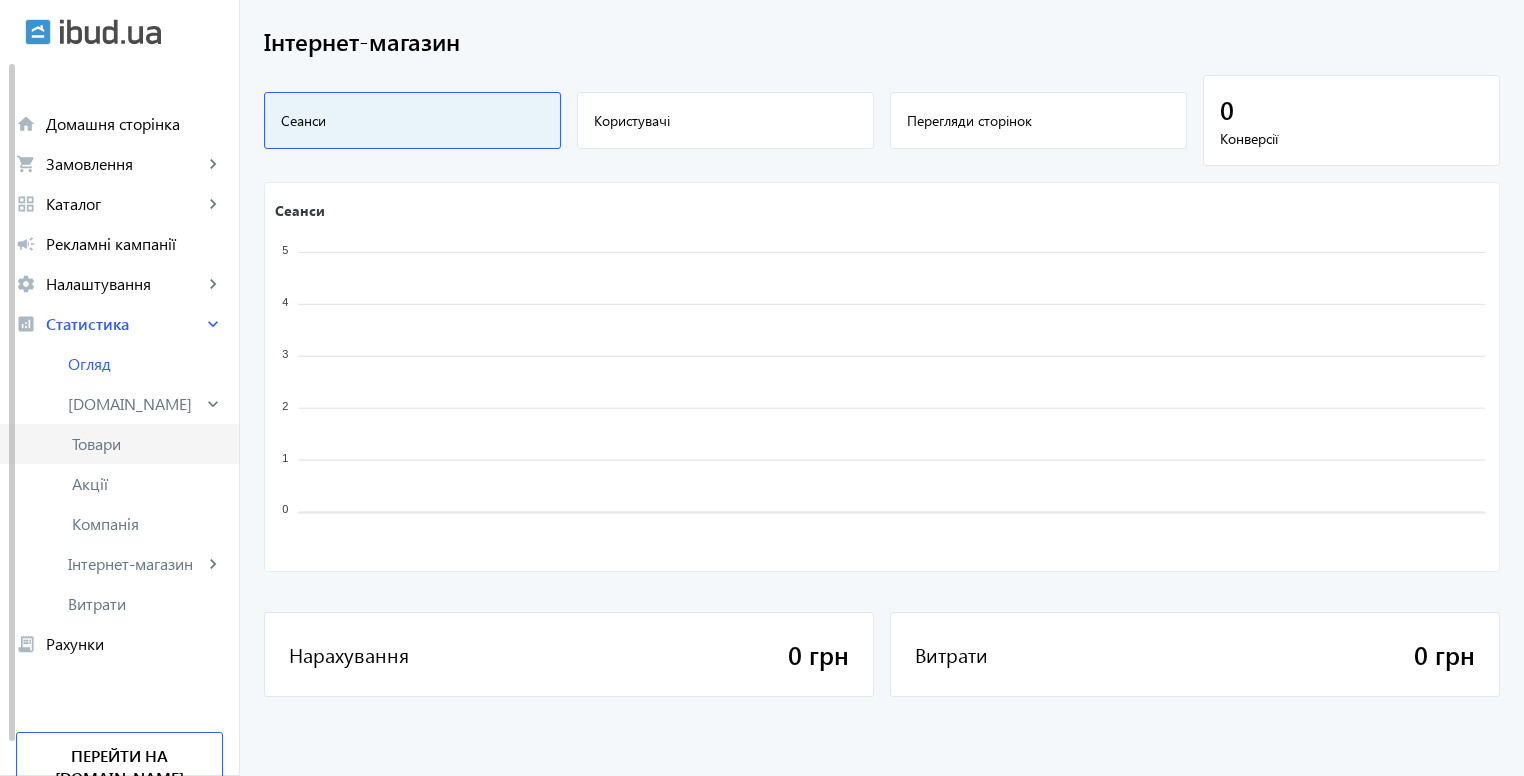 click on "Товари" 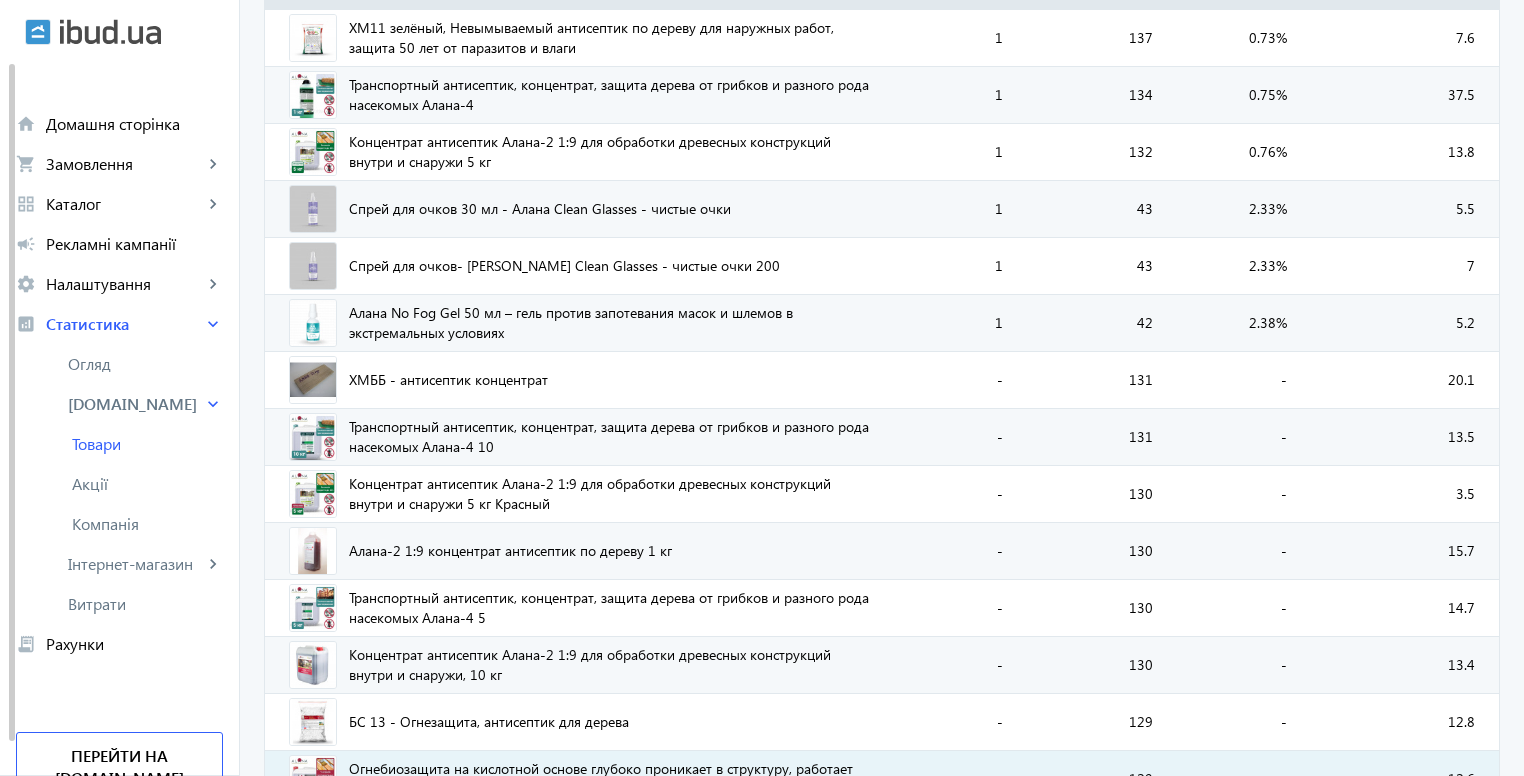 scroll, scrollTop: 1300, scrollLeft: 0, axis: vertical 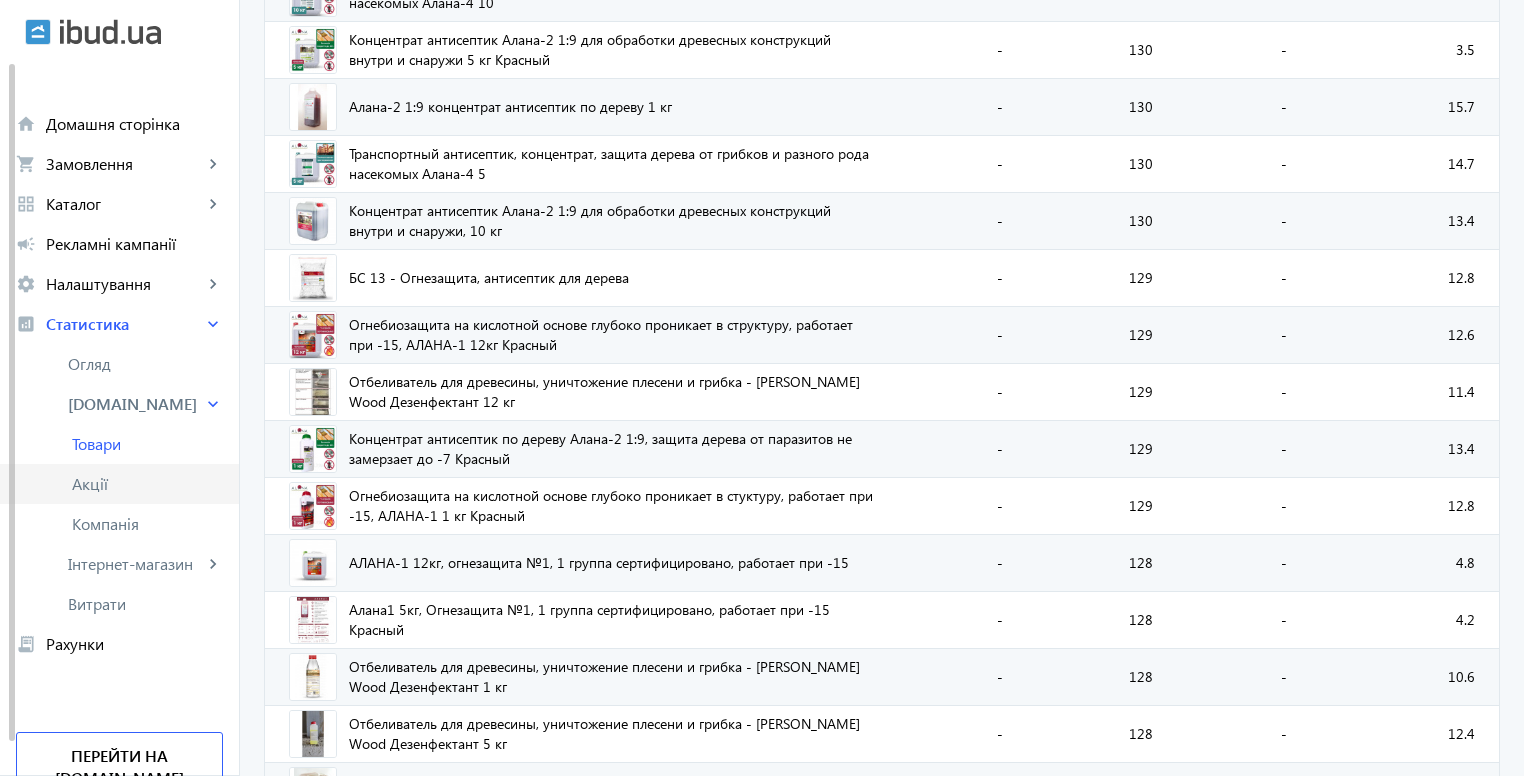 click on "Акції" 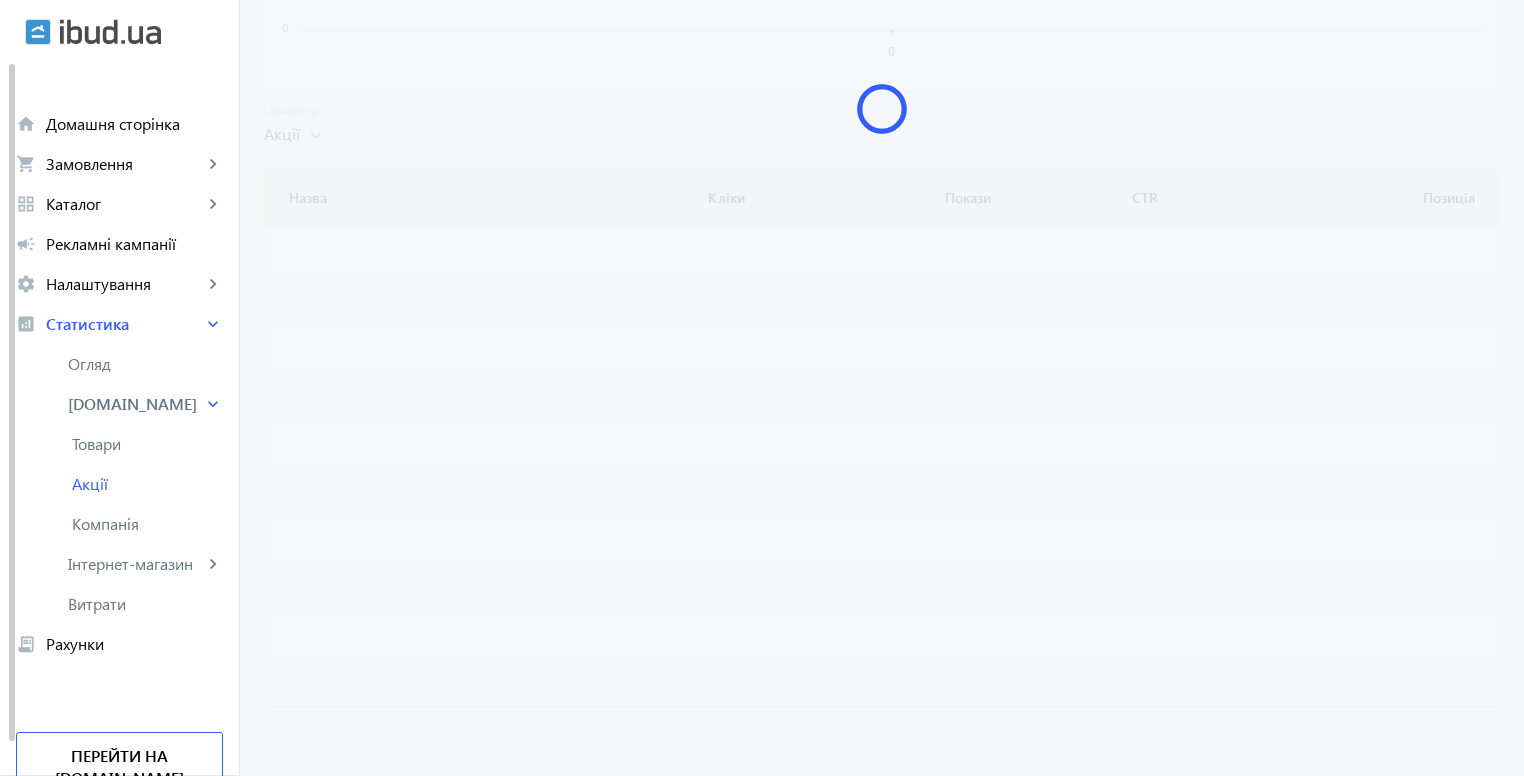 scroll, scrollTop: 0, scrollLeft: 0, axis: both 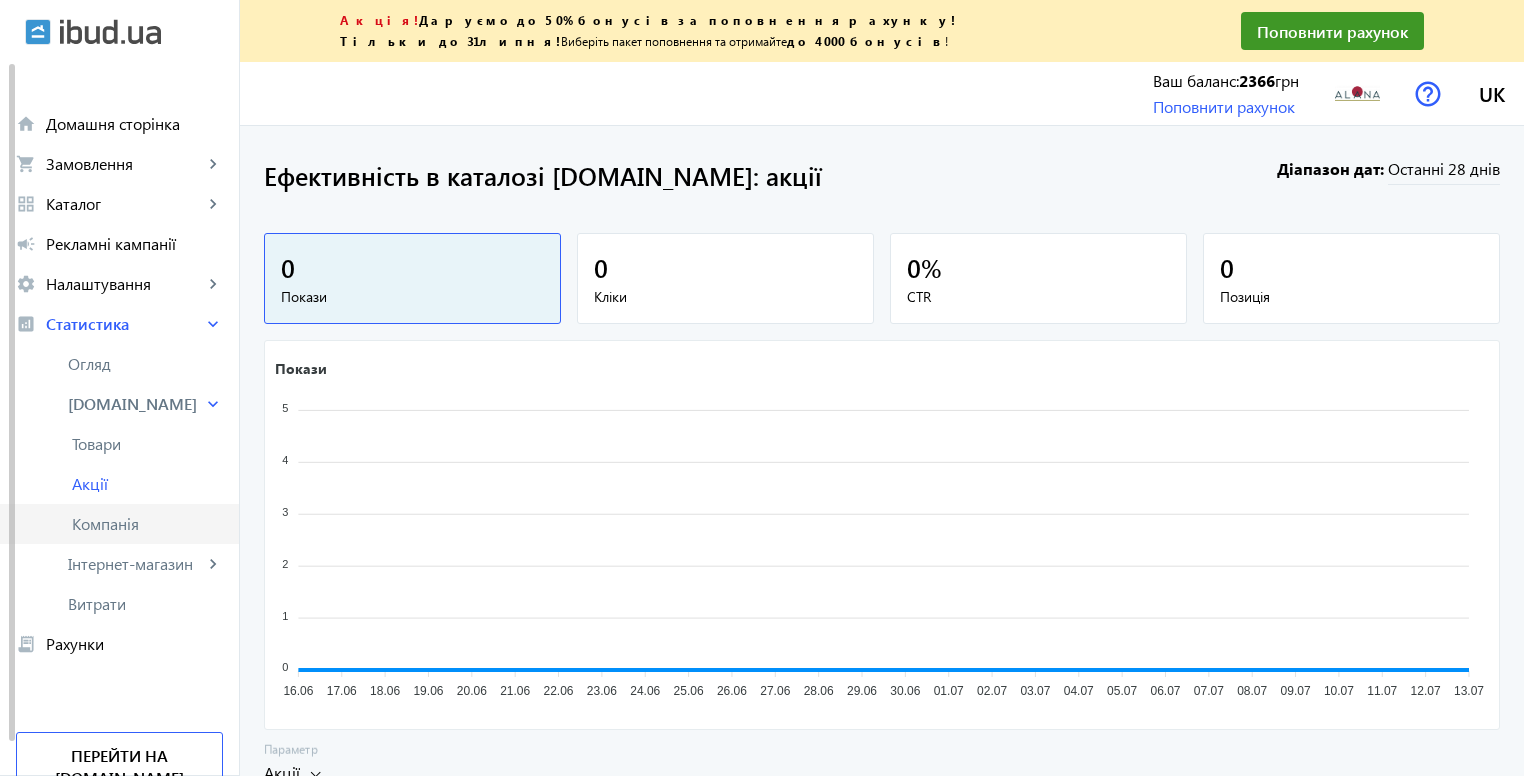 click on "Компанія" 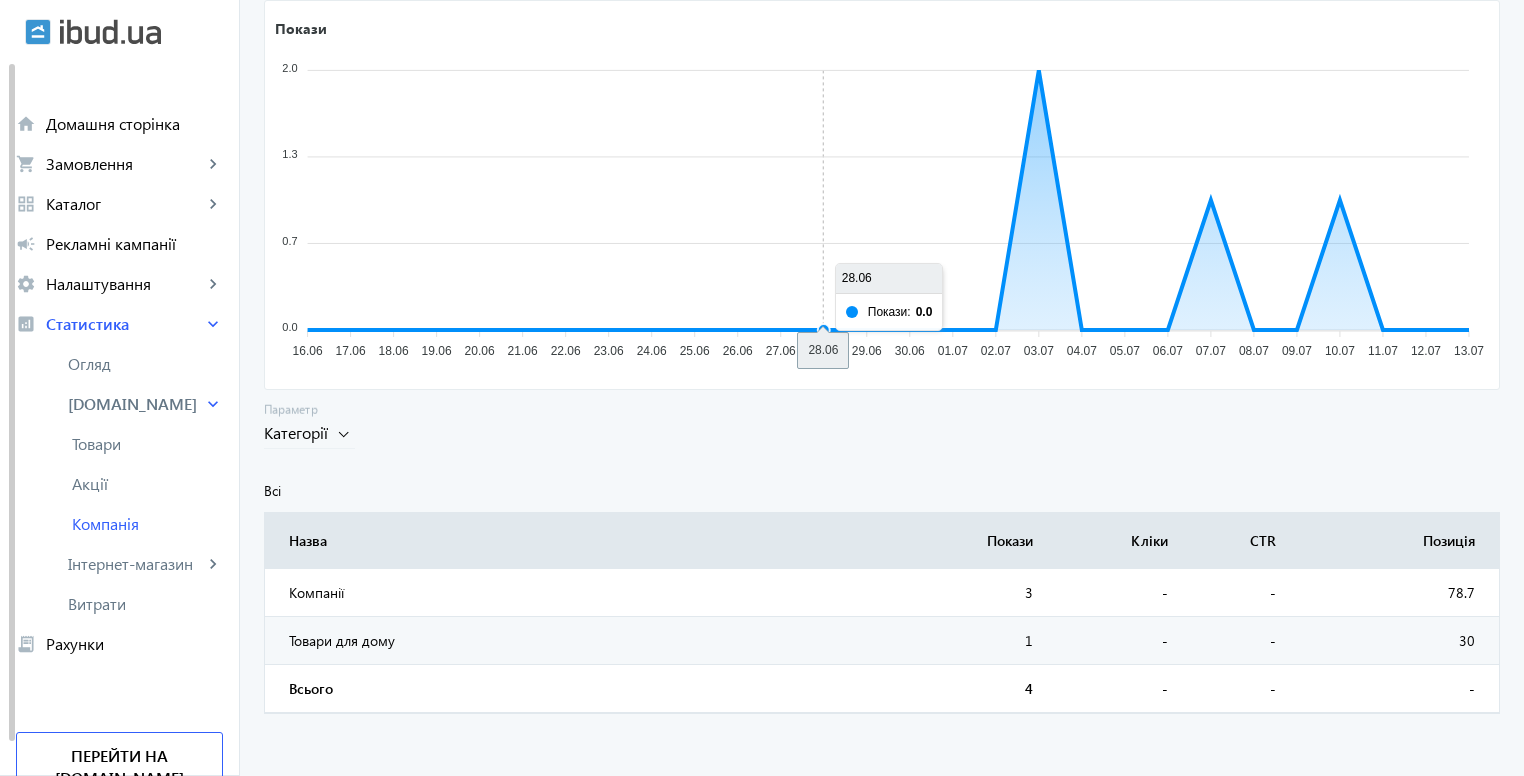 scroll, scrollTop: 344, scrollLeft: 0, axis: vertical 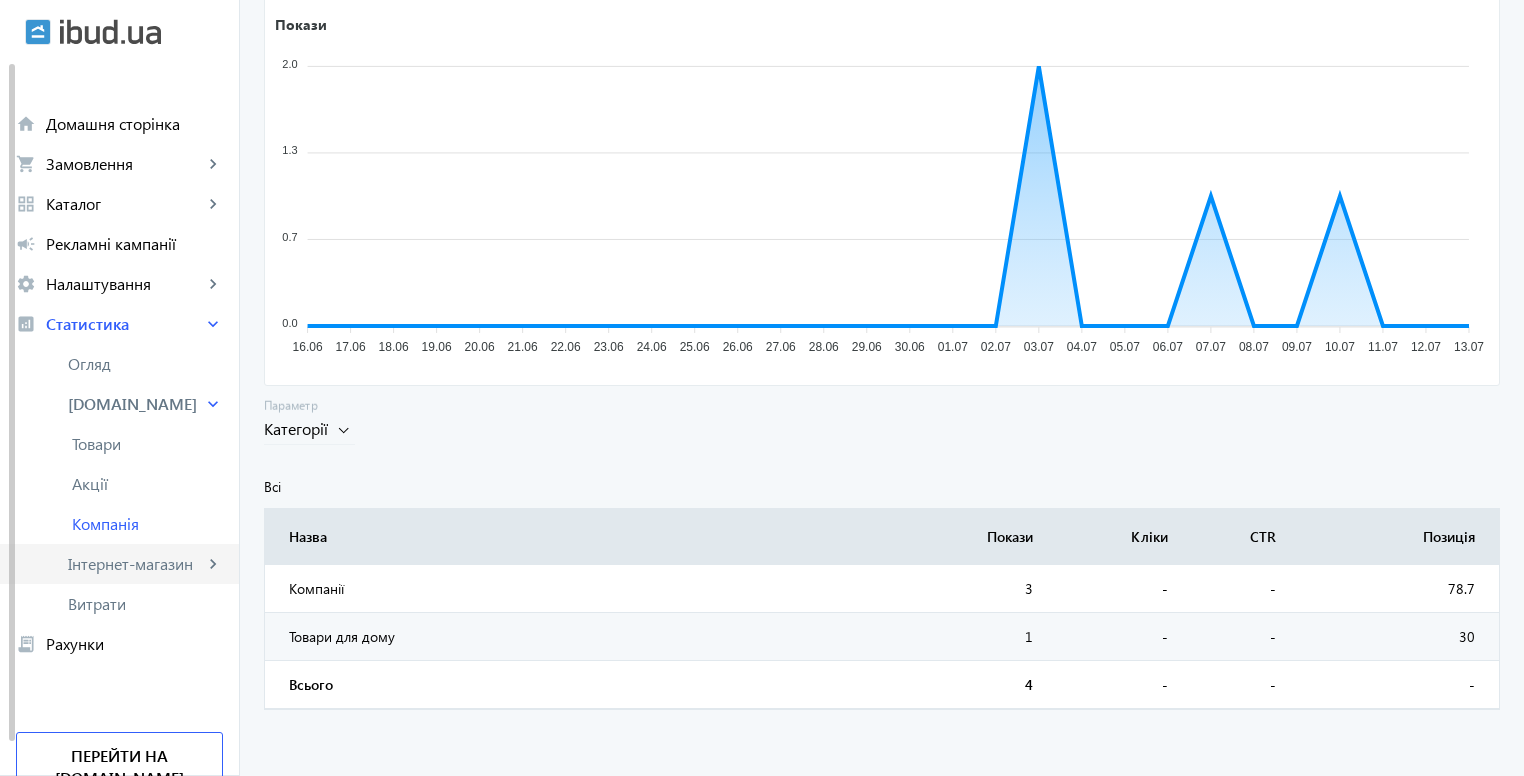 click on "Інтернет-магазин keyboard_arrow_right" 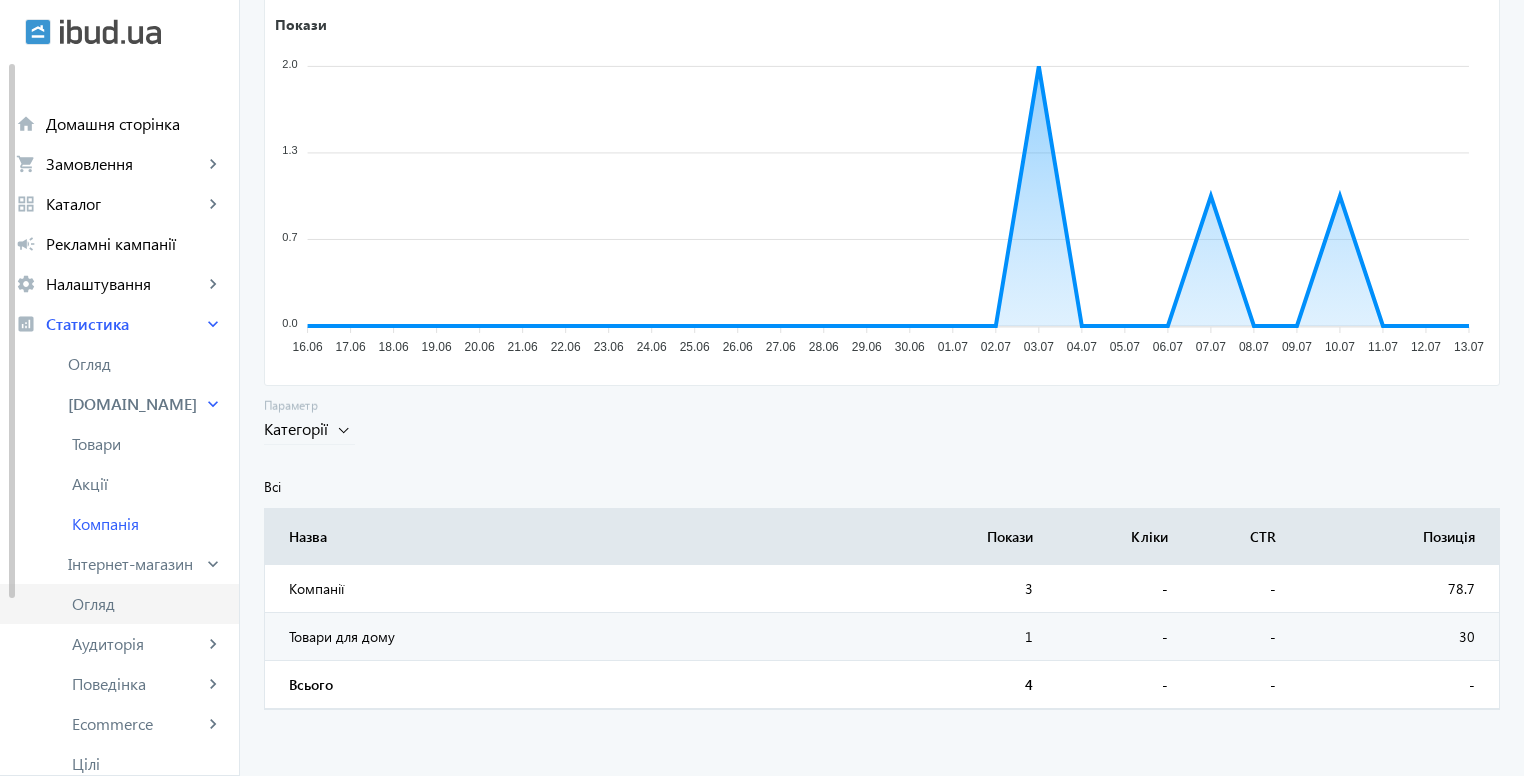 click on "Огляд" 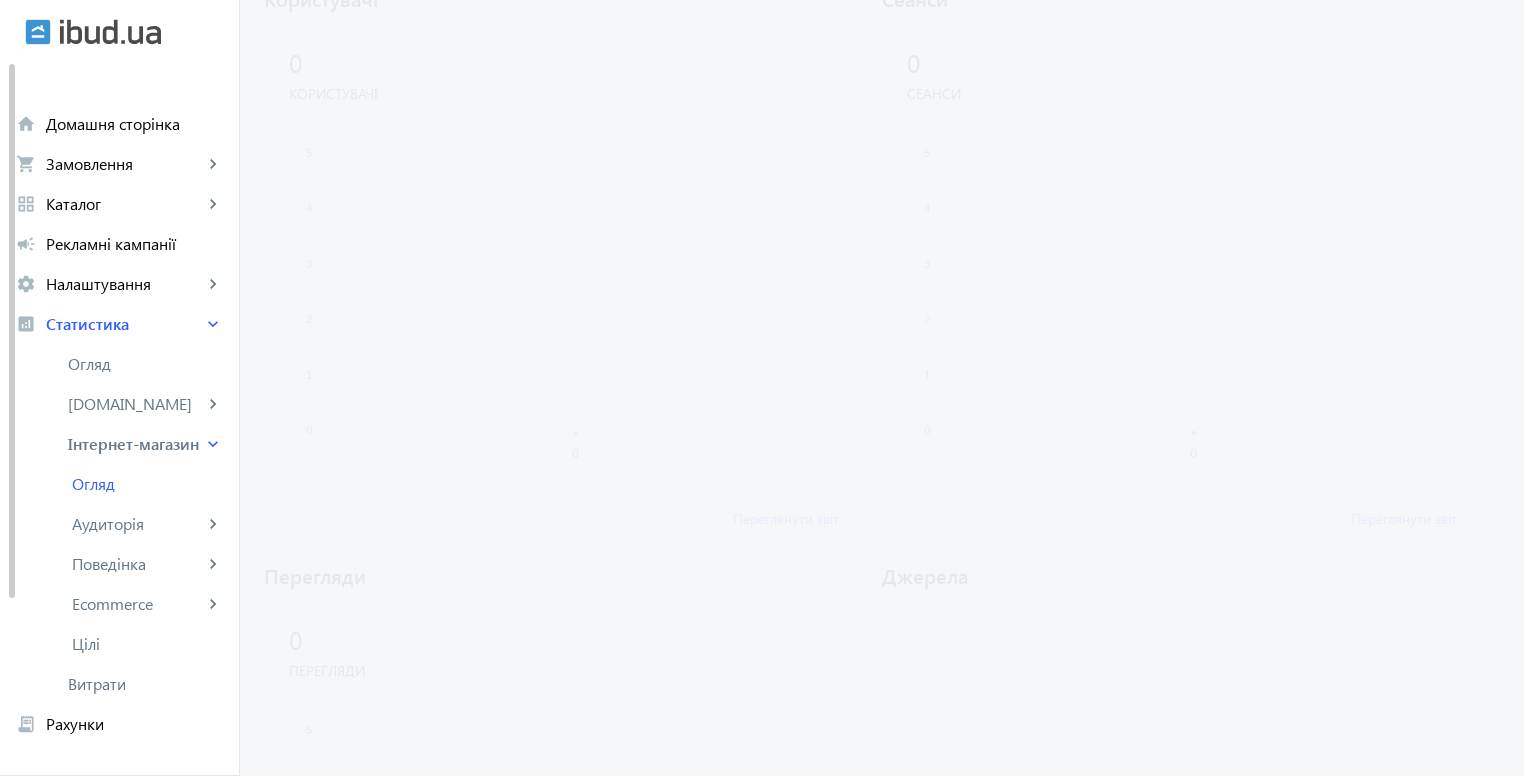 scroll, scrollTop: 0, scrollLeft: 0, axis: both 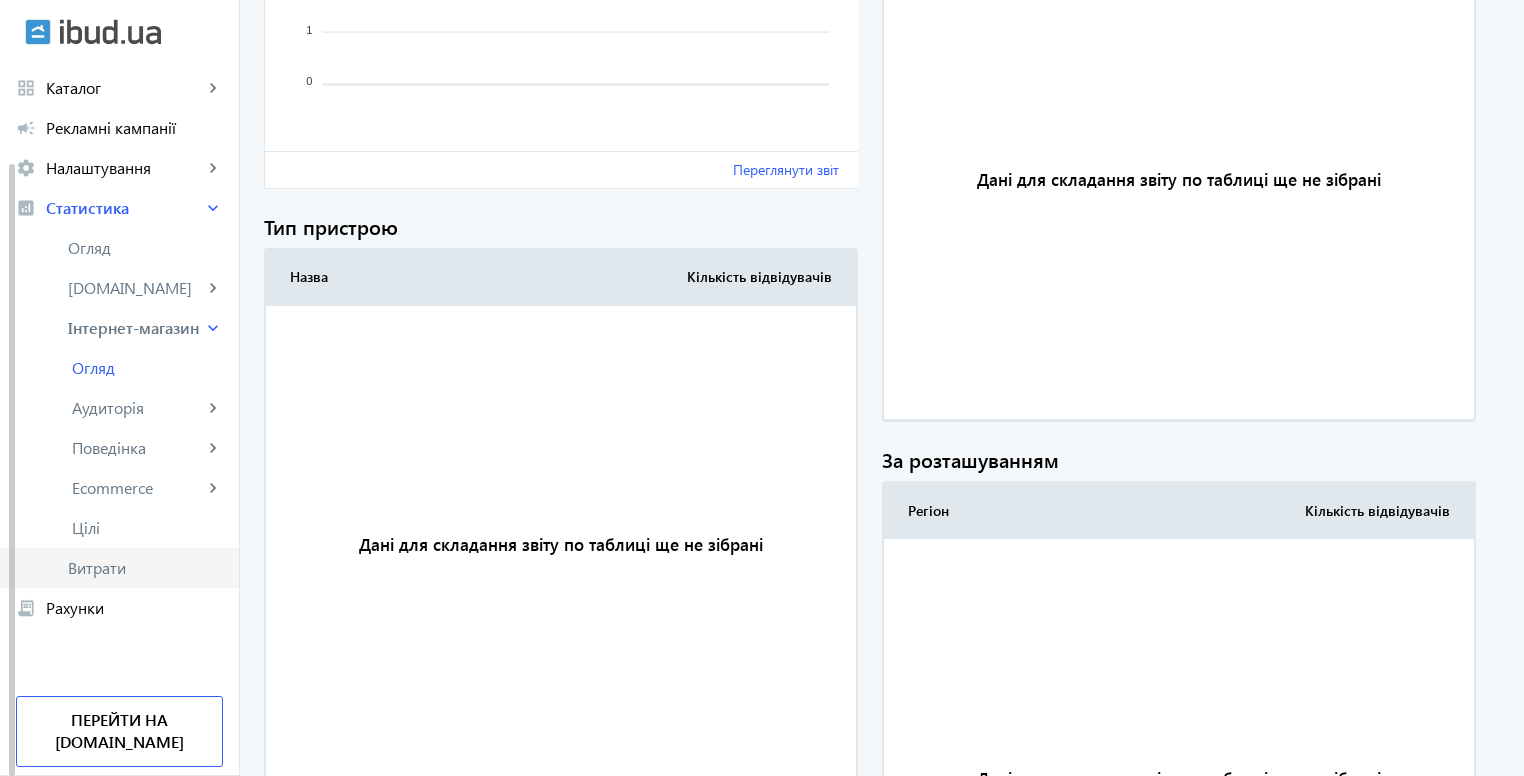 click on "Витрати" 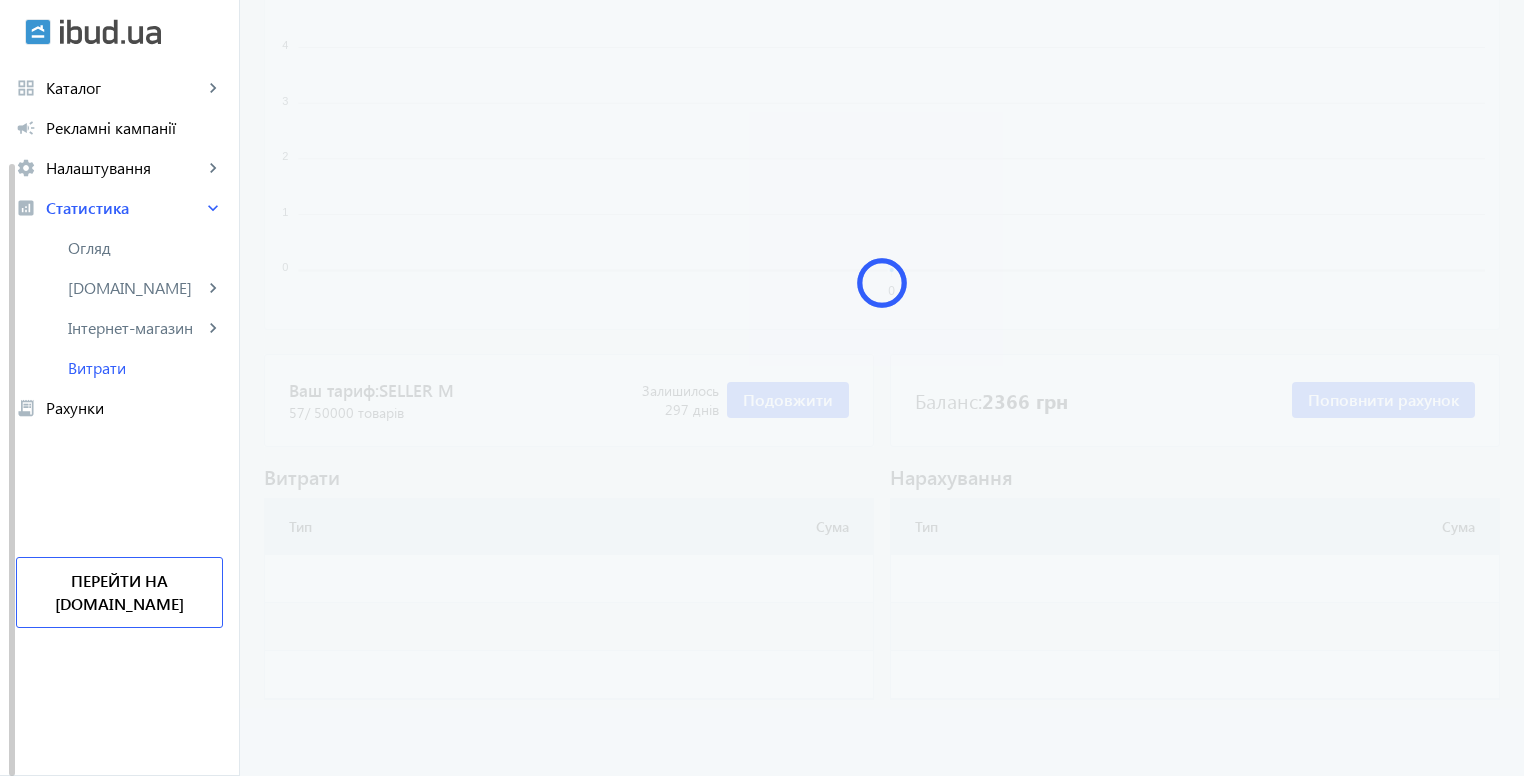 scroll, scrollTop: 0, scrollLeft: 0, axis: both 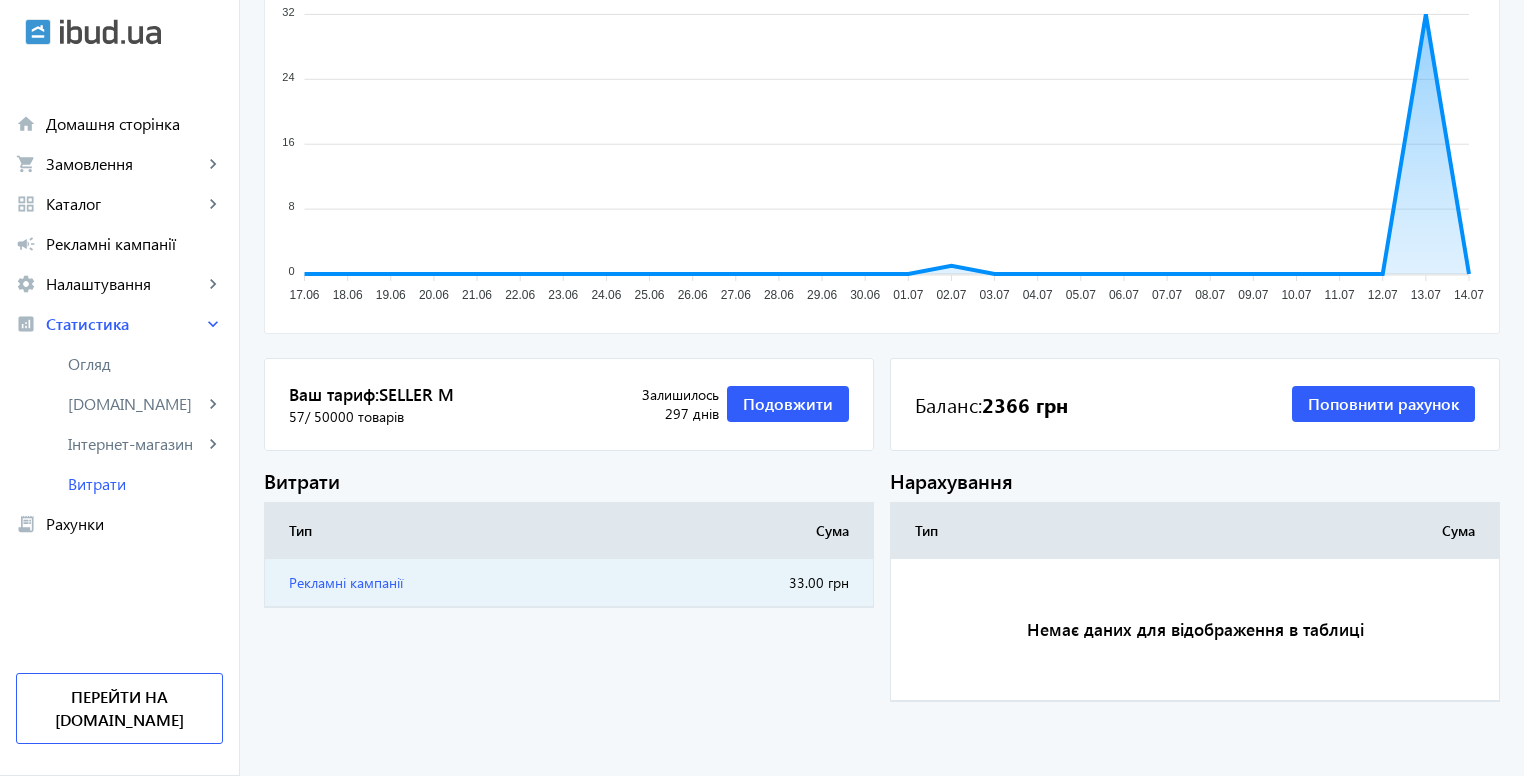 click on "Рекламні кампанії" 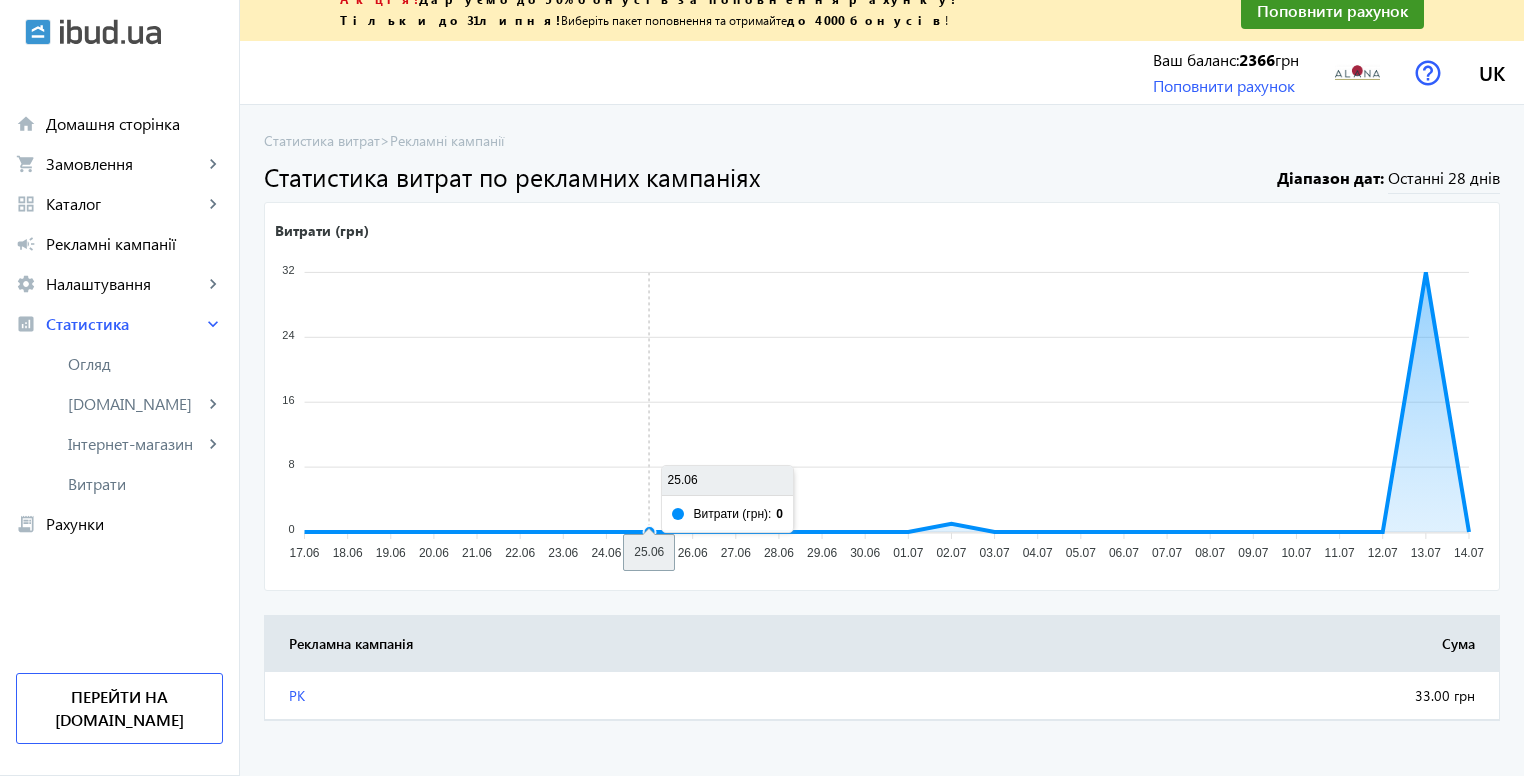 scroll, scrollTop: 33, scrollLeft: 0, axis: vertical 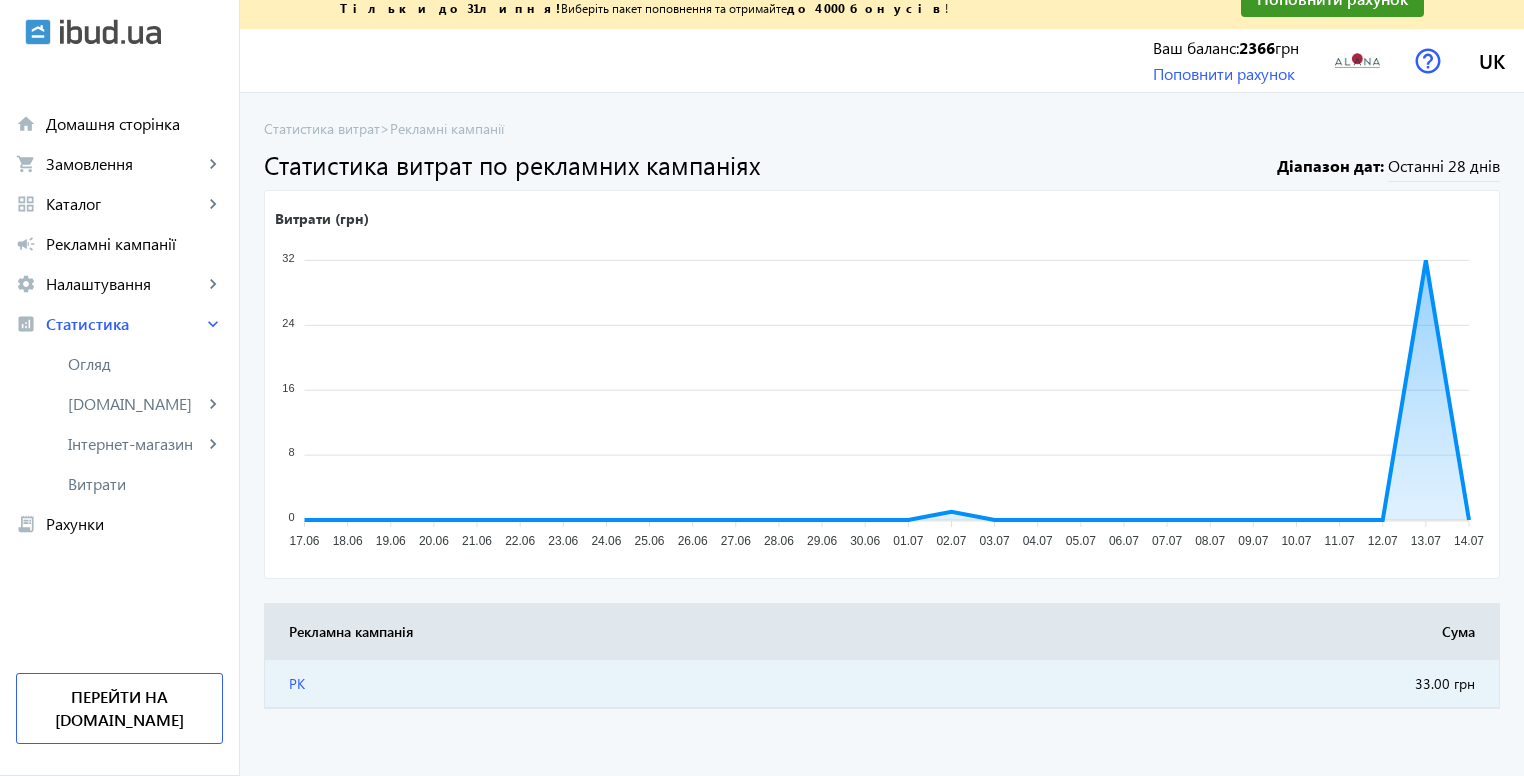 click on "РК" 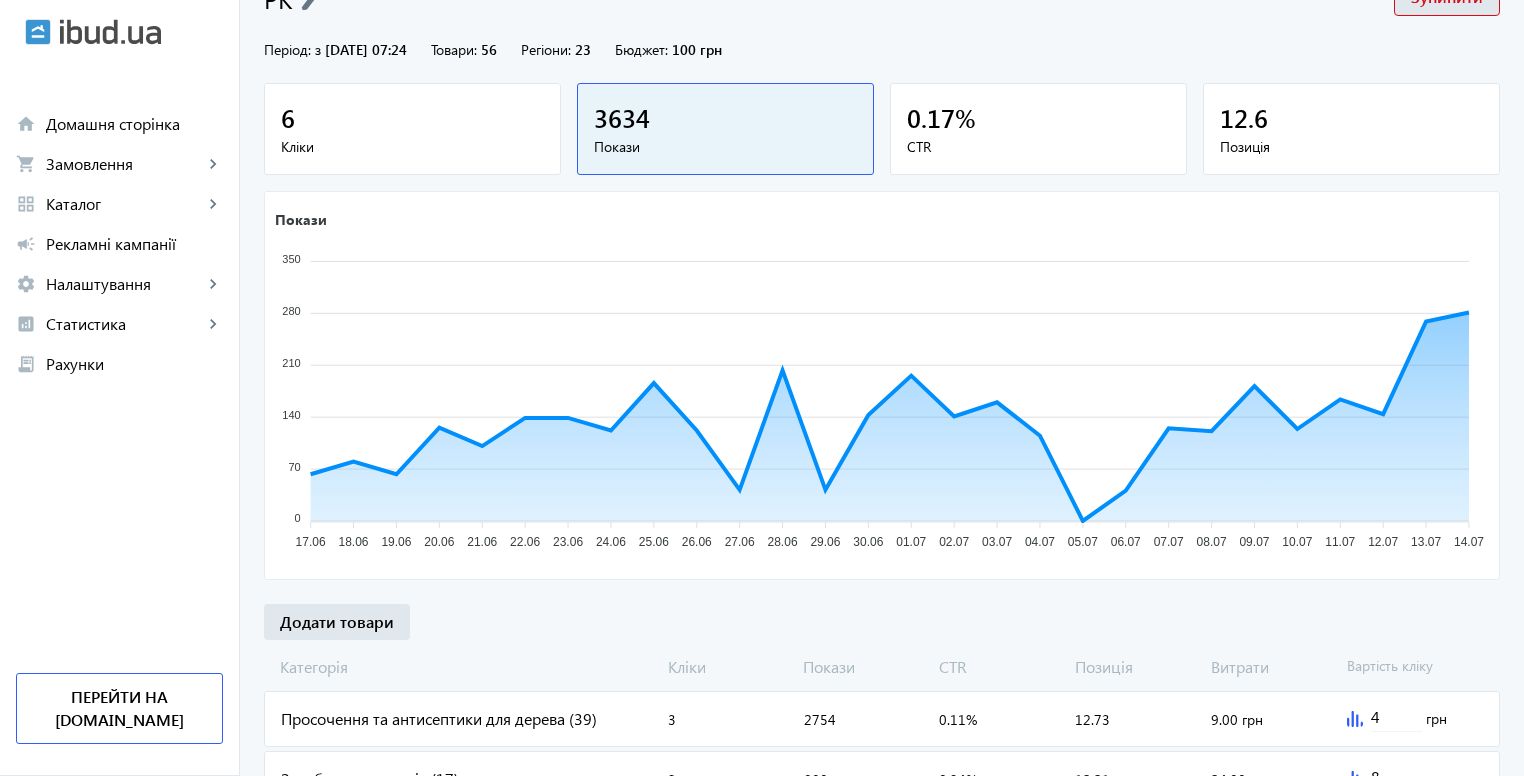scroll, scrollTop: 315, scrollLeft: 0, axis: vertical 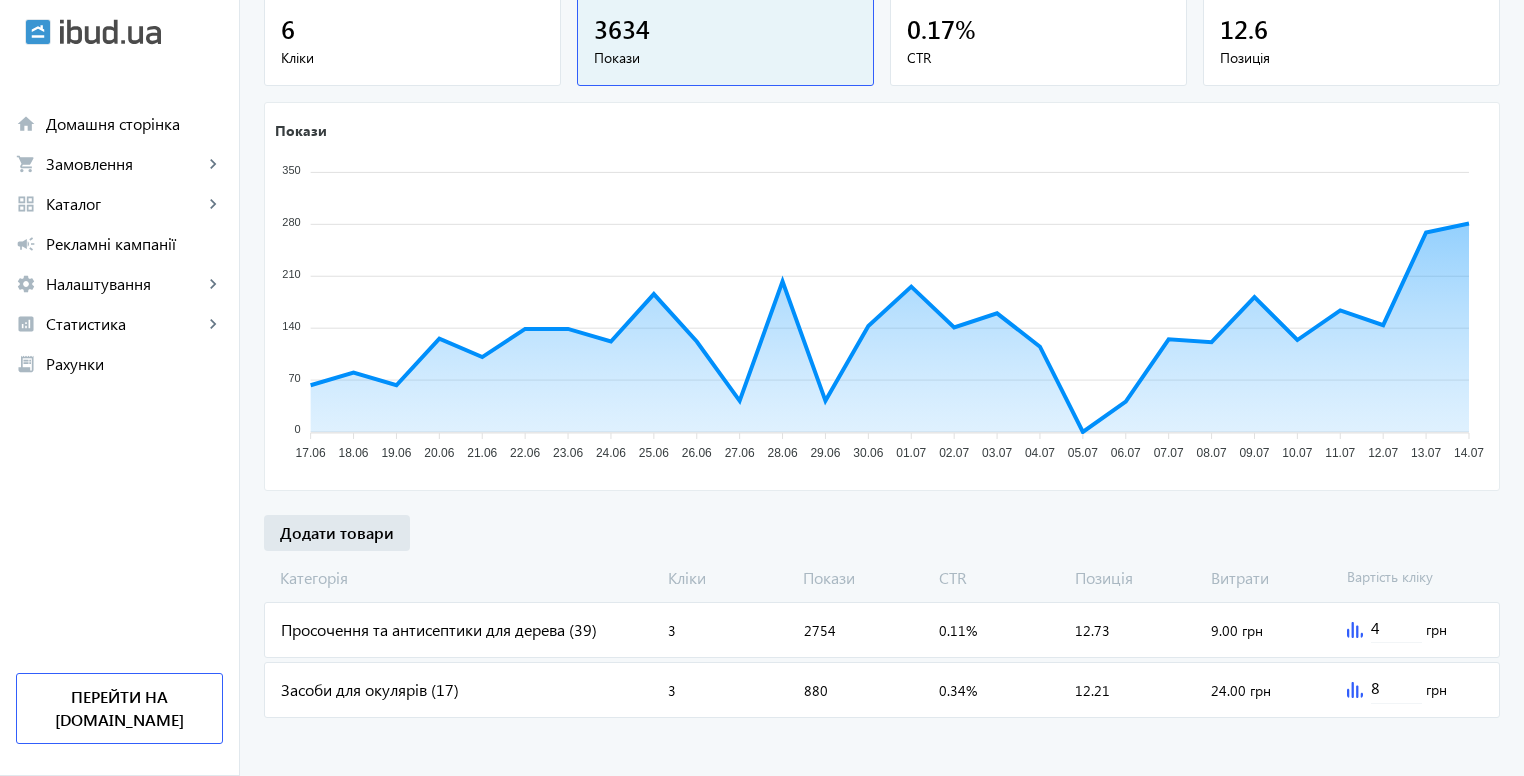 click on "Засоби для окулярів (17)" 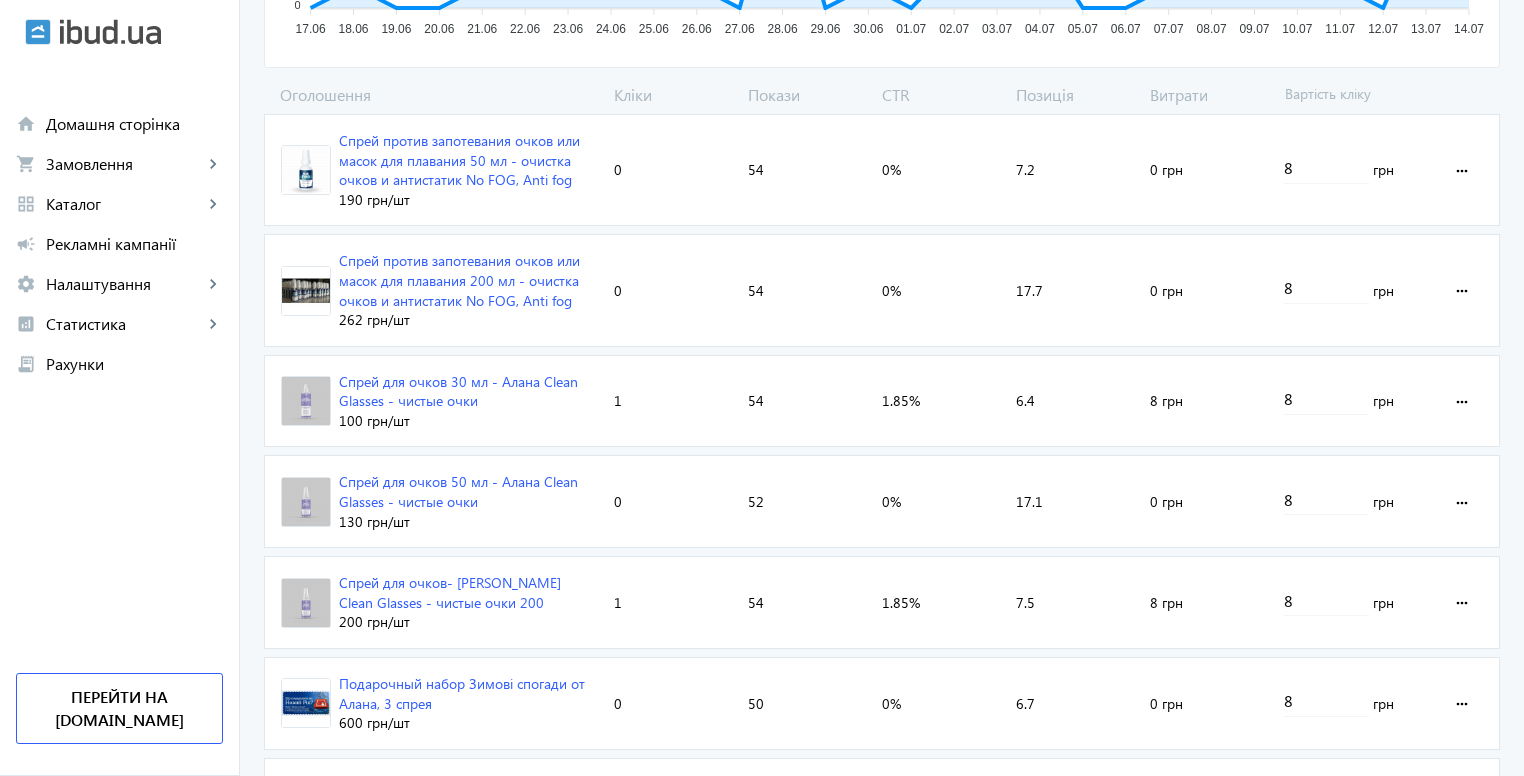 scroll, scrollTop: 500, scrollLeft: 0, axis: vertical 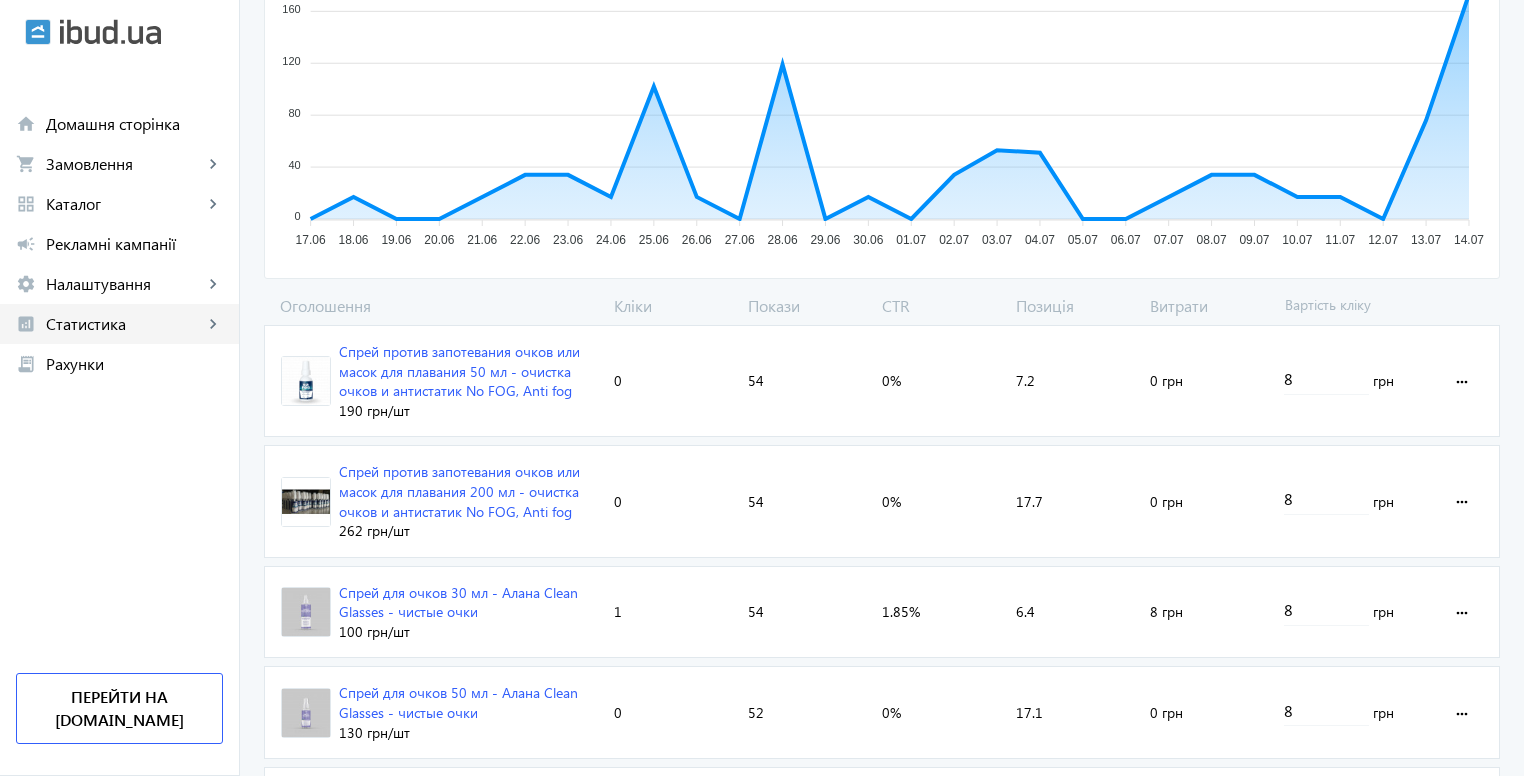 click on "Статистика" 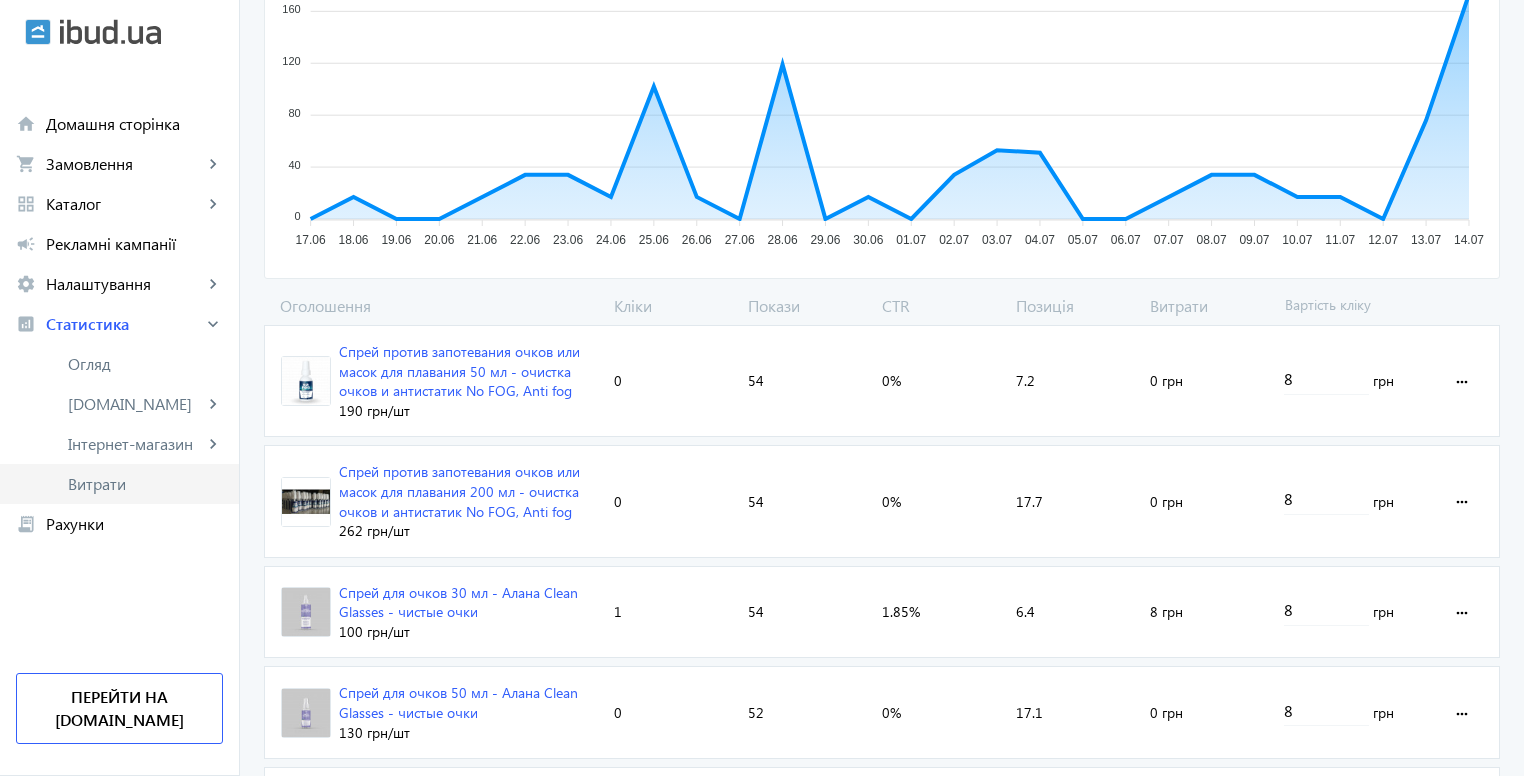 click on "Витрати" 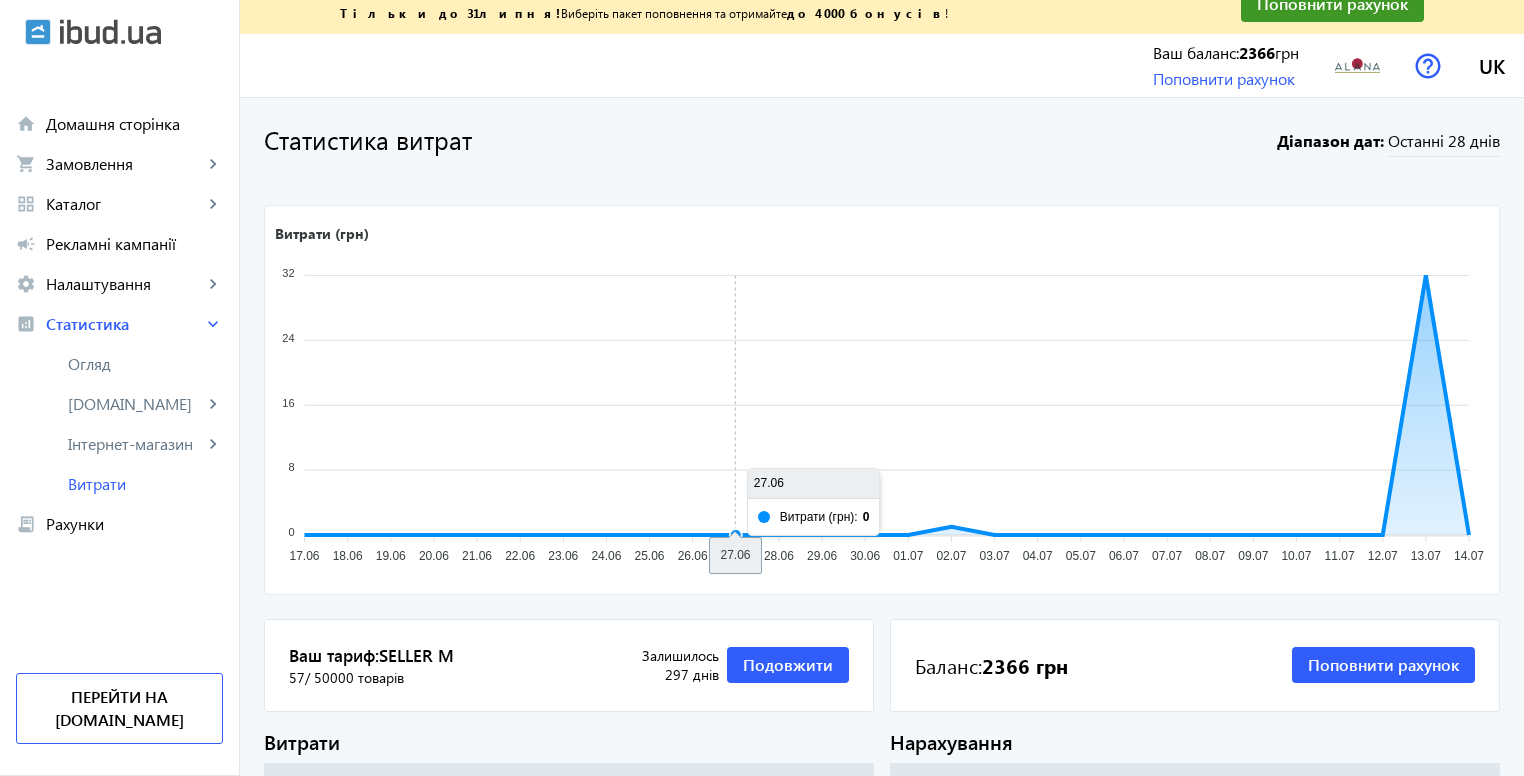scroll, scrollTop: 289, scrollLeft: 0, axis: vertical 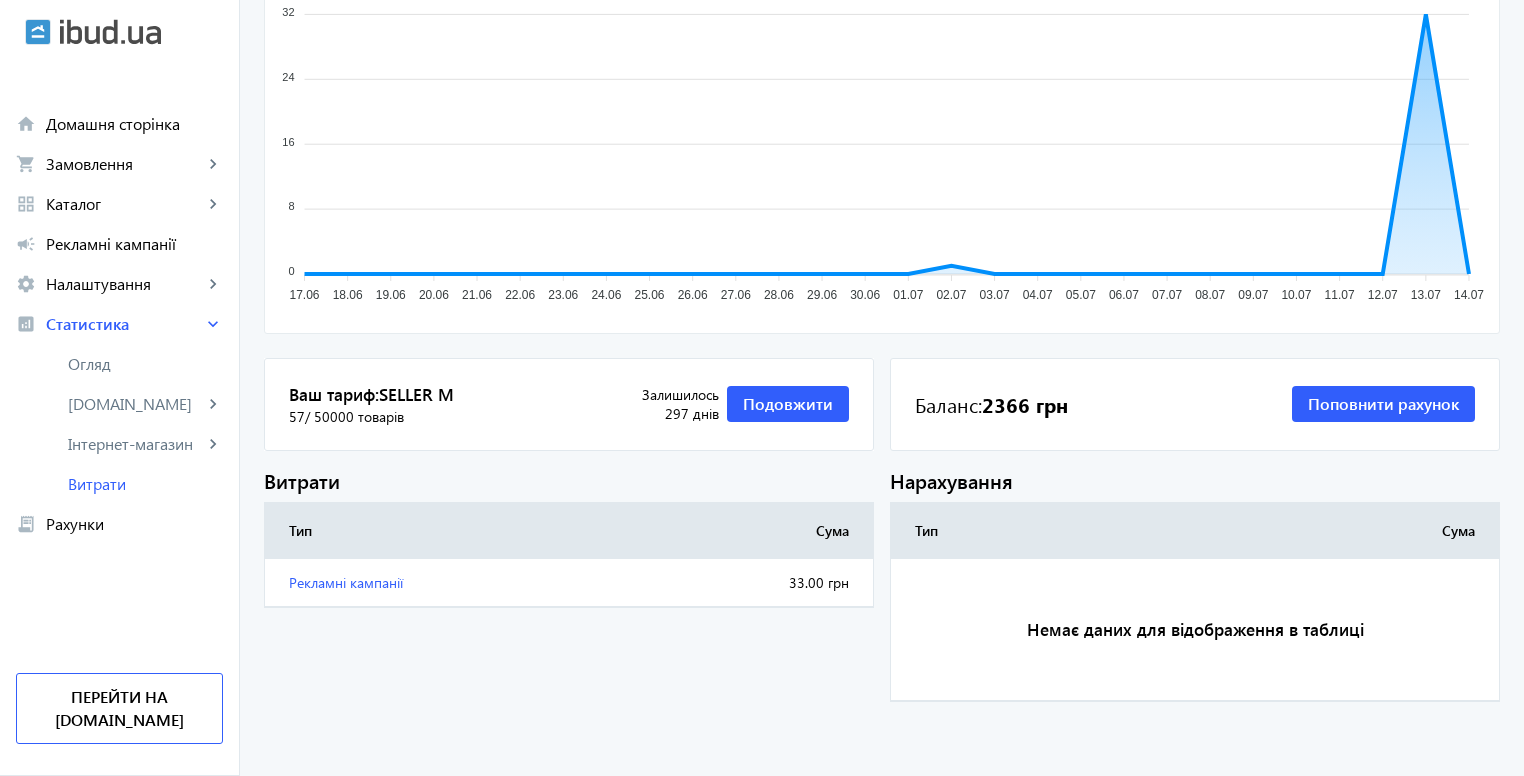 click on "Ваш тариф:  Seller M" 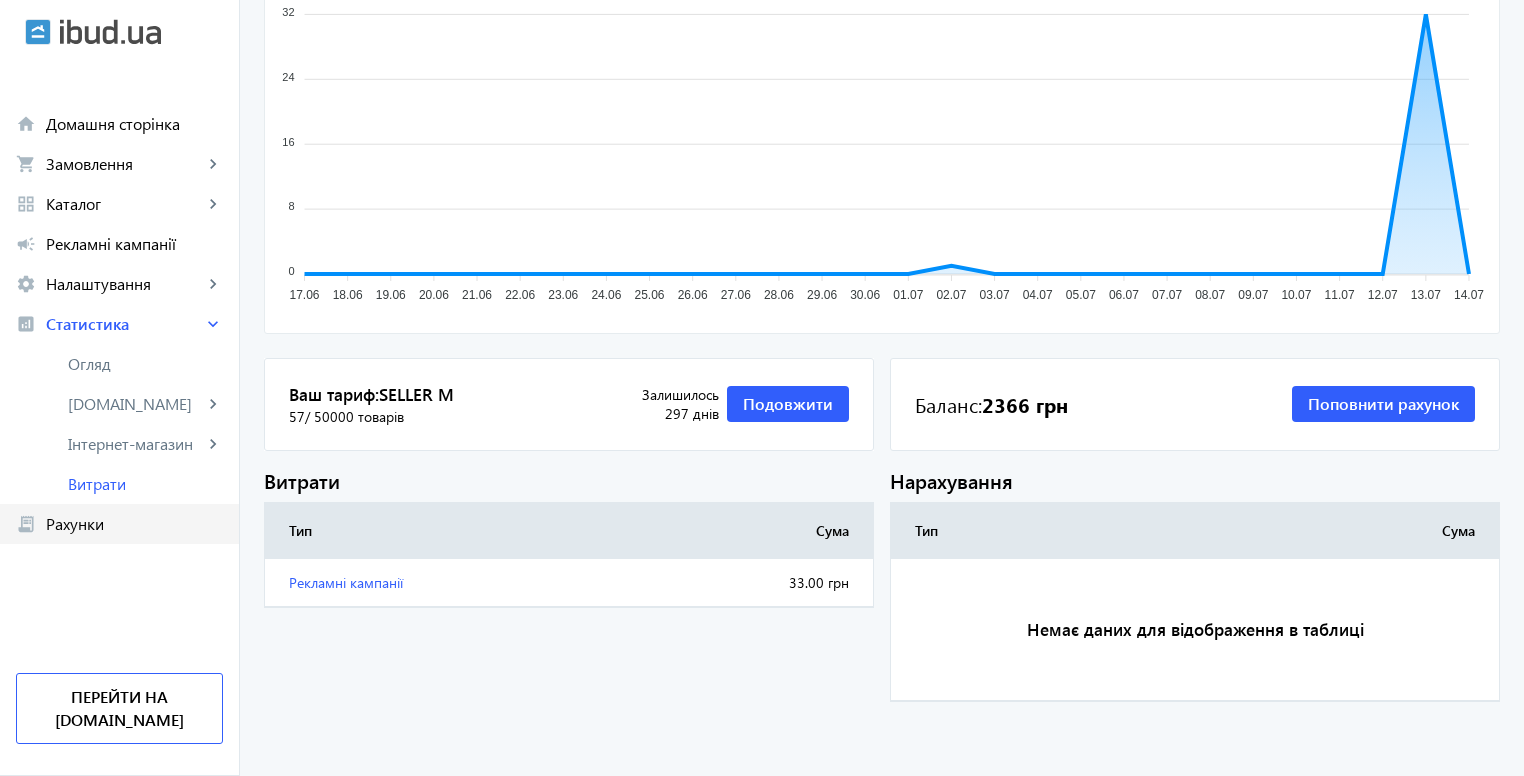 click on "receipt_long Рахунки" 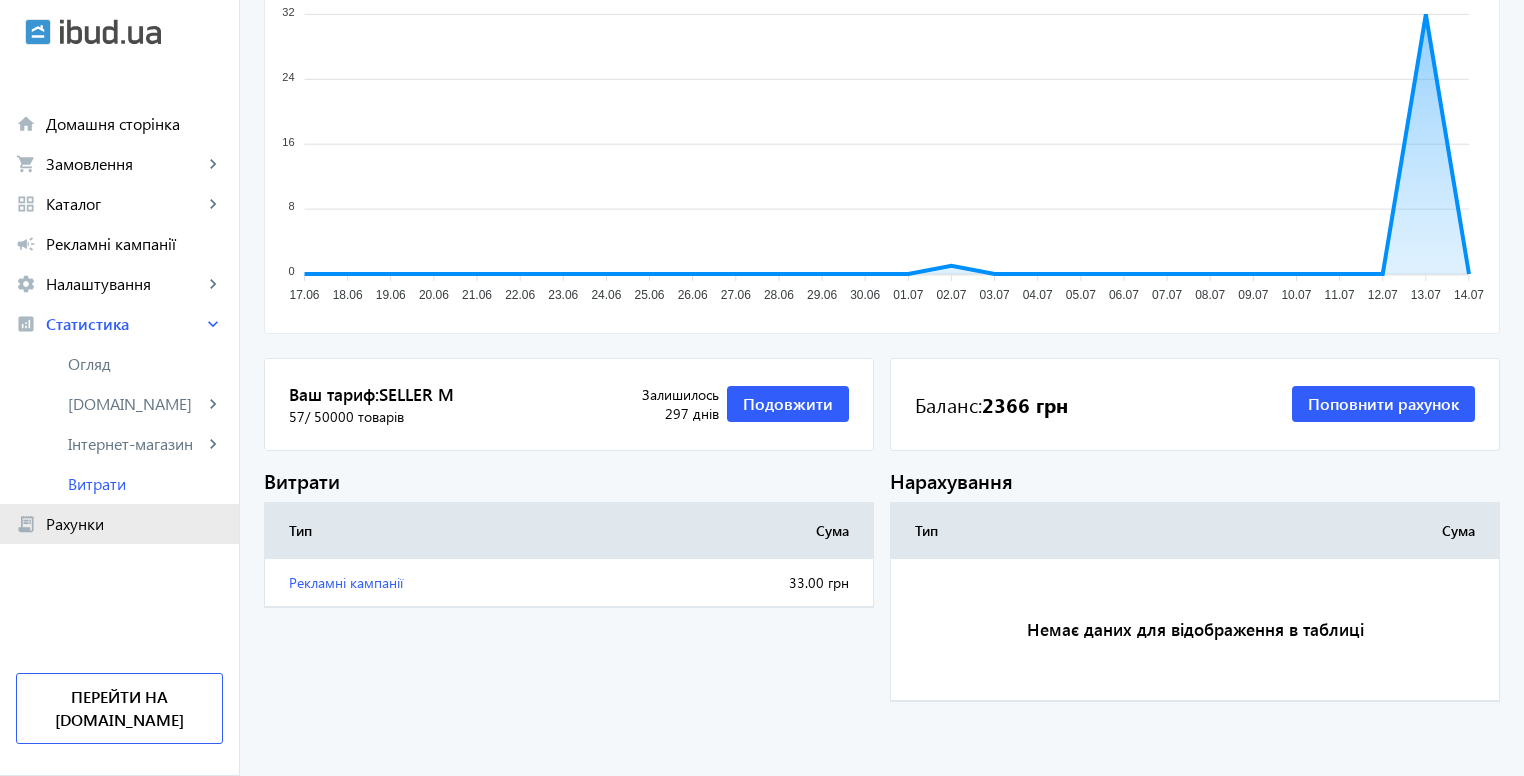 scroll, scrollTop: 0, scrollLeft: 0, axis: both 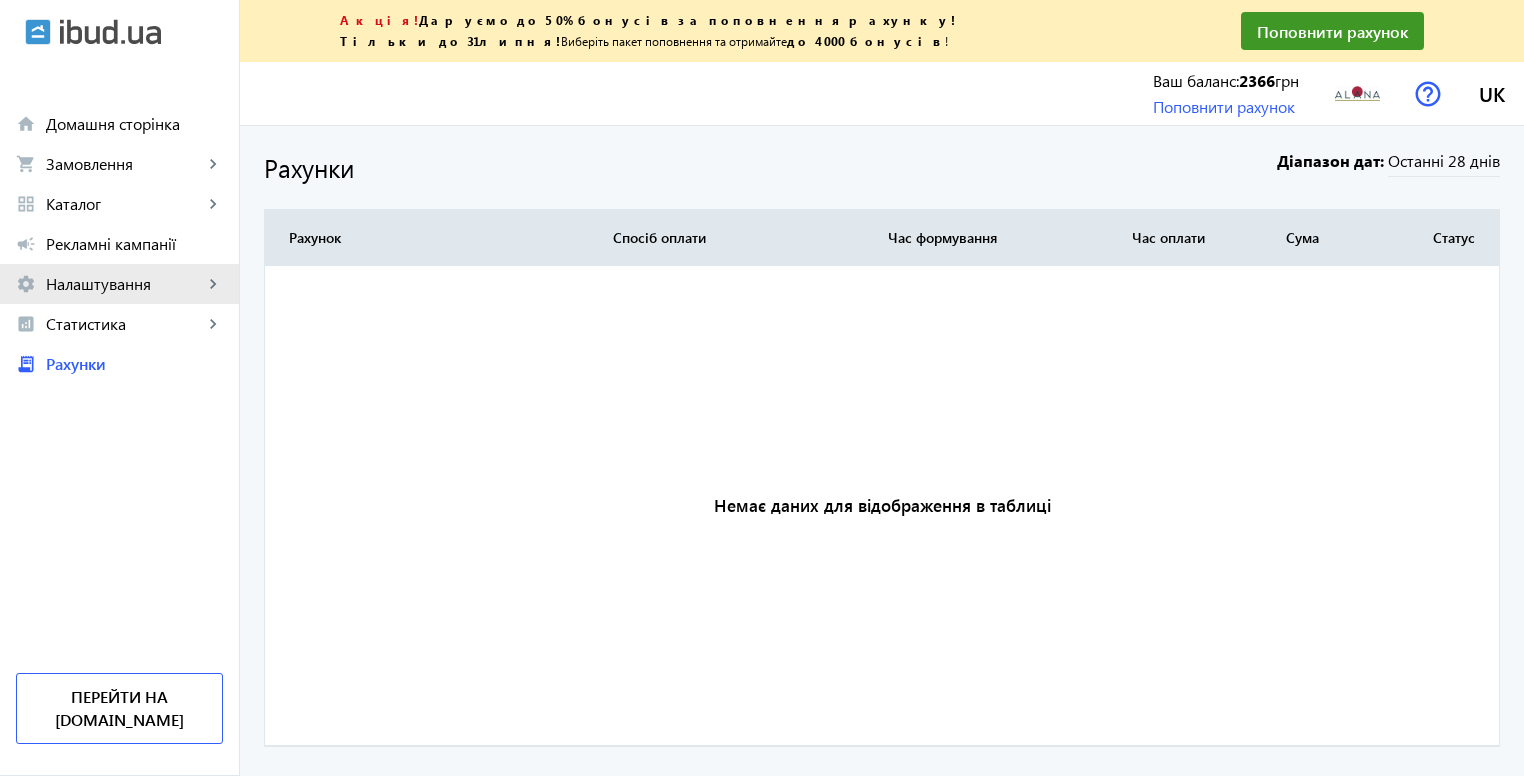 click on "settings Налаштування keyboard_arrow_right" 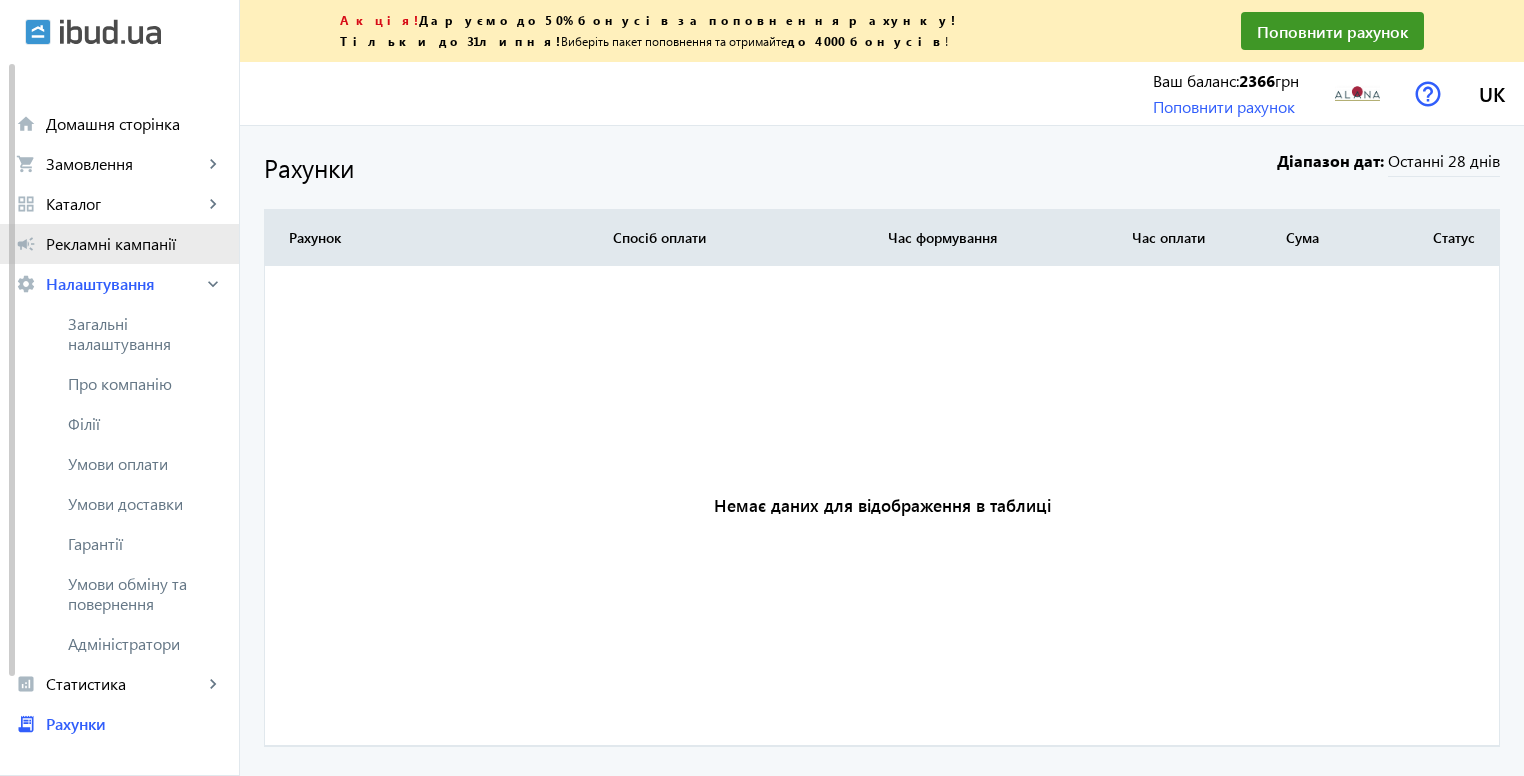 click on "campaign Рекламні кампанії" 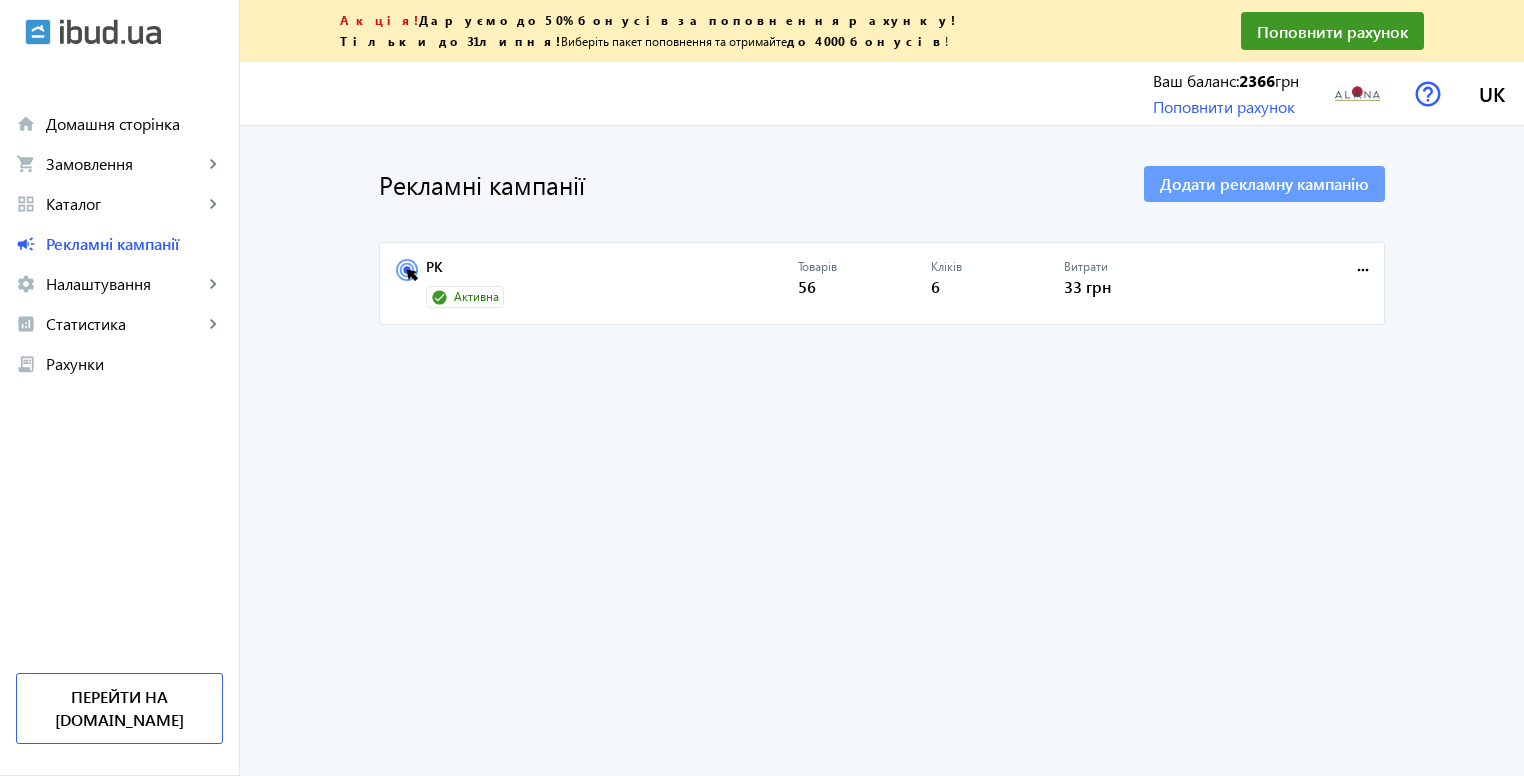 click on "Додати рекламну кампанію" 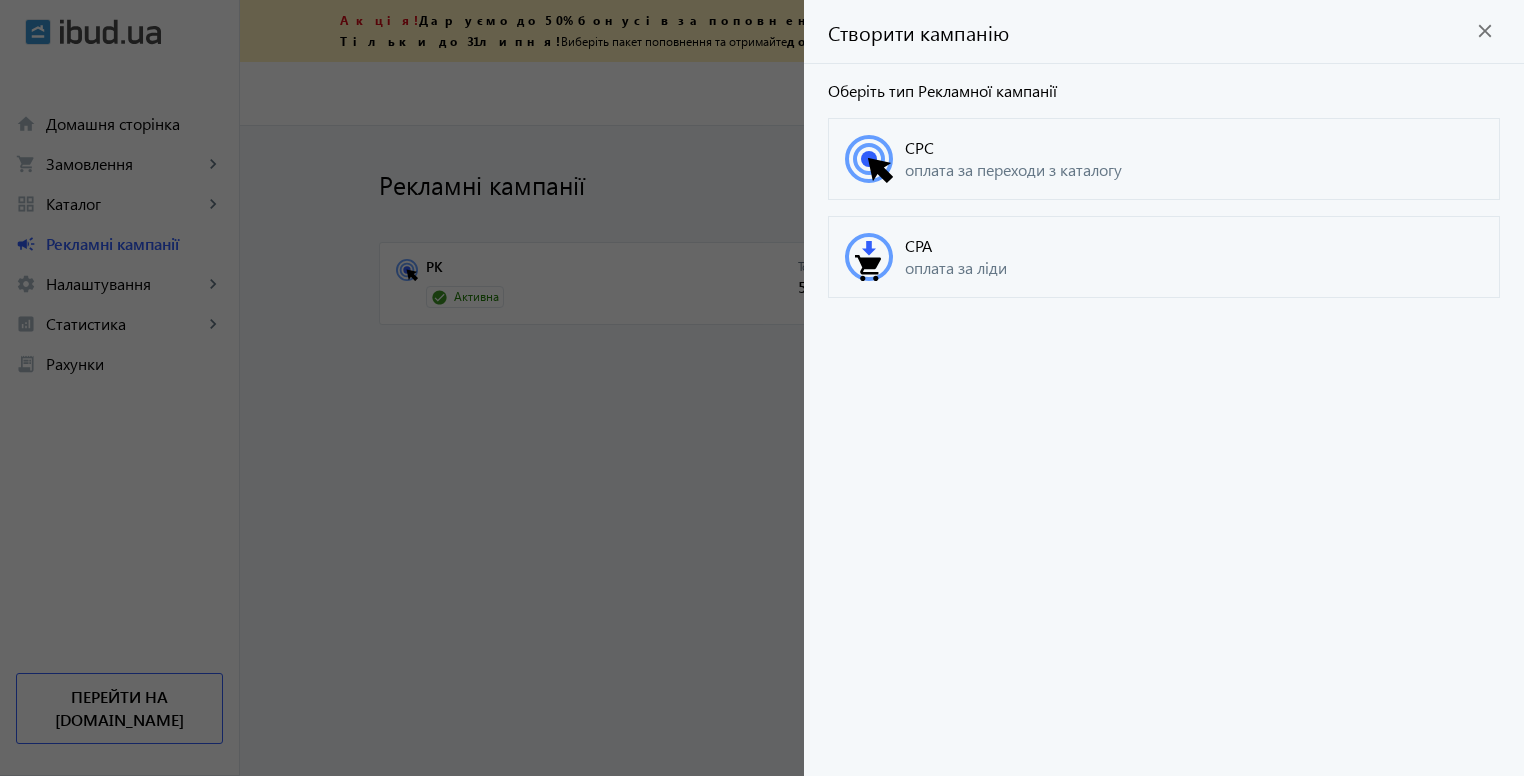 click on "оплата за переходи з каталогу" 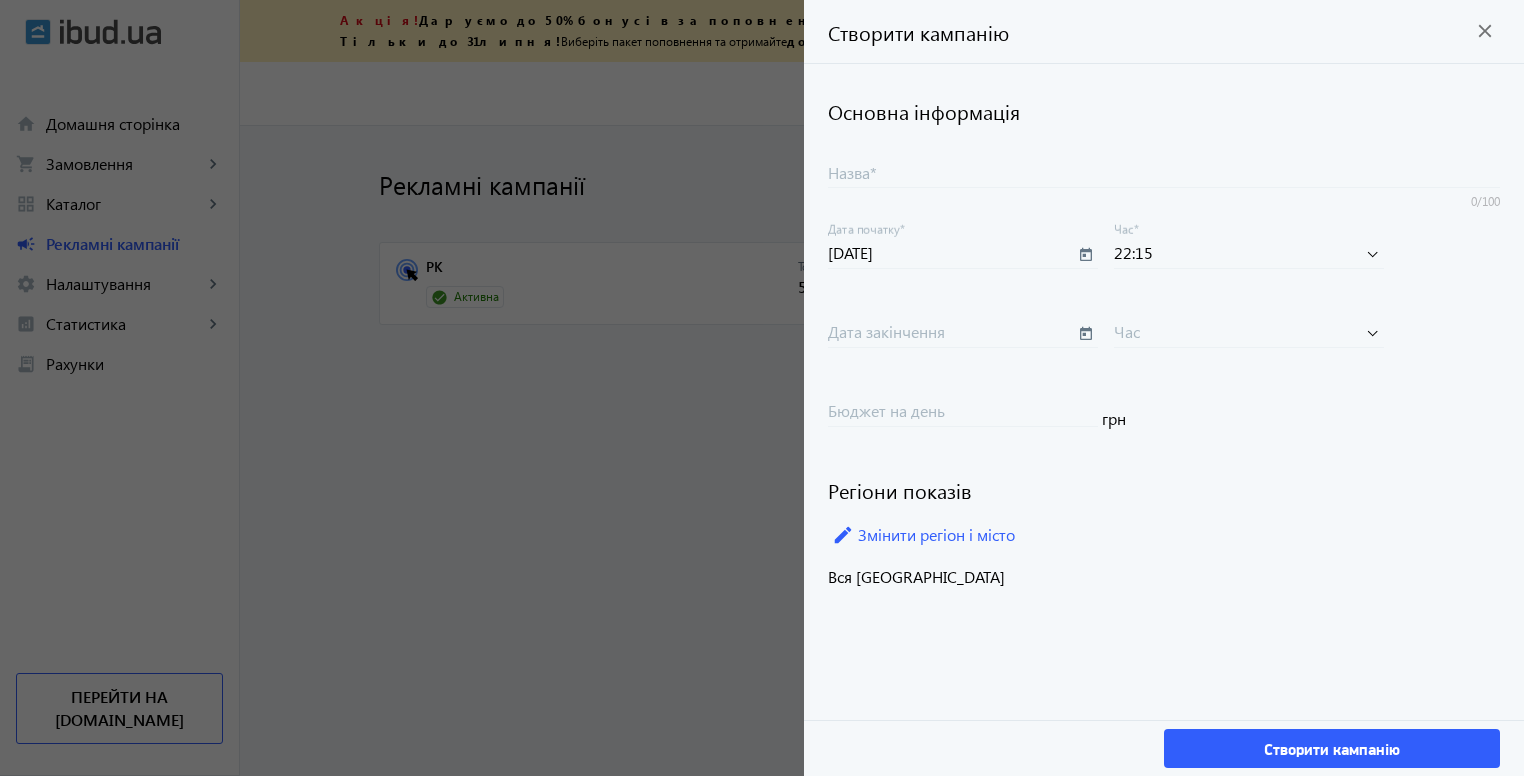 click on "close" 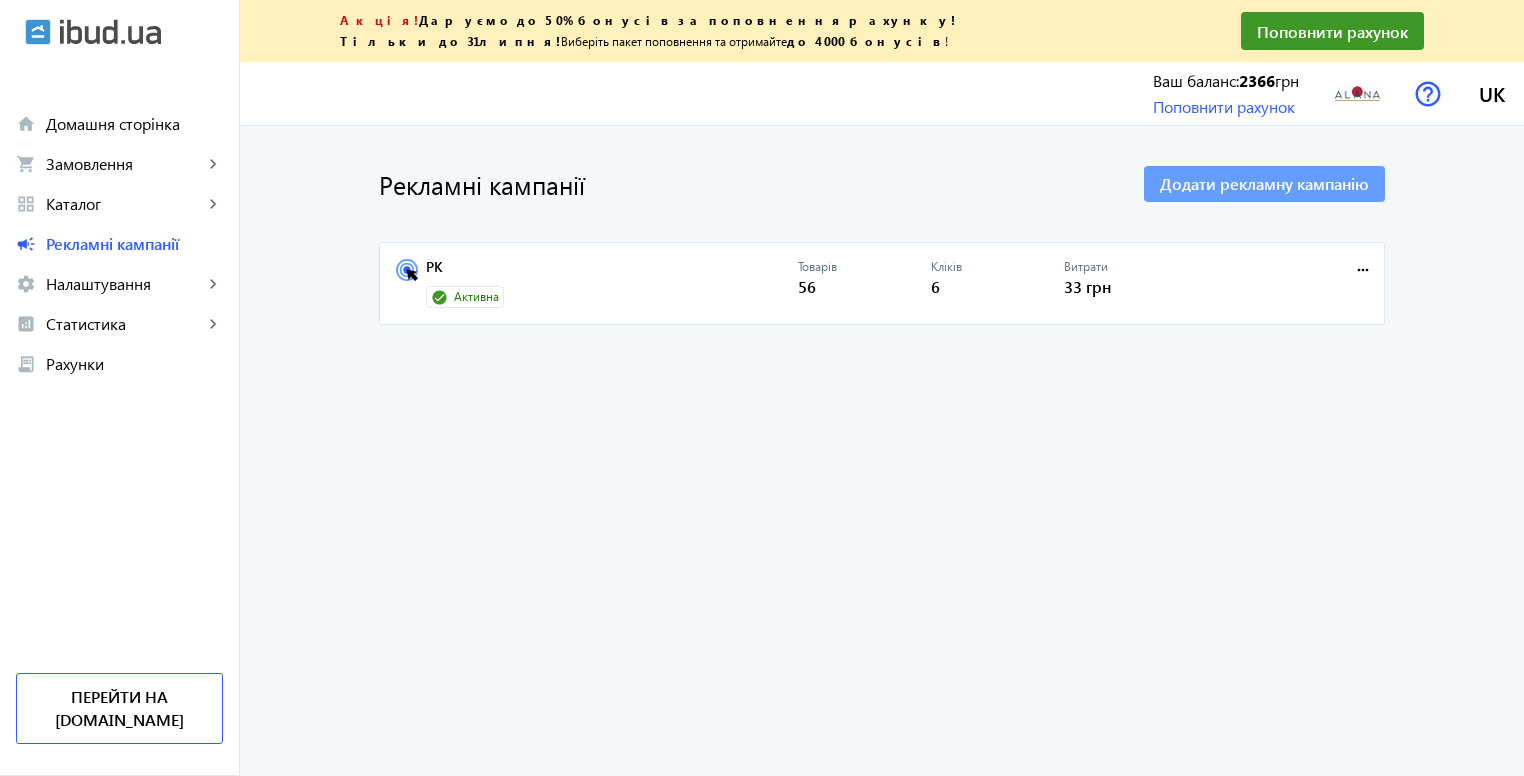 click on "Додати рекламну кампанію" 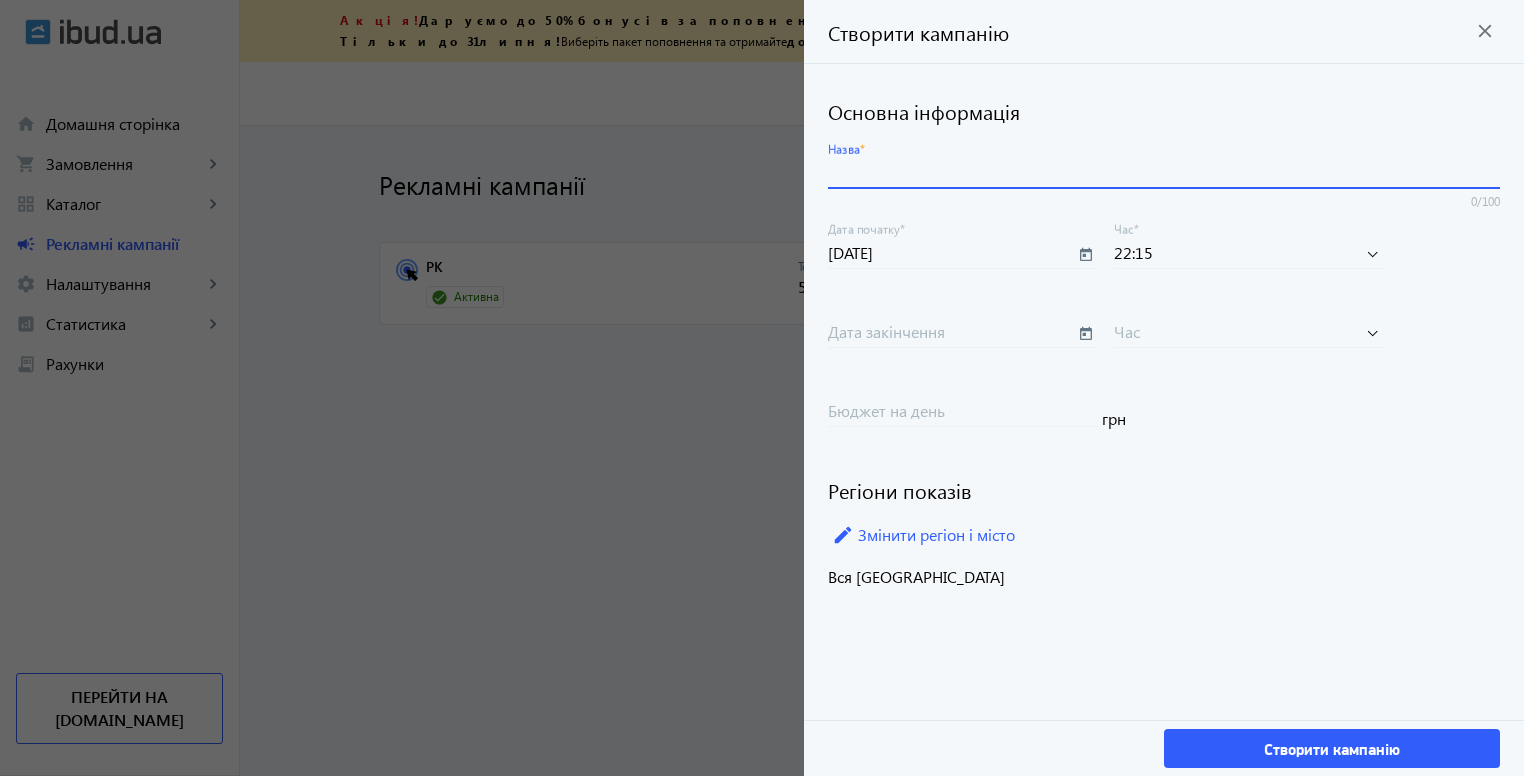 click on "Назва  *" at bounding box center [1164, 172] 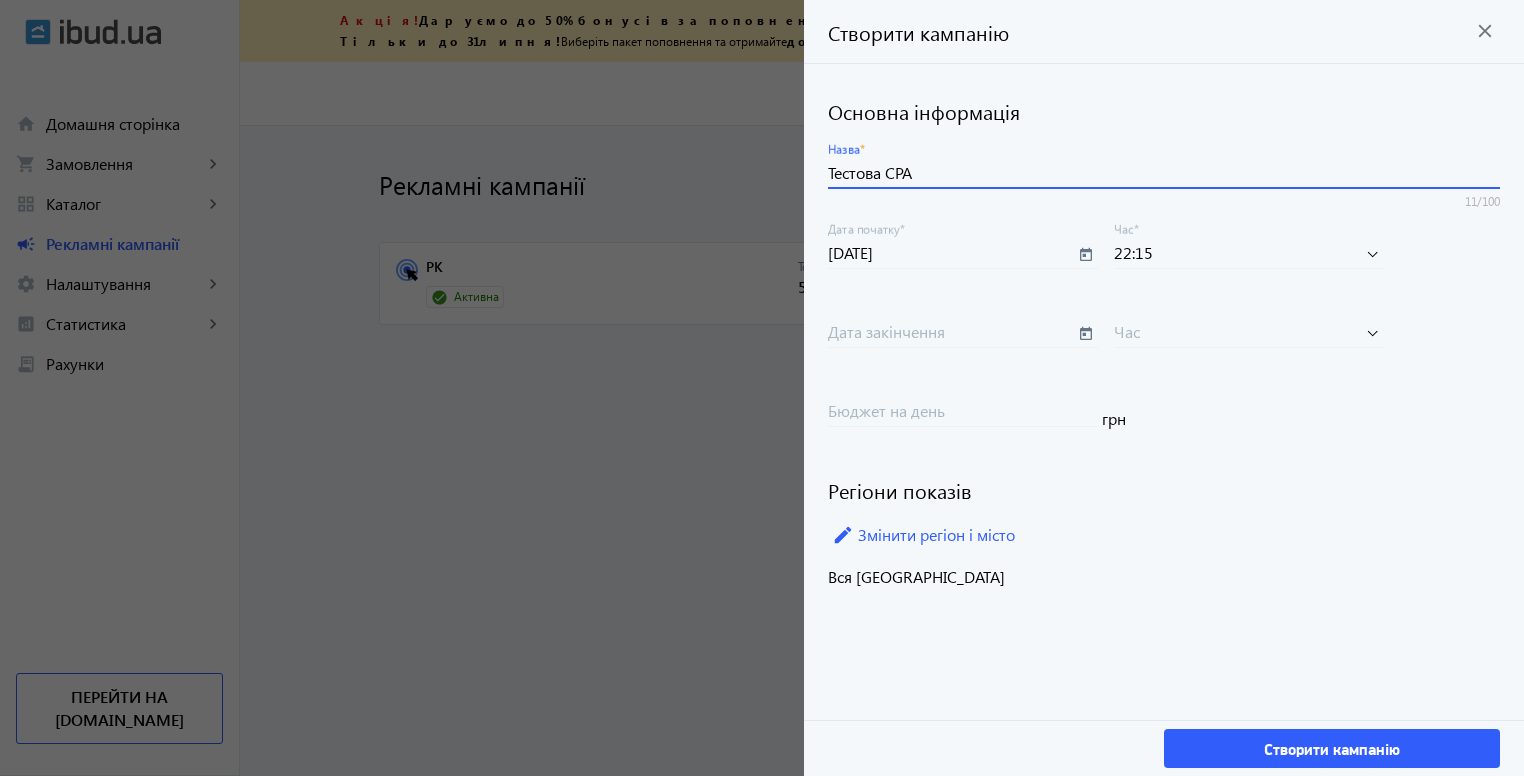 type on "Тестова CPA" 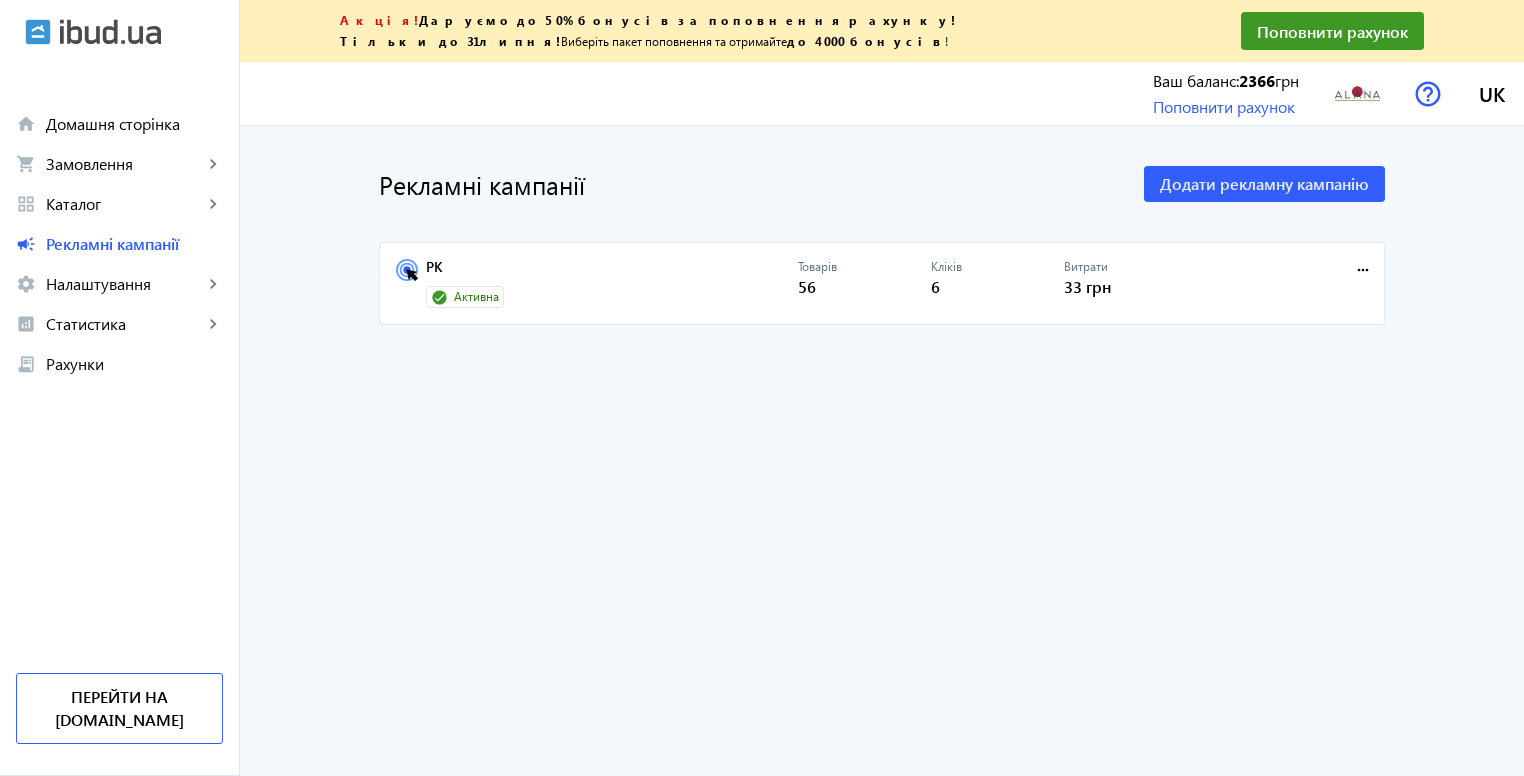 drag, startPoint x: 1303, startPoint y: 157, endPoint x: 1304, endPoint y: 137, distance: 20.024984 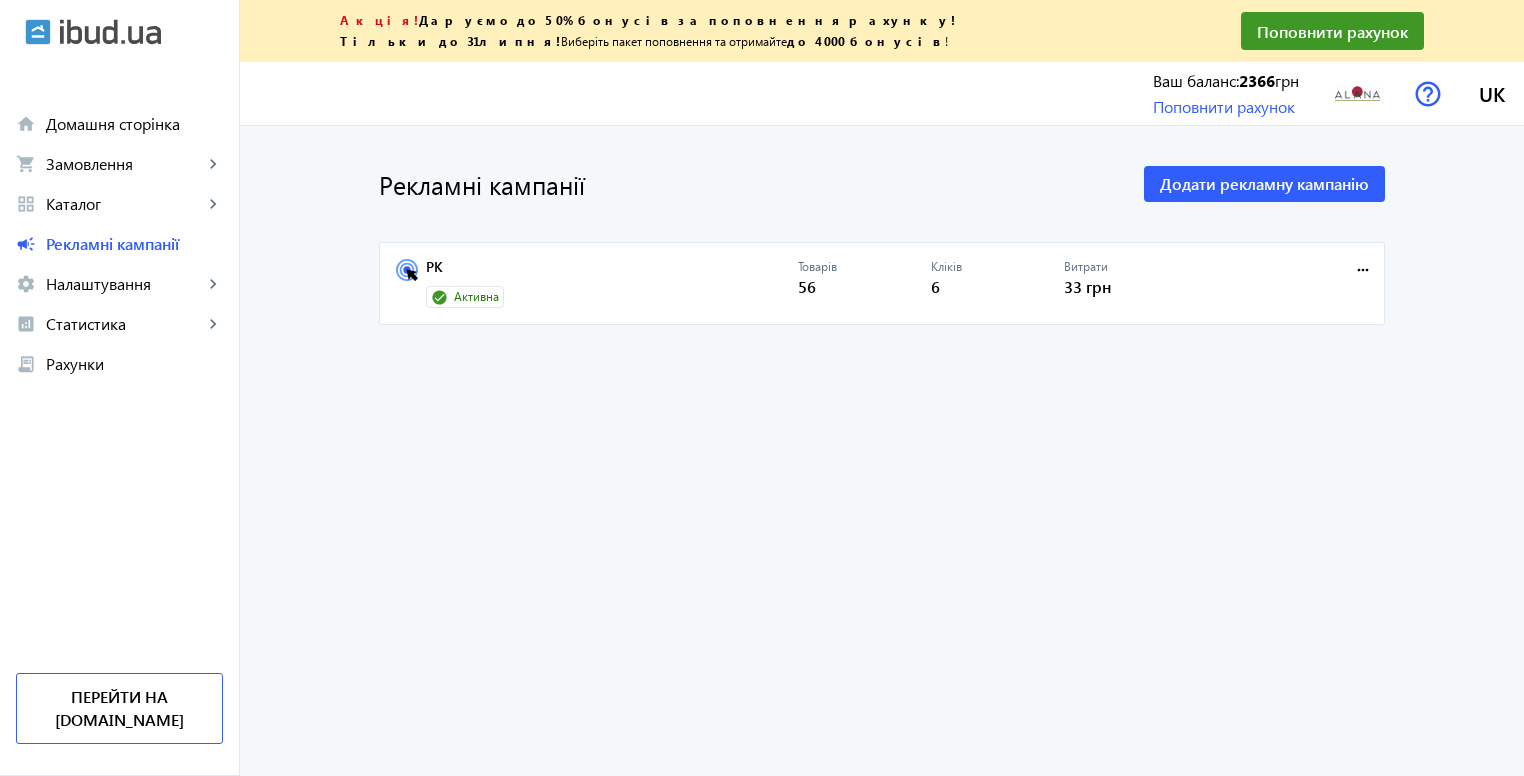 drag, startPoint x: 1300, startPoint y: 155, endPoint x: 1272, endPoint y: 205, distance: 57.306194 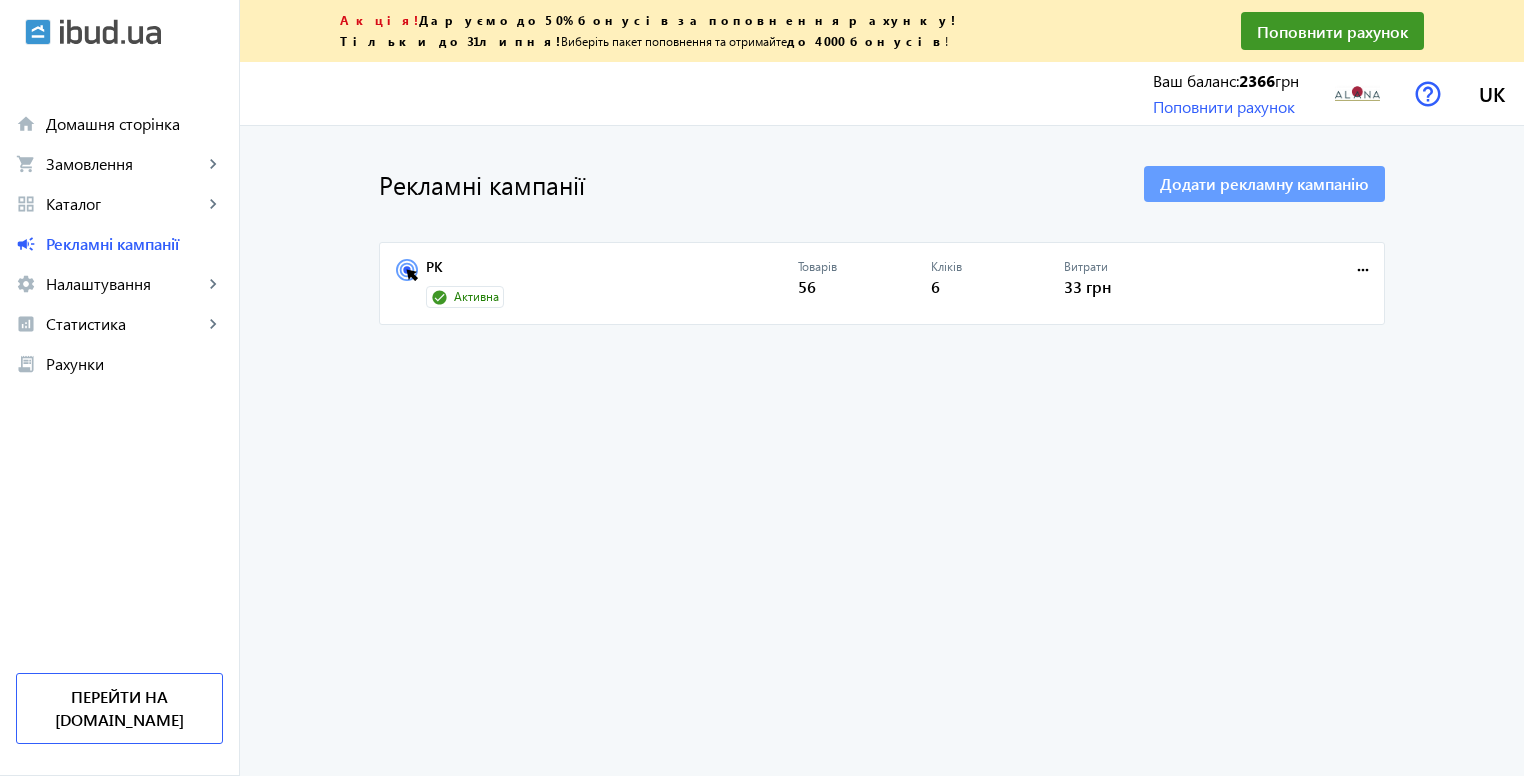 click on "Додати рекламну кампанію" 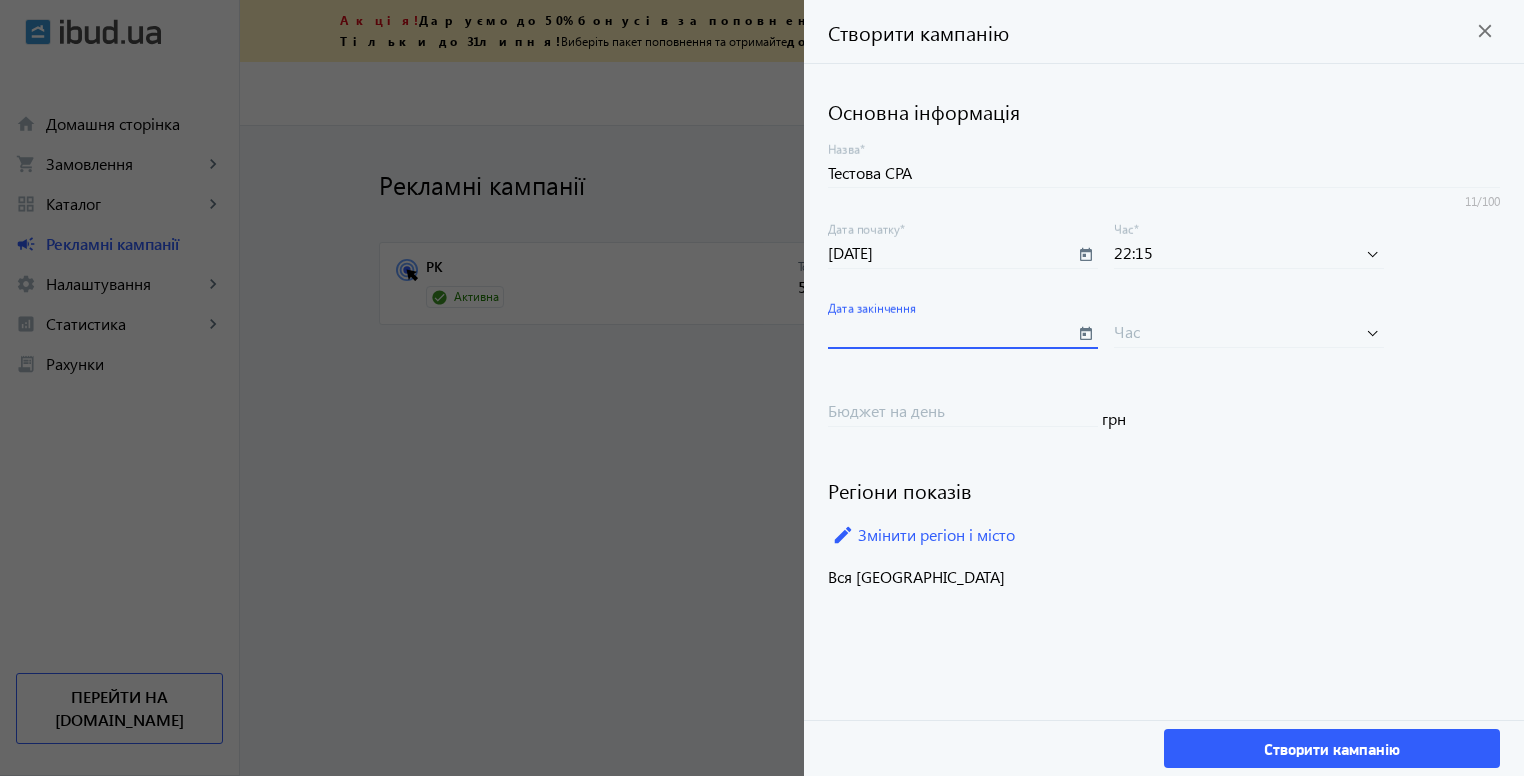 click on "Дата закінчення" at bounding box center [951, 331] 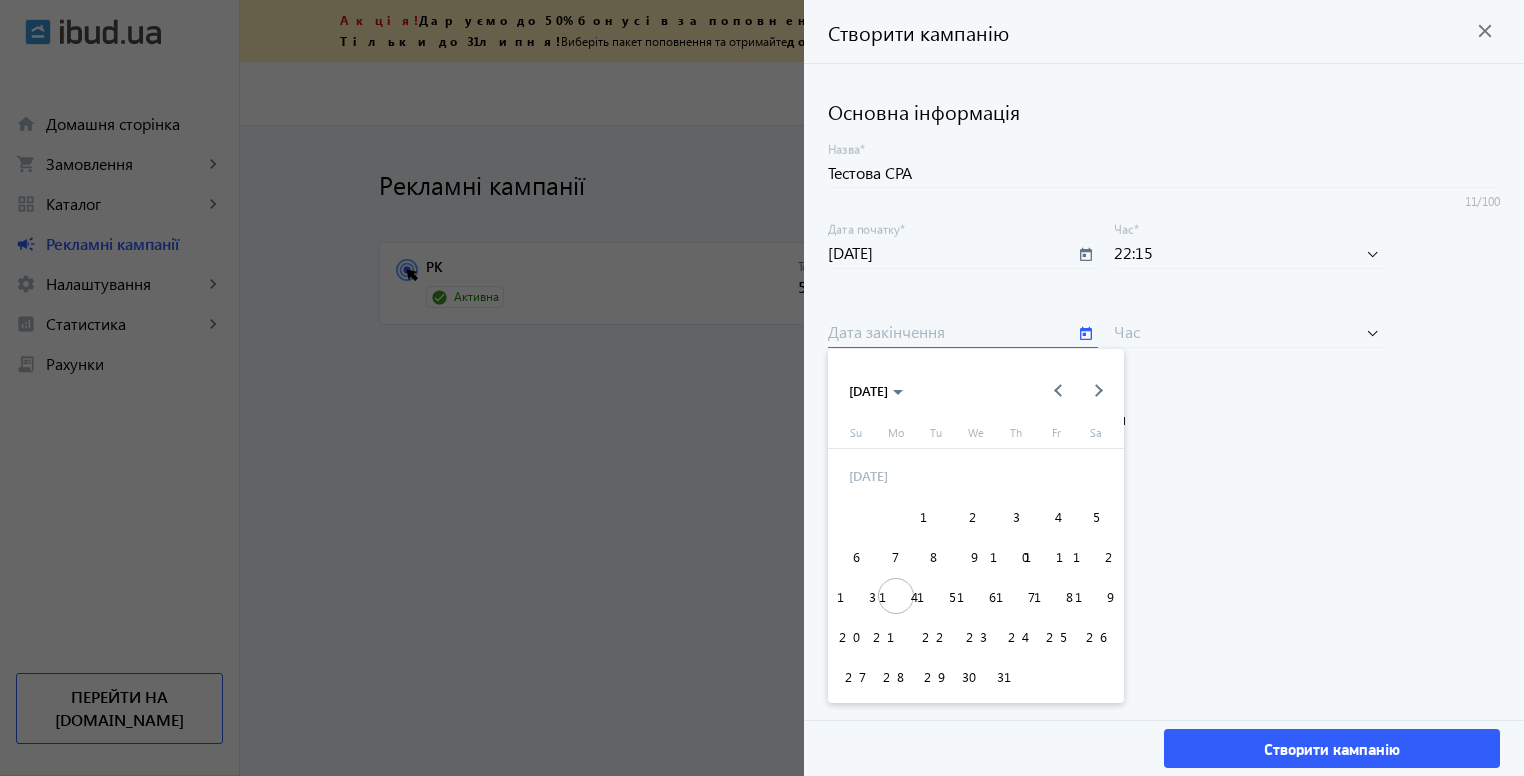 click at bounding box center (762, 388) 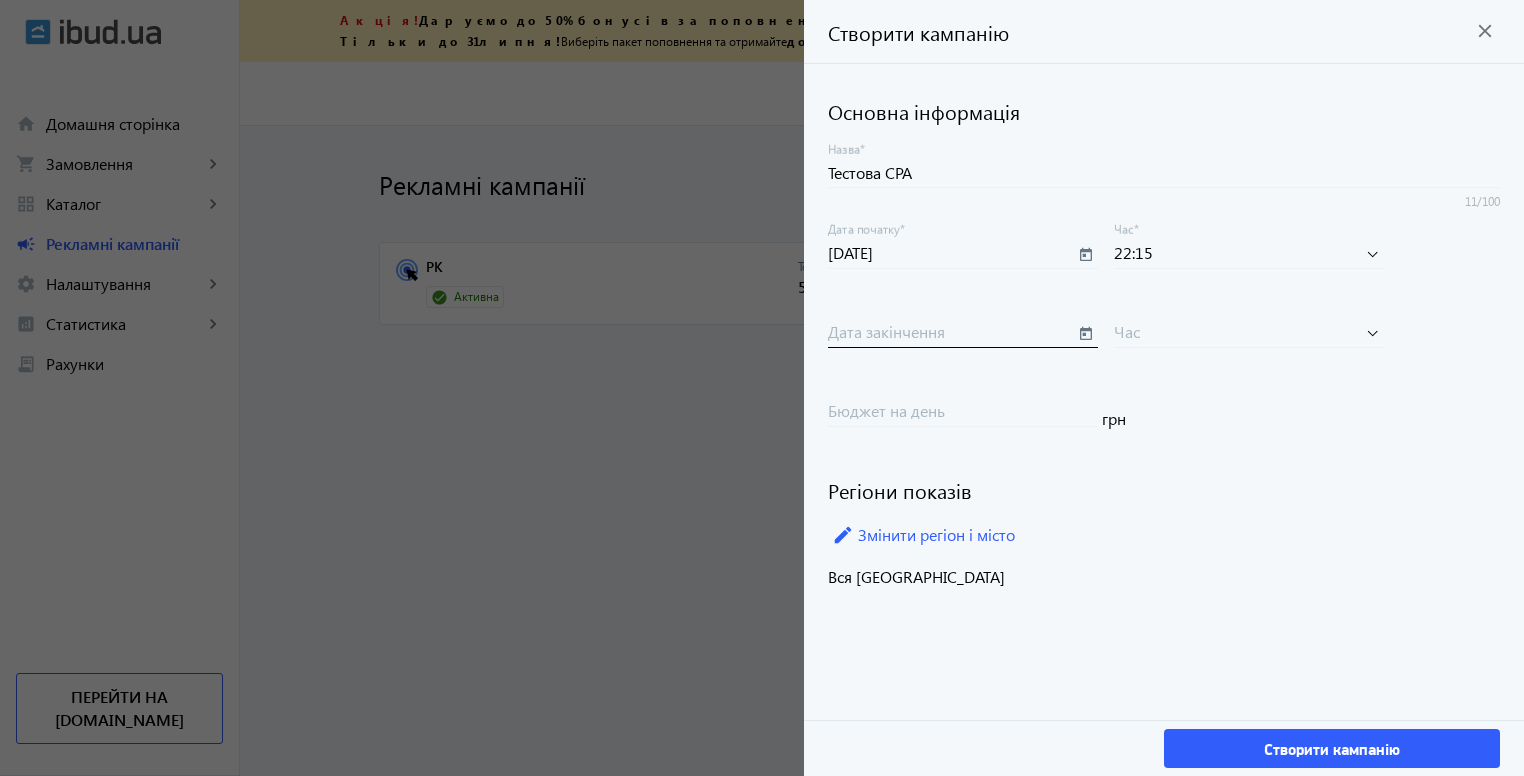 click 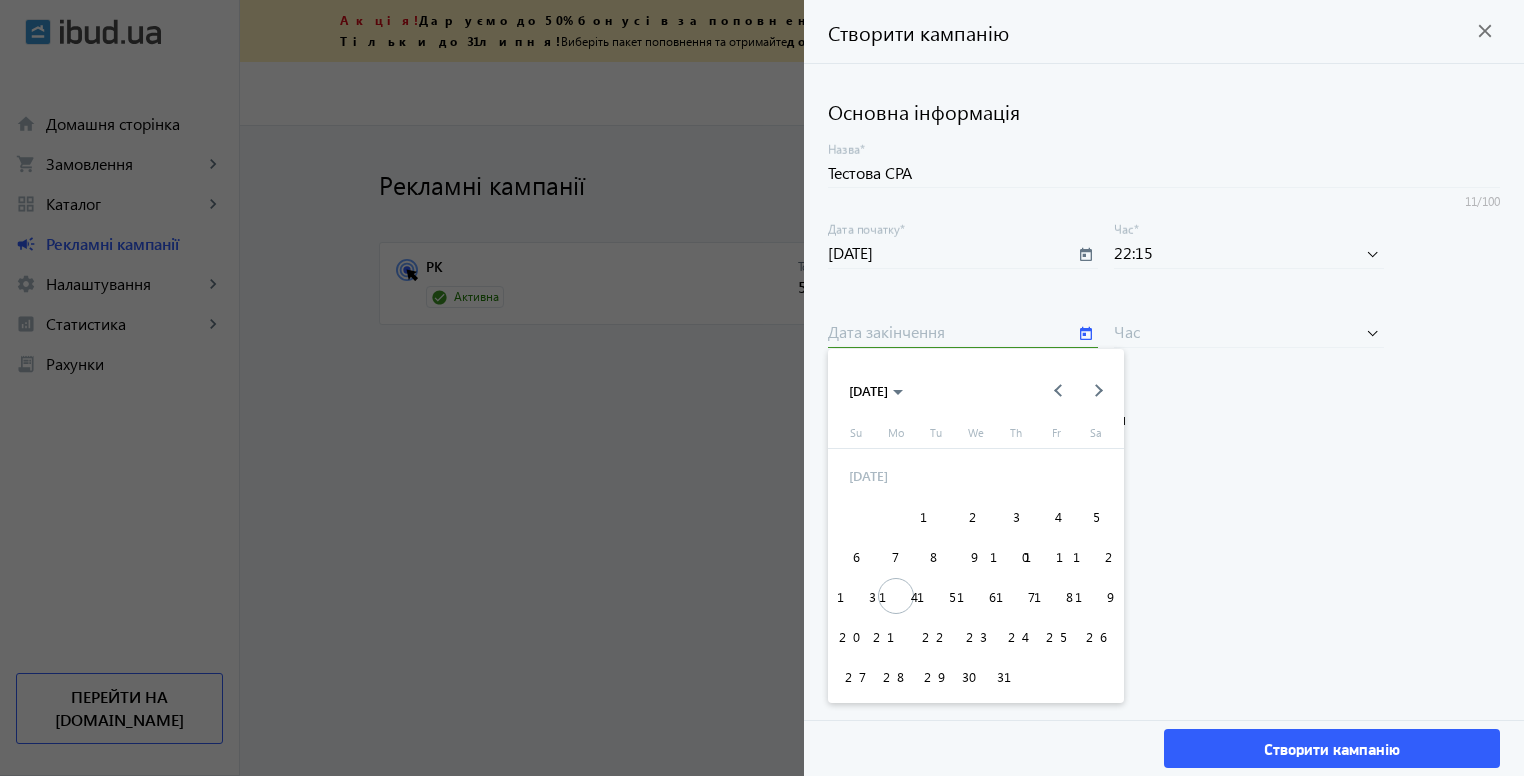 click on "19" at bounding box center [1096, 596] 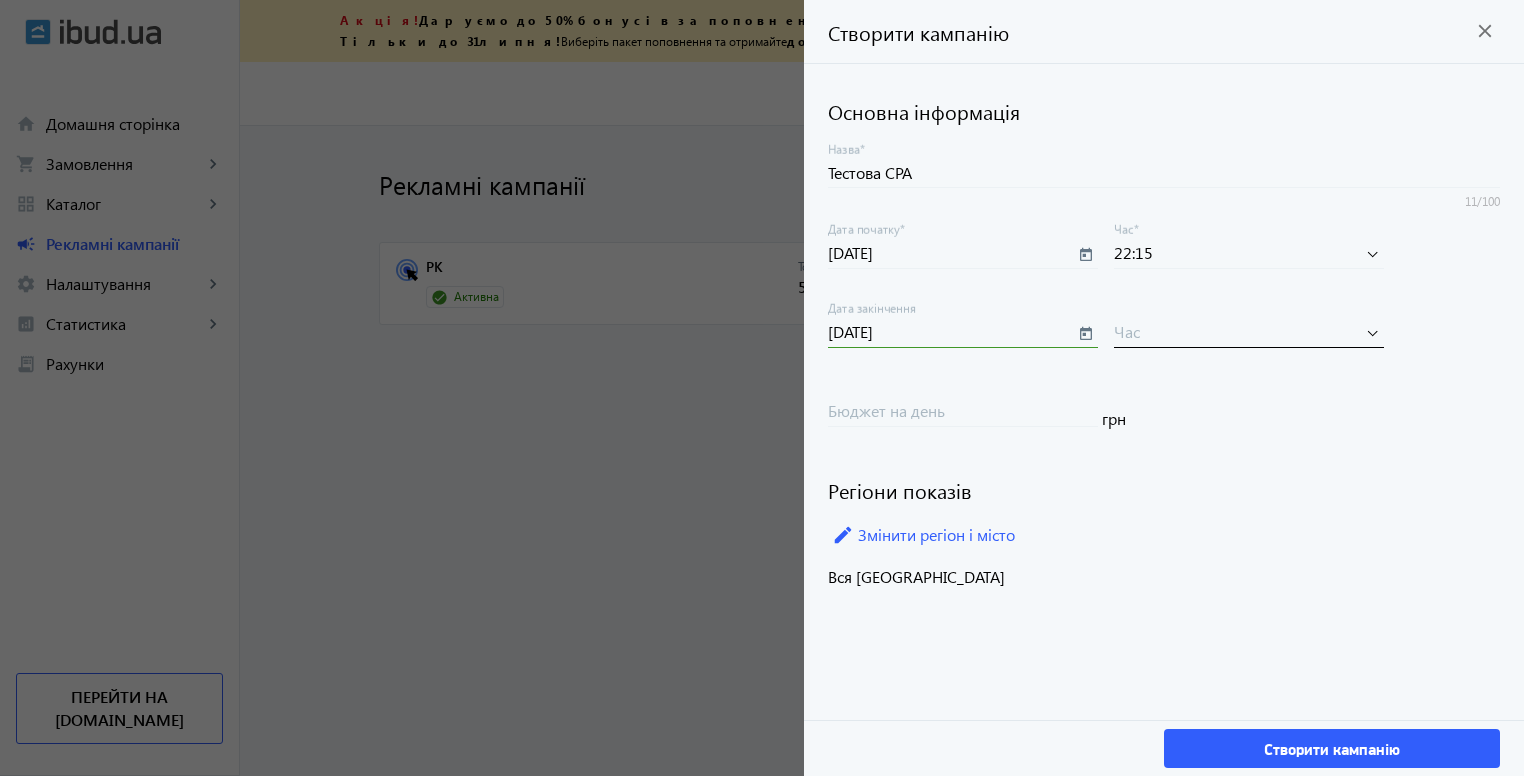 click at bounding box center (1235, 331) 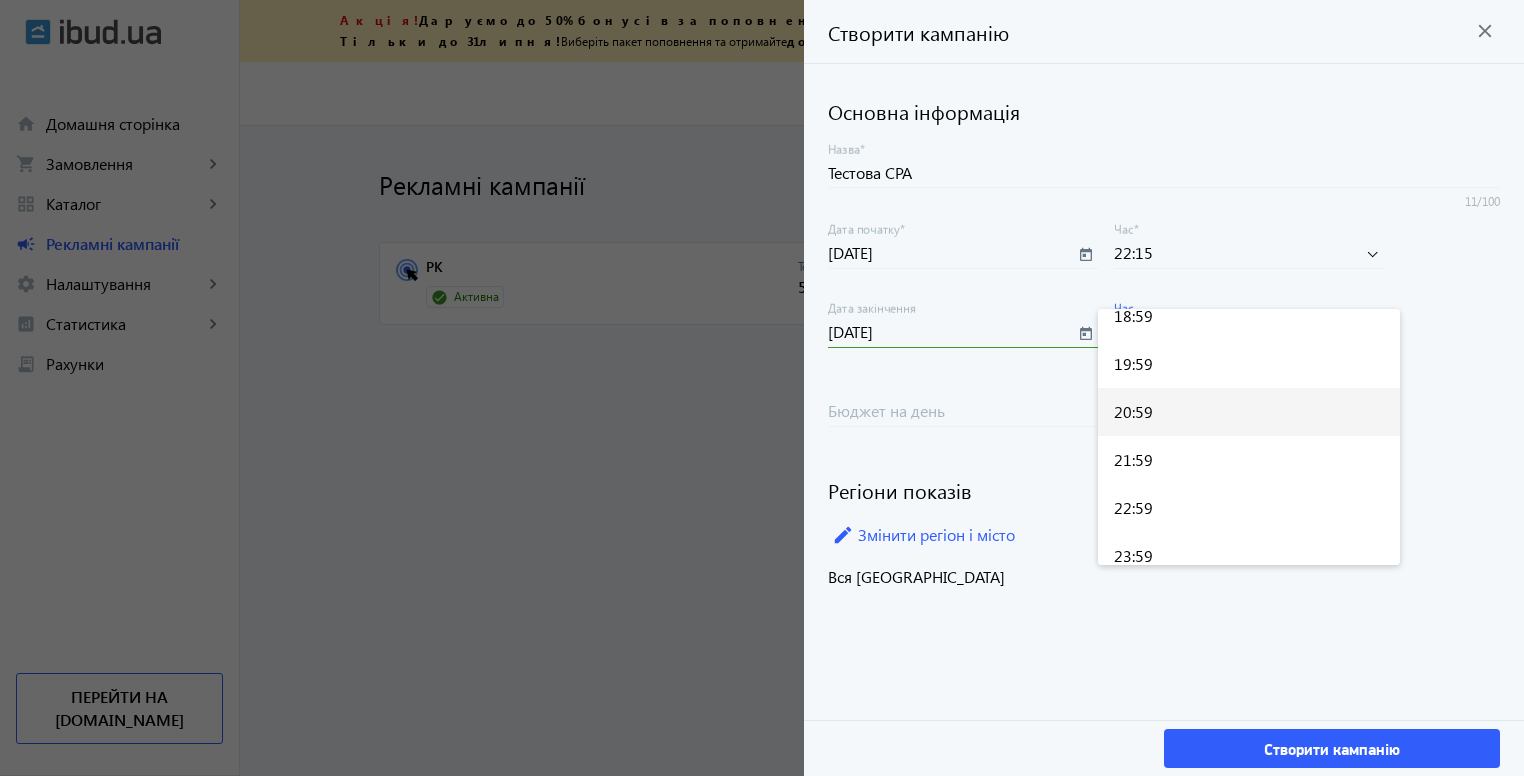 scroll, scrollTop: 944, scrollLeft: 0, axis: vertical 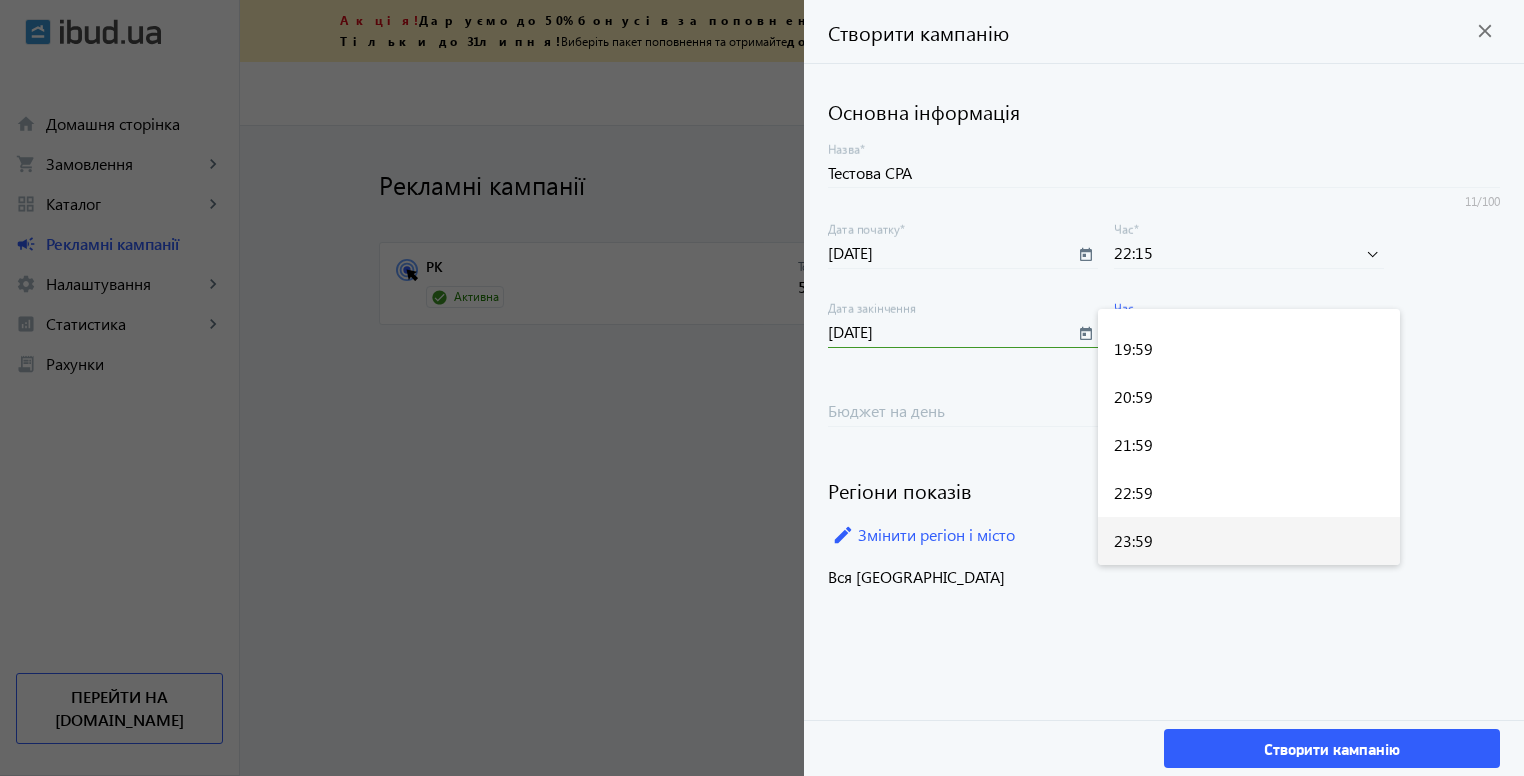 click on "23:59" at bounding box center [1249, 541] 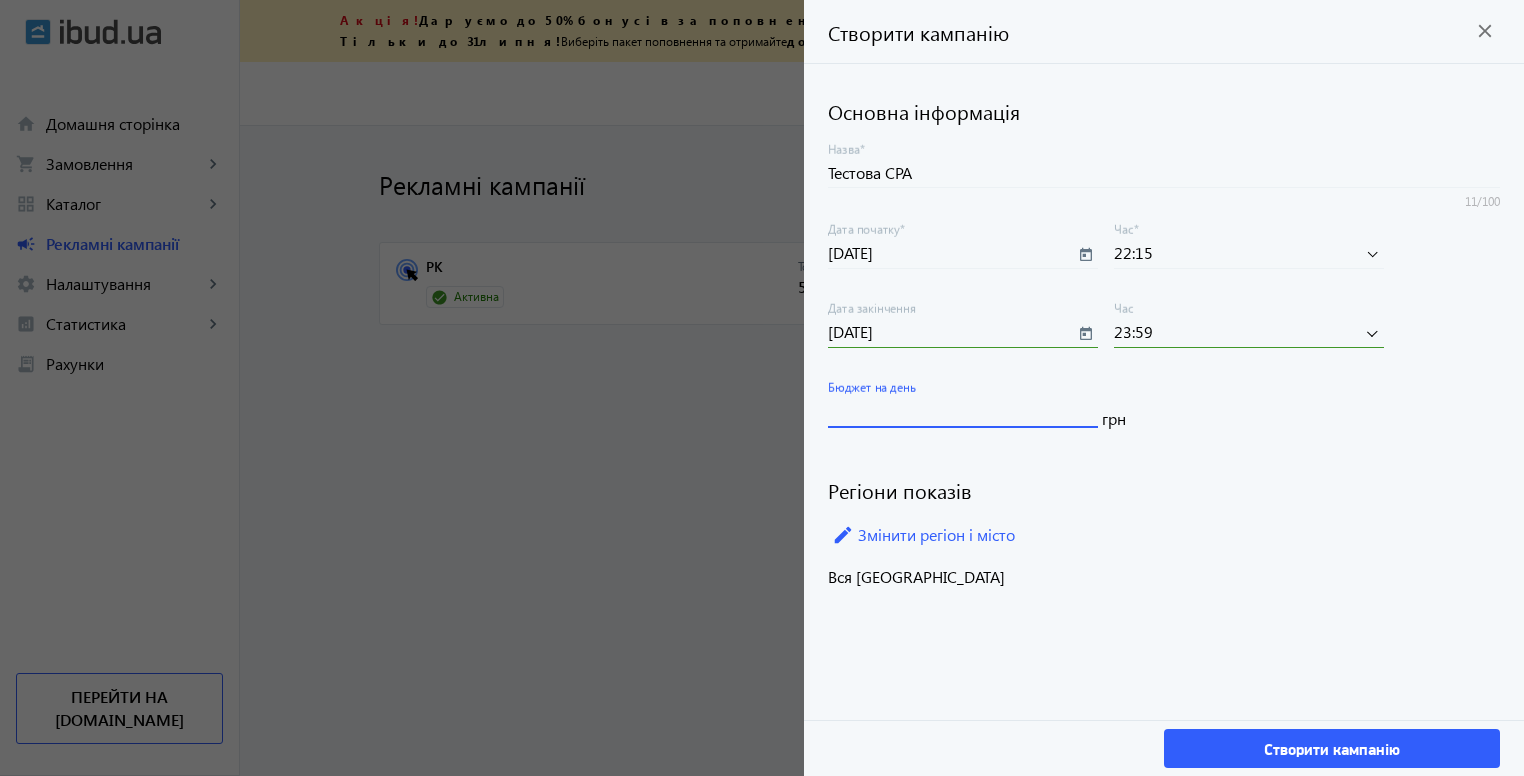 click on "Бюджет на день" at bounding box center [963, 410] 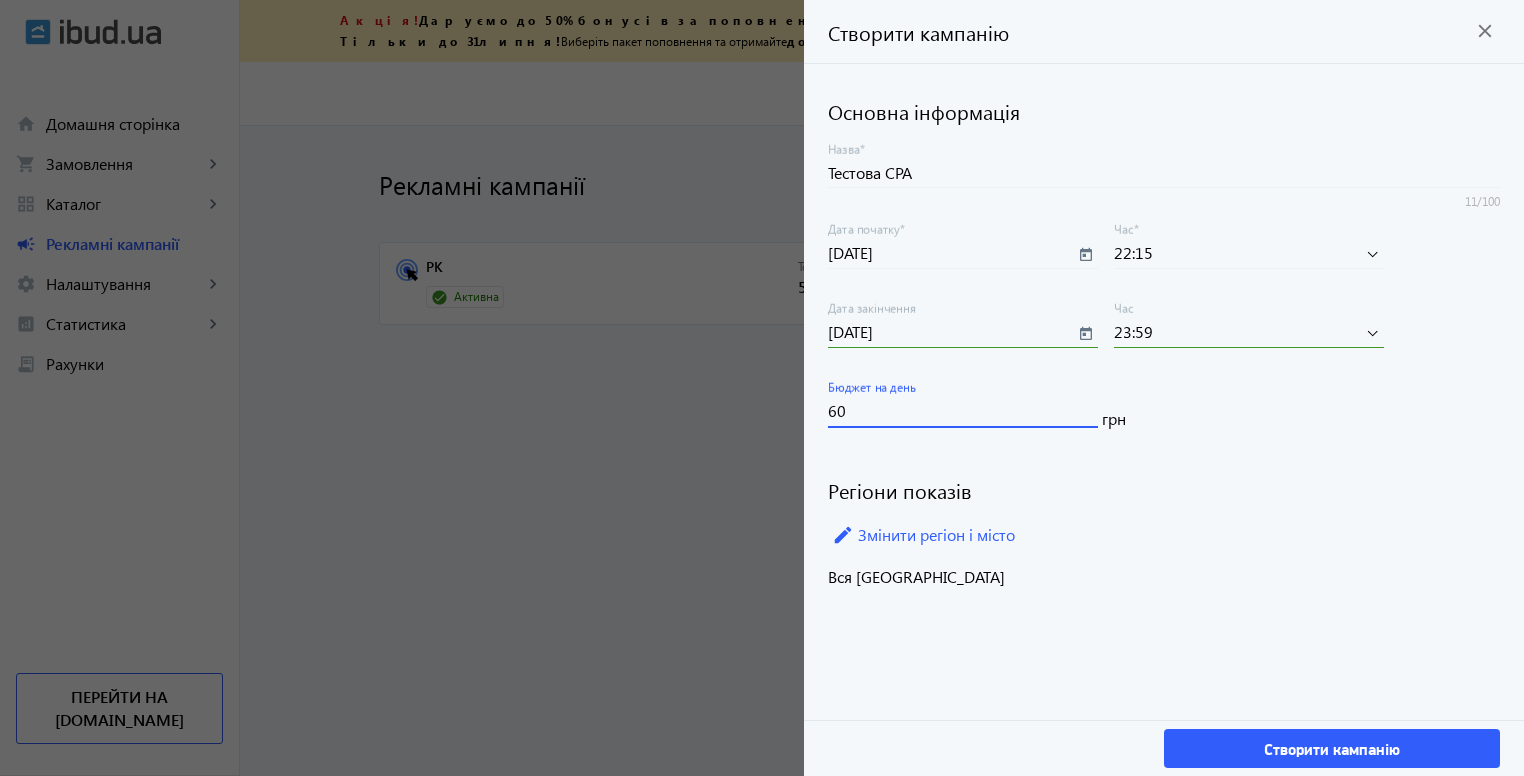 click on "60 Бюджет на день грн" 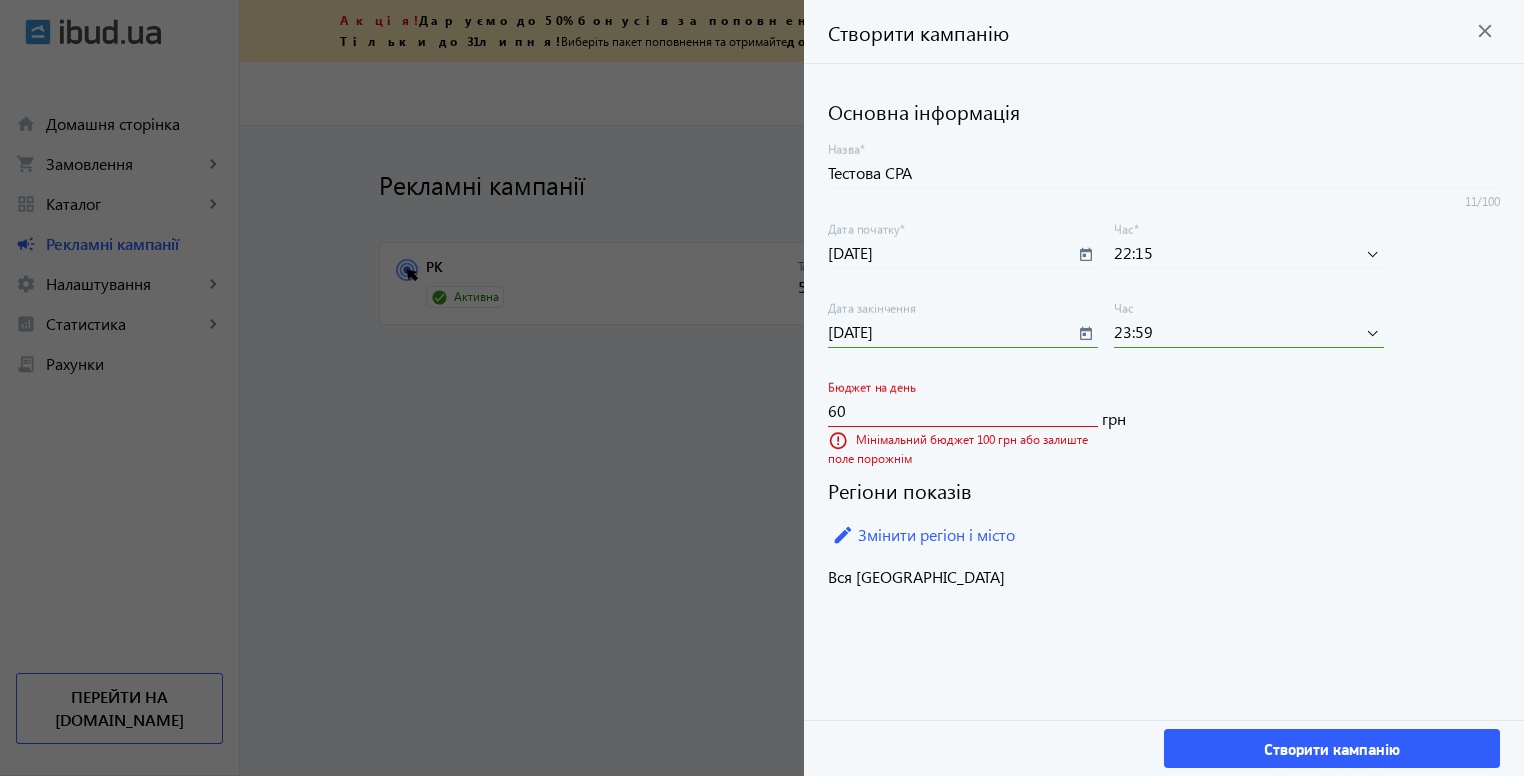 click on "60" at bounding box center (963, 410) 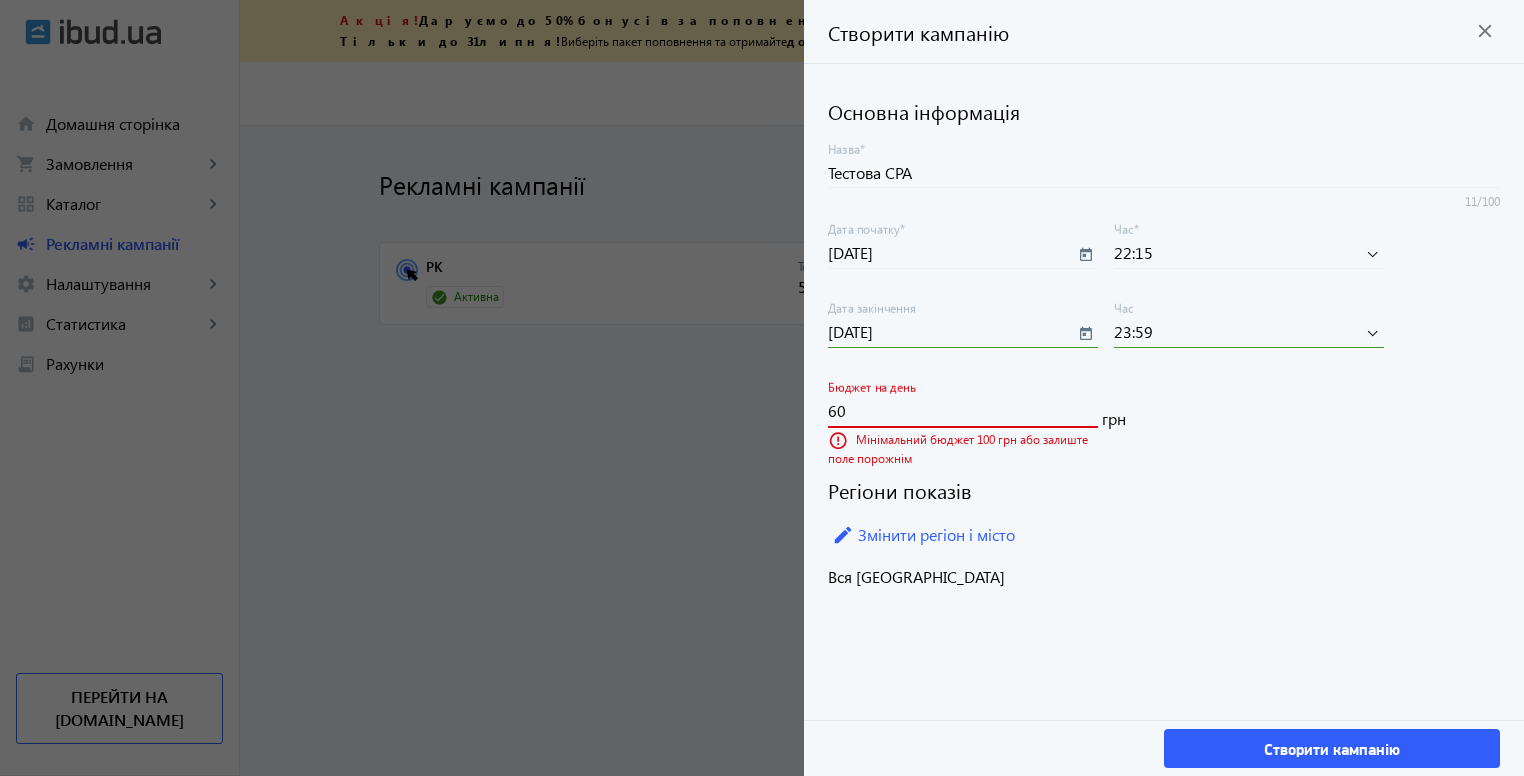 click on "60" at bounding box center (963, 410) 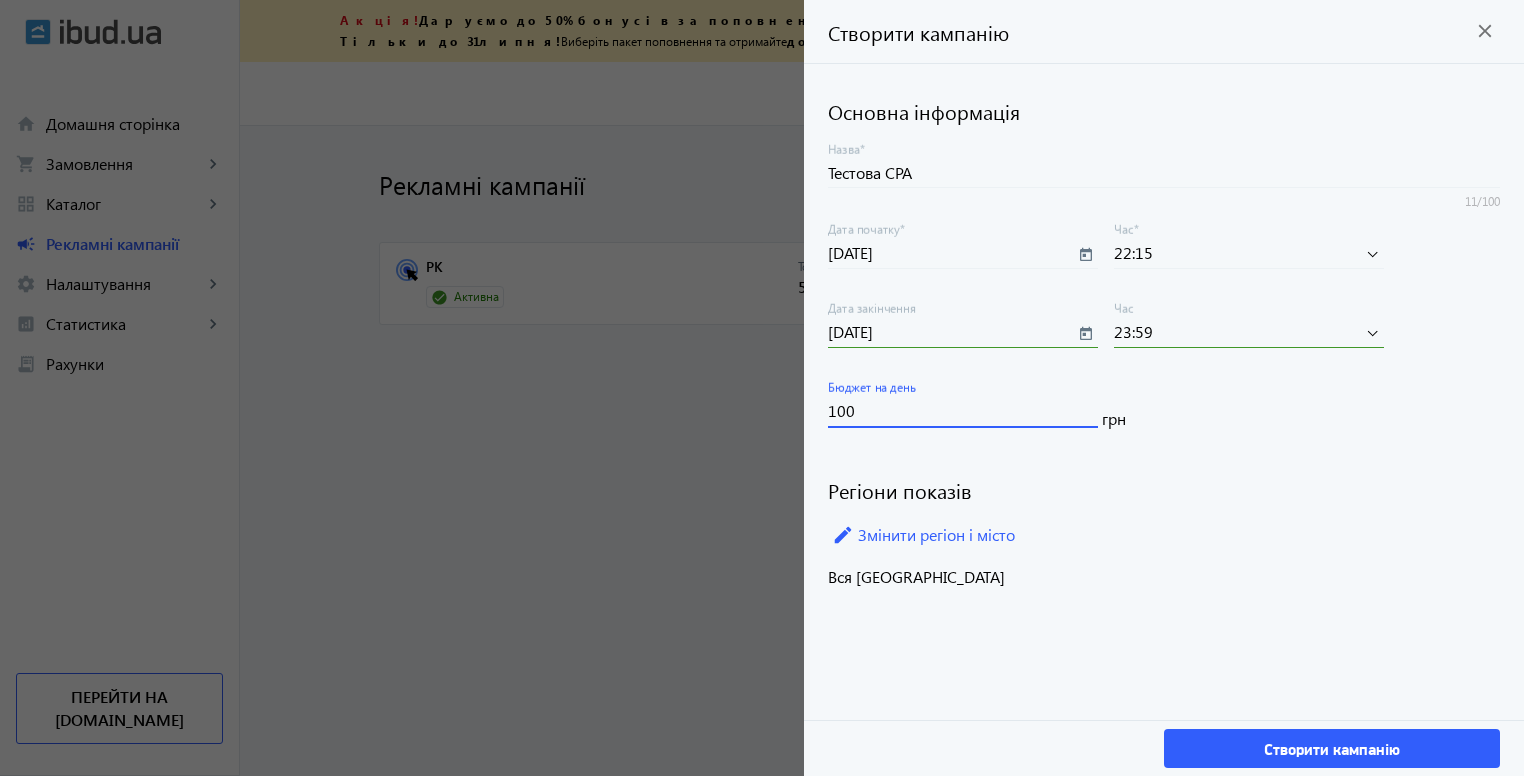 type on "100" 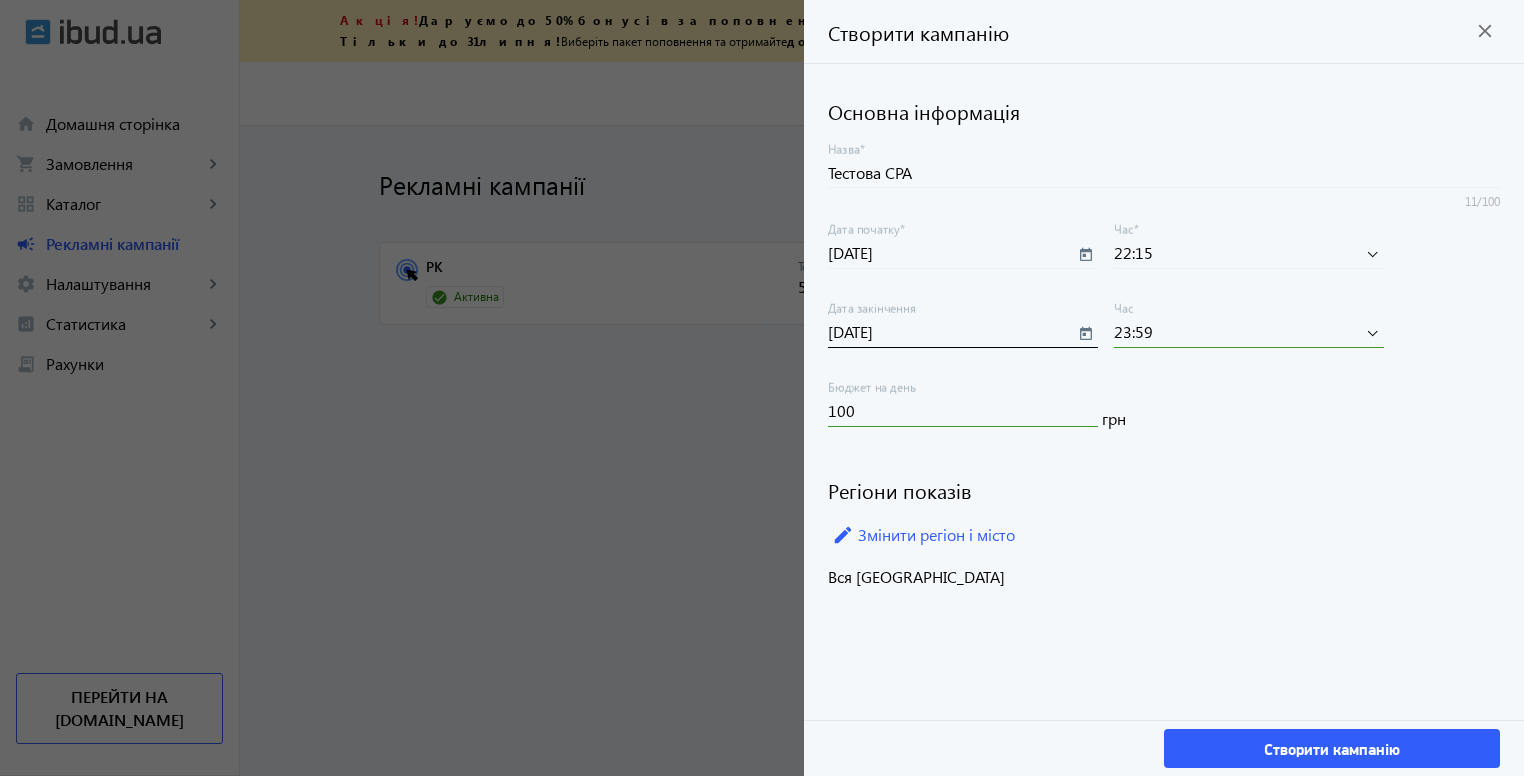 click 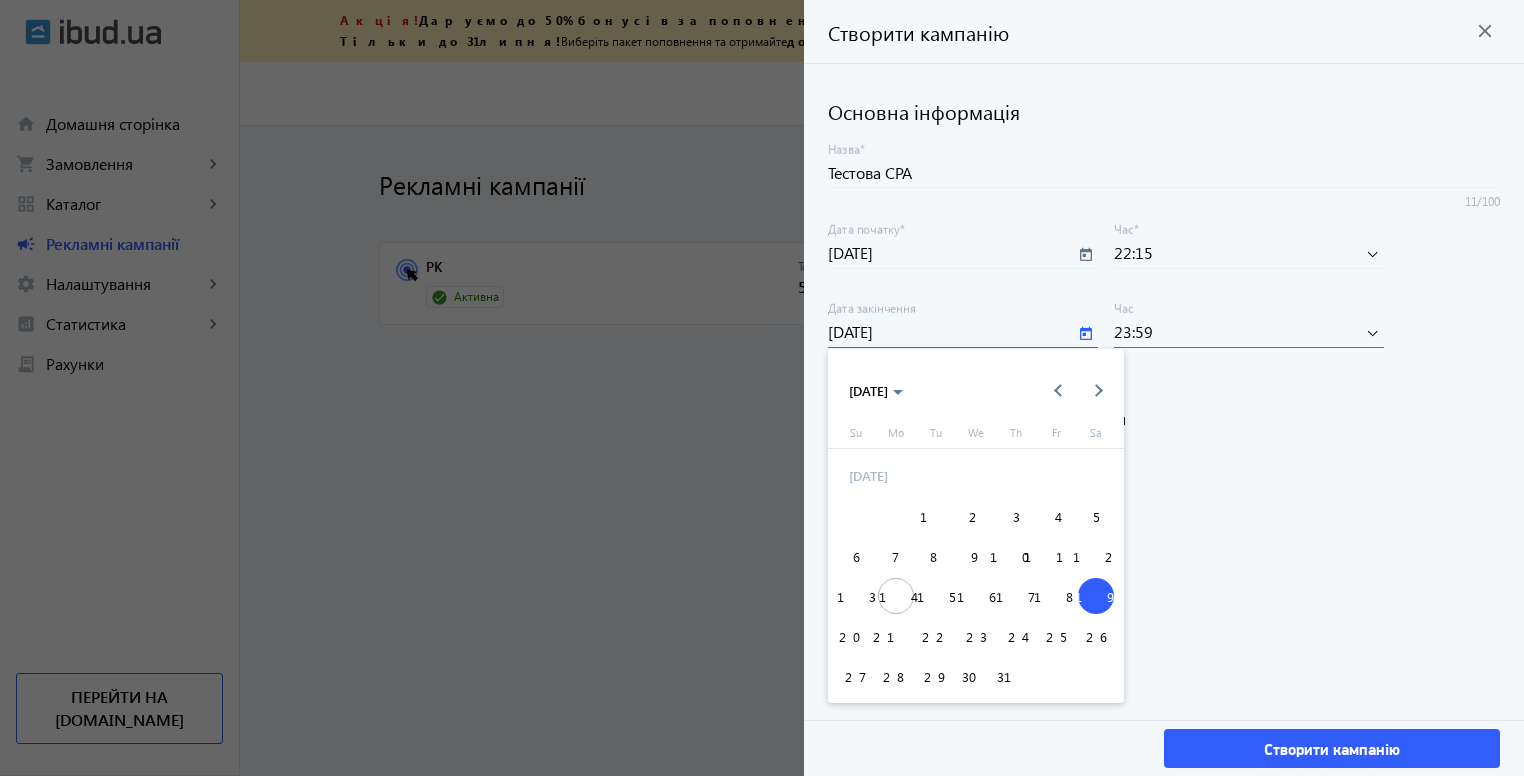 click on "17" at bounding box center (1016, 596) 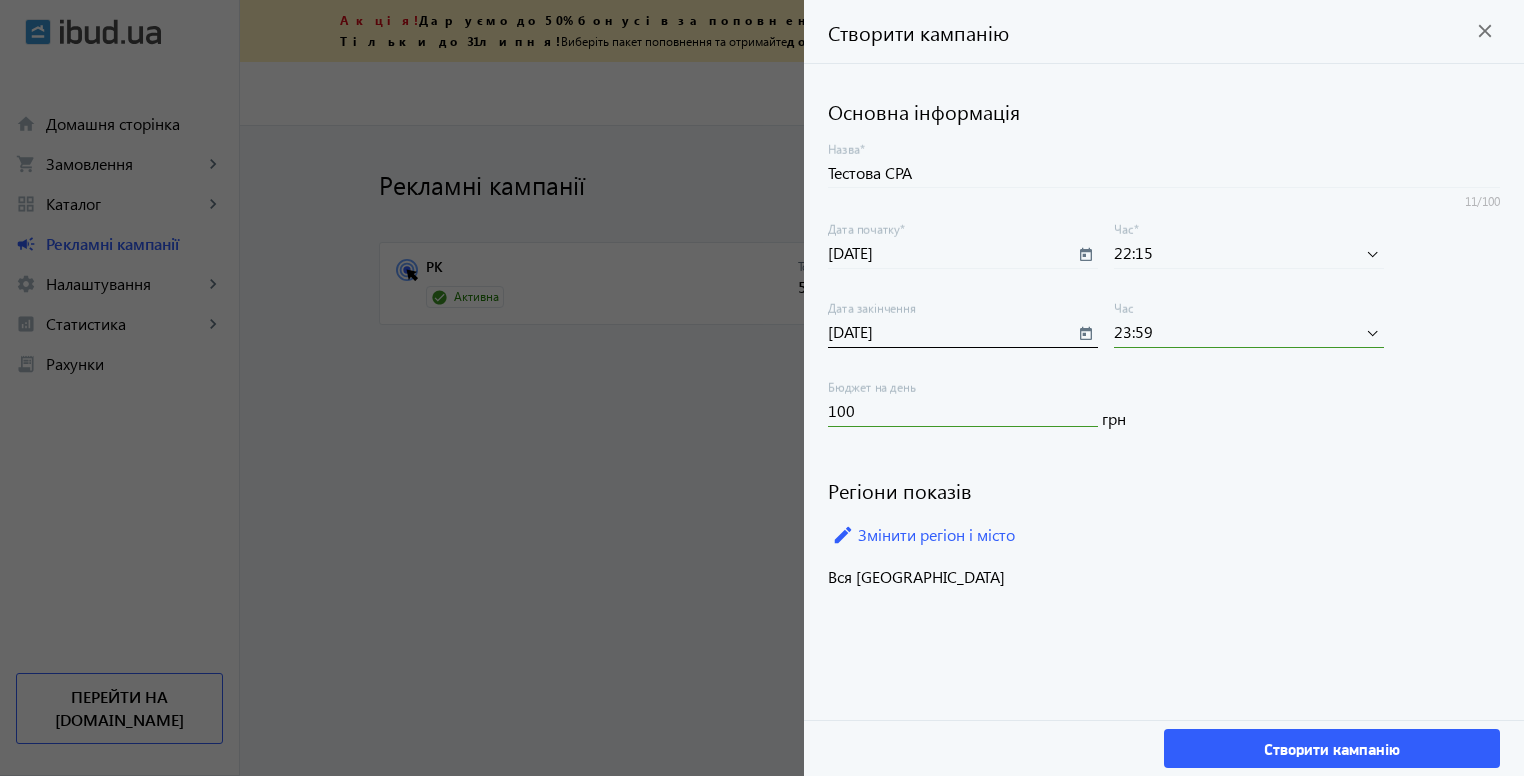 click on "[DATE] Дата закінчення" 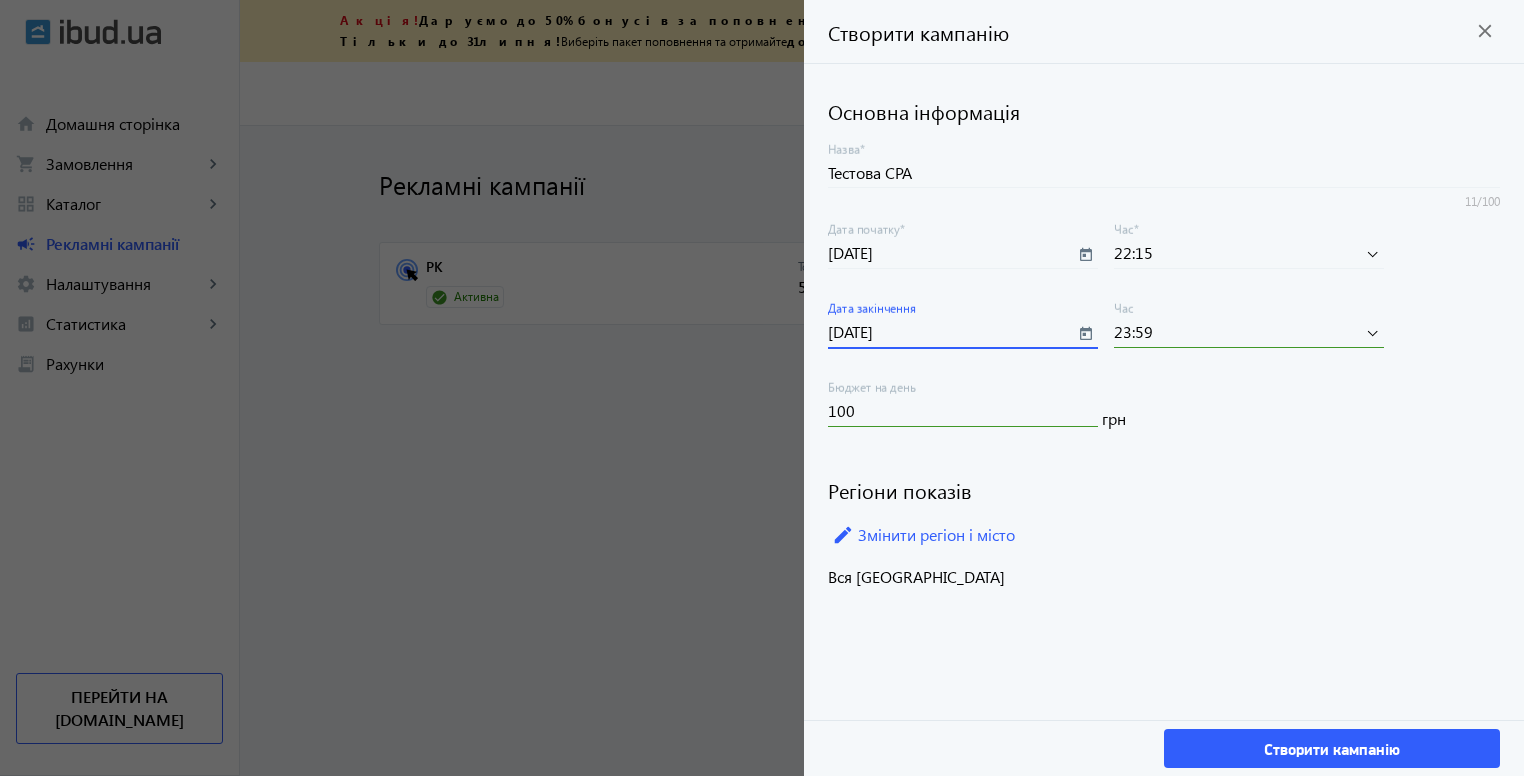 click 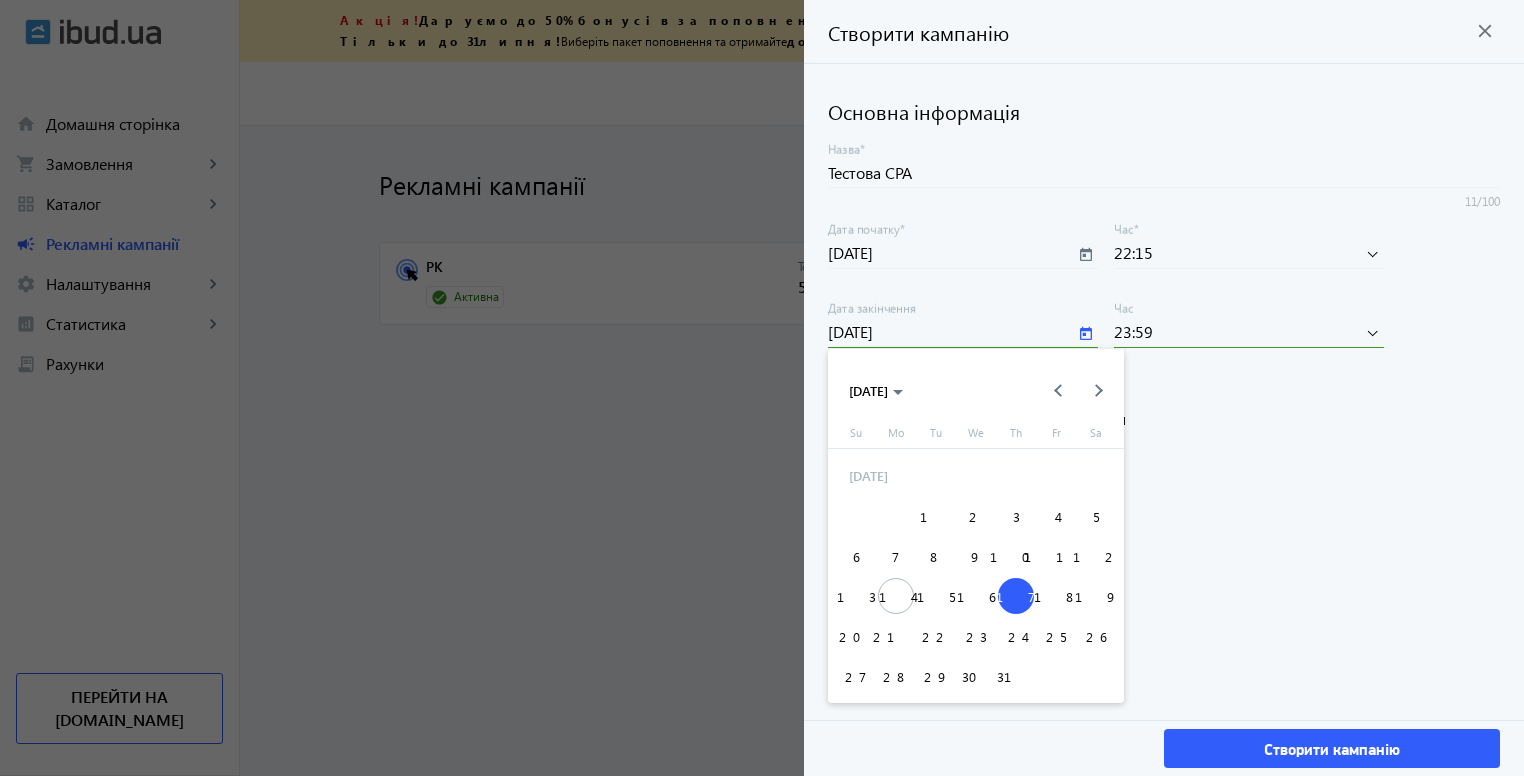 click on "18" at bounding box center [1056, 596] 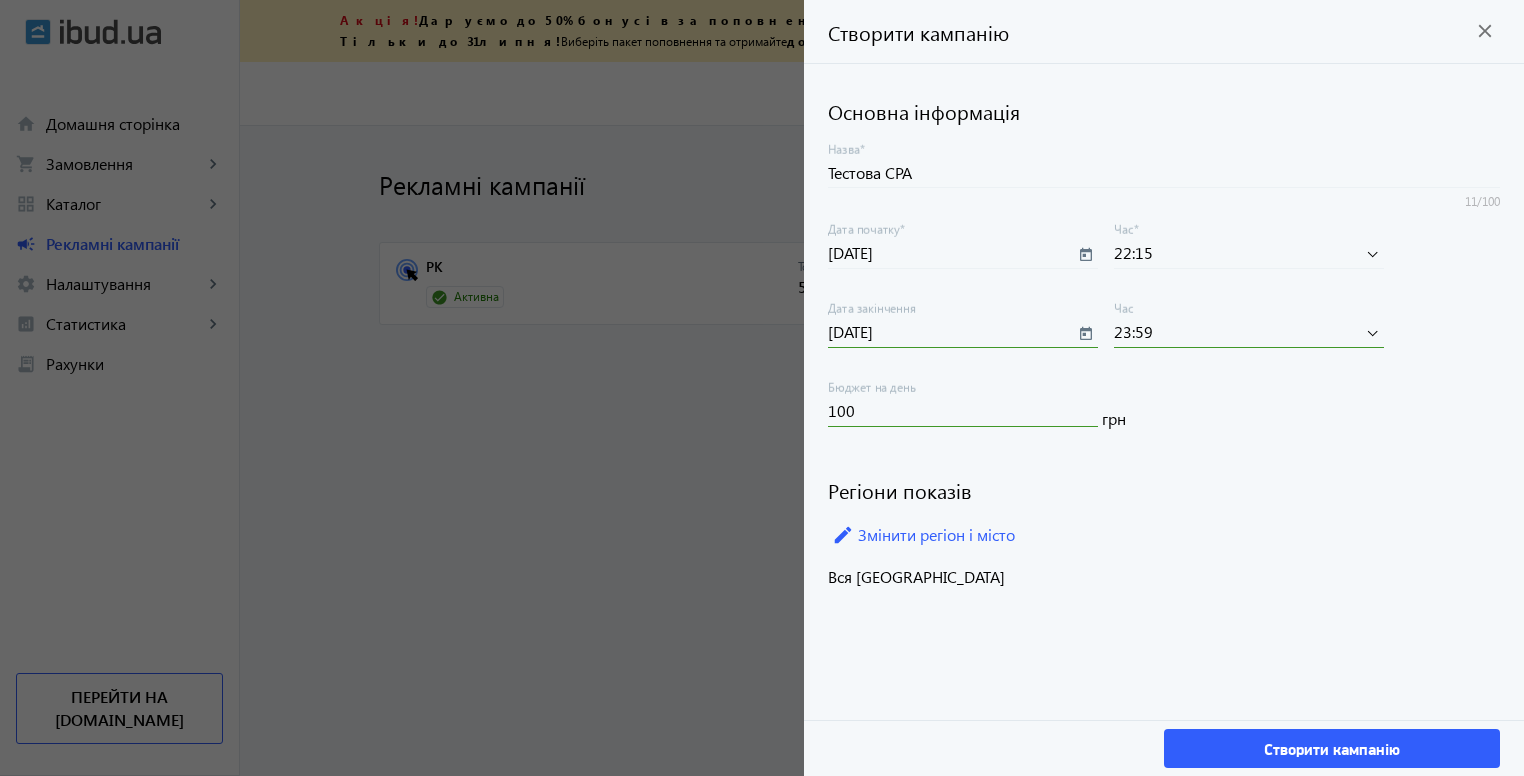 click on "Вся [GEOGRAPHIC_DATA]" 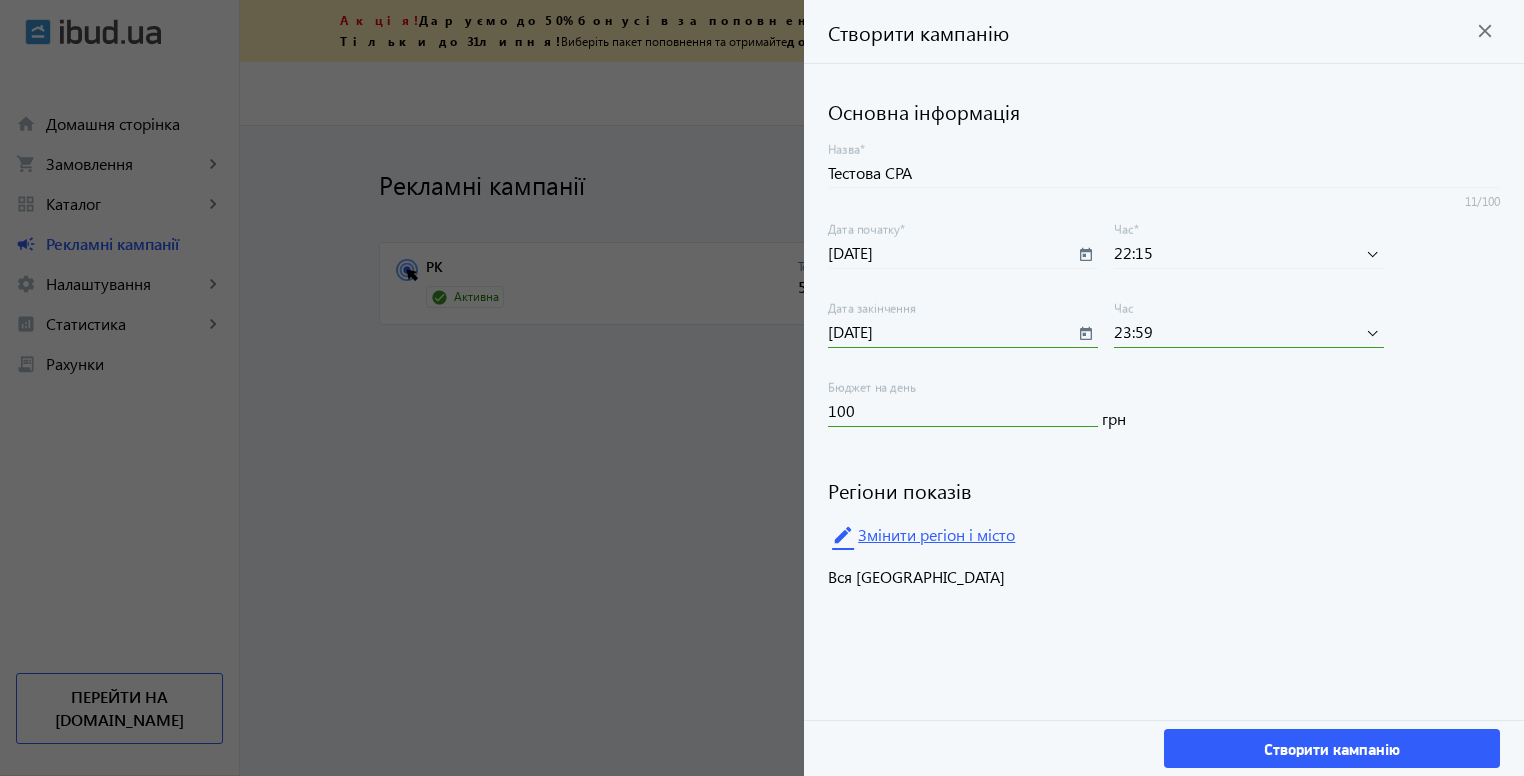 click on "edit Змінити регіон і місто" 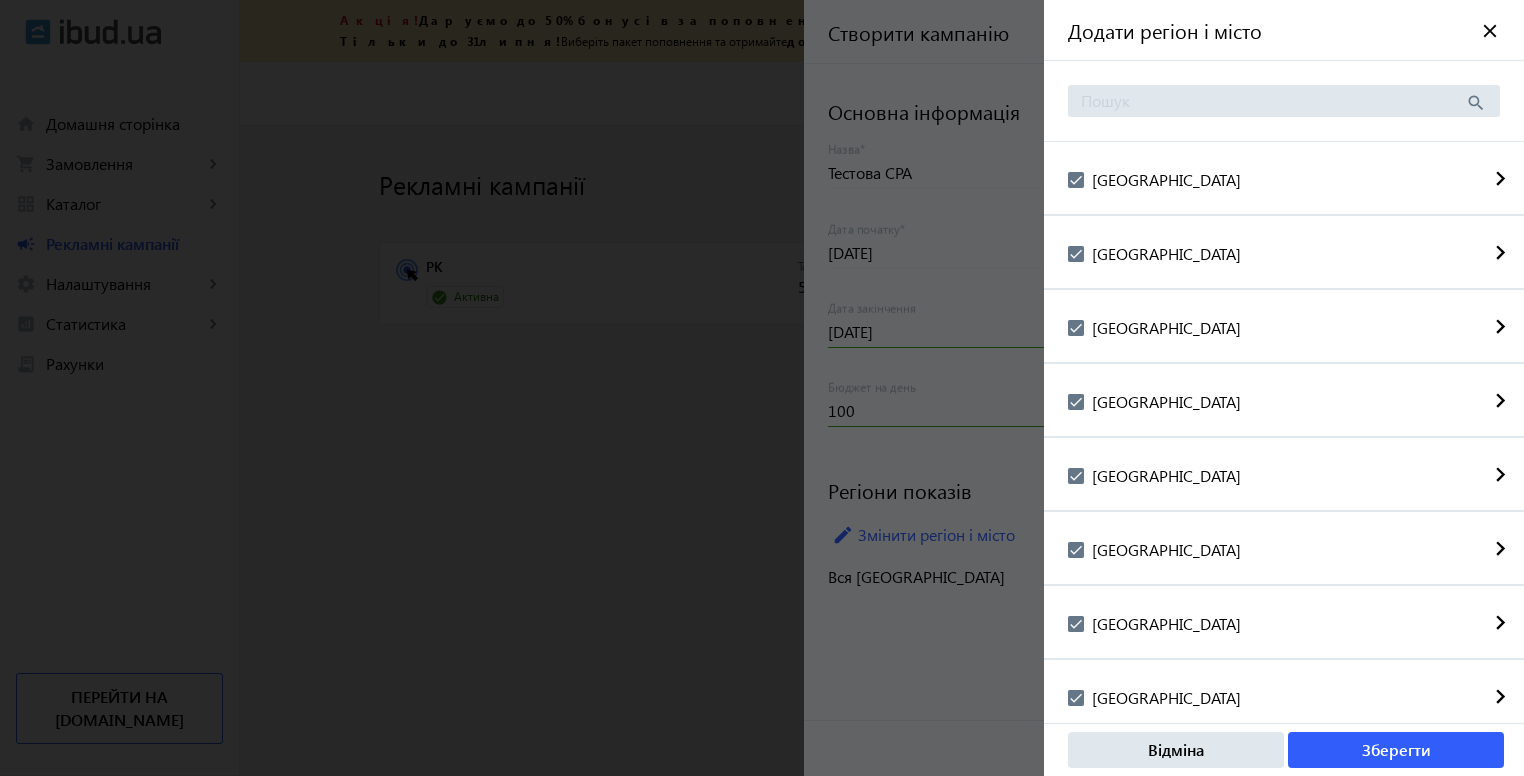 click 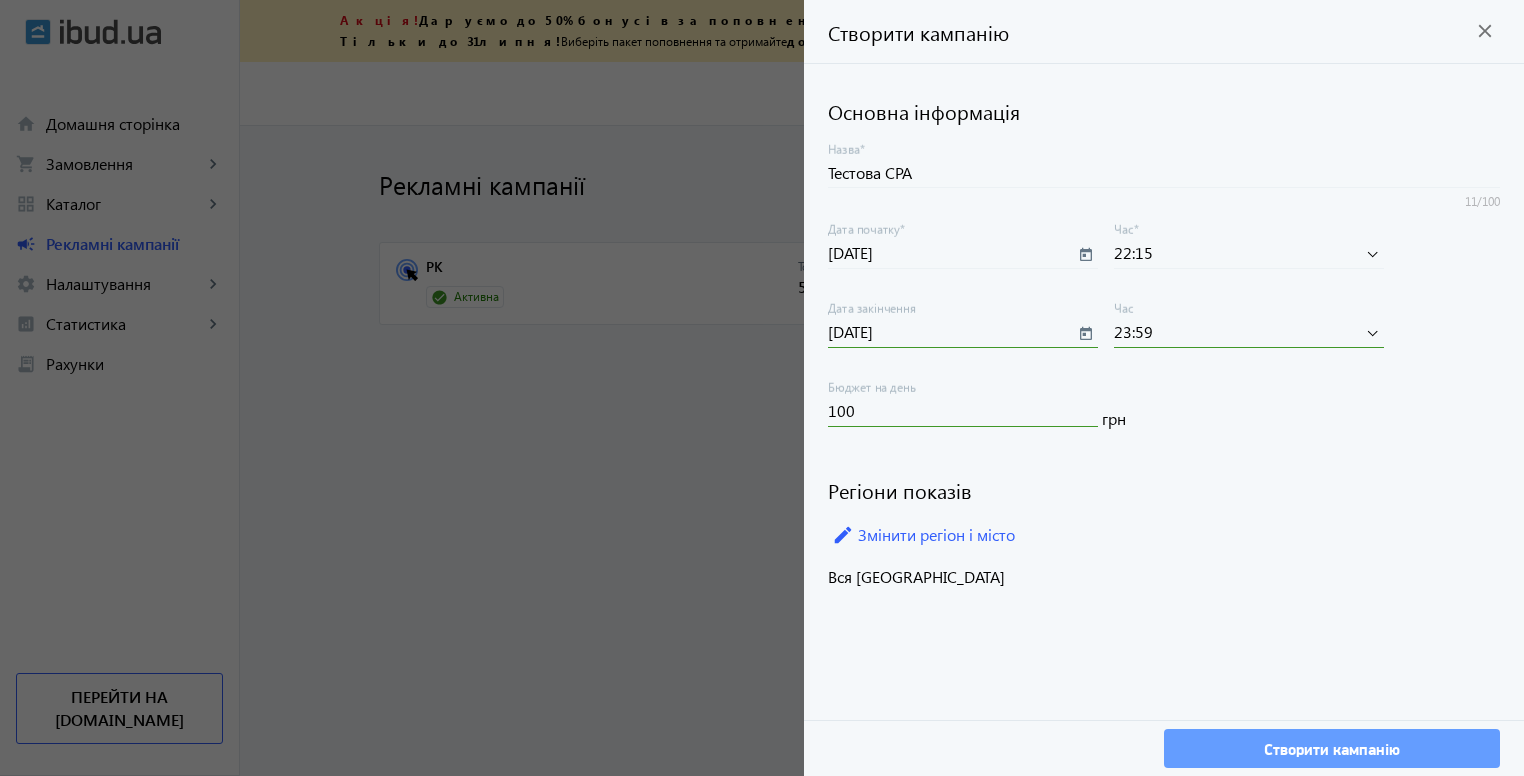 click on "Створити кампанію" 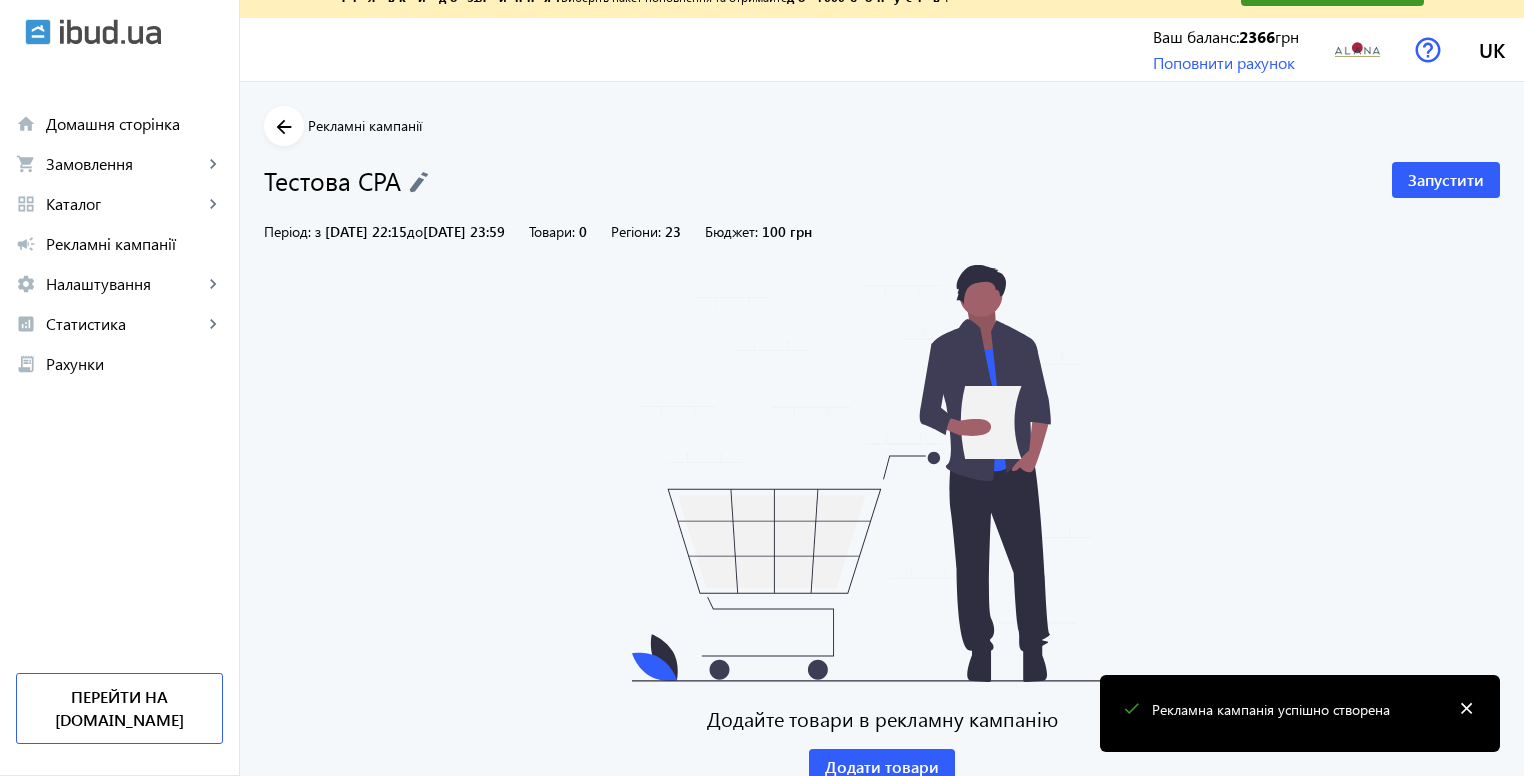 scroll, scrollTop: 0, scrollLeft: 0, axis: both 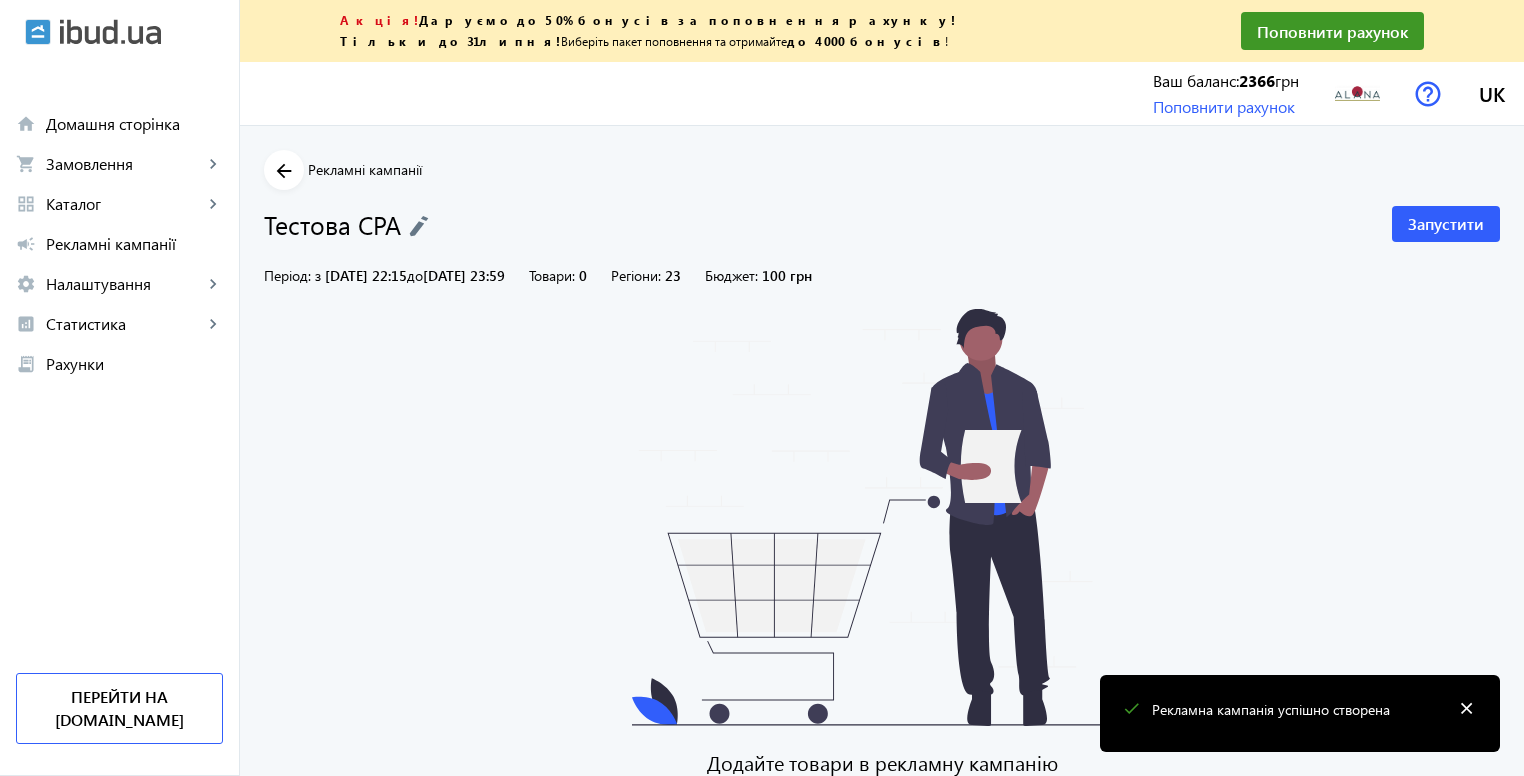 drag, startPoint x: 262, startPoint y: 157, endPoint x: 267, endPoint y: 148, distance: 10.29563 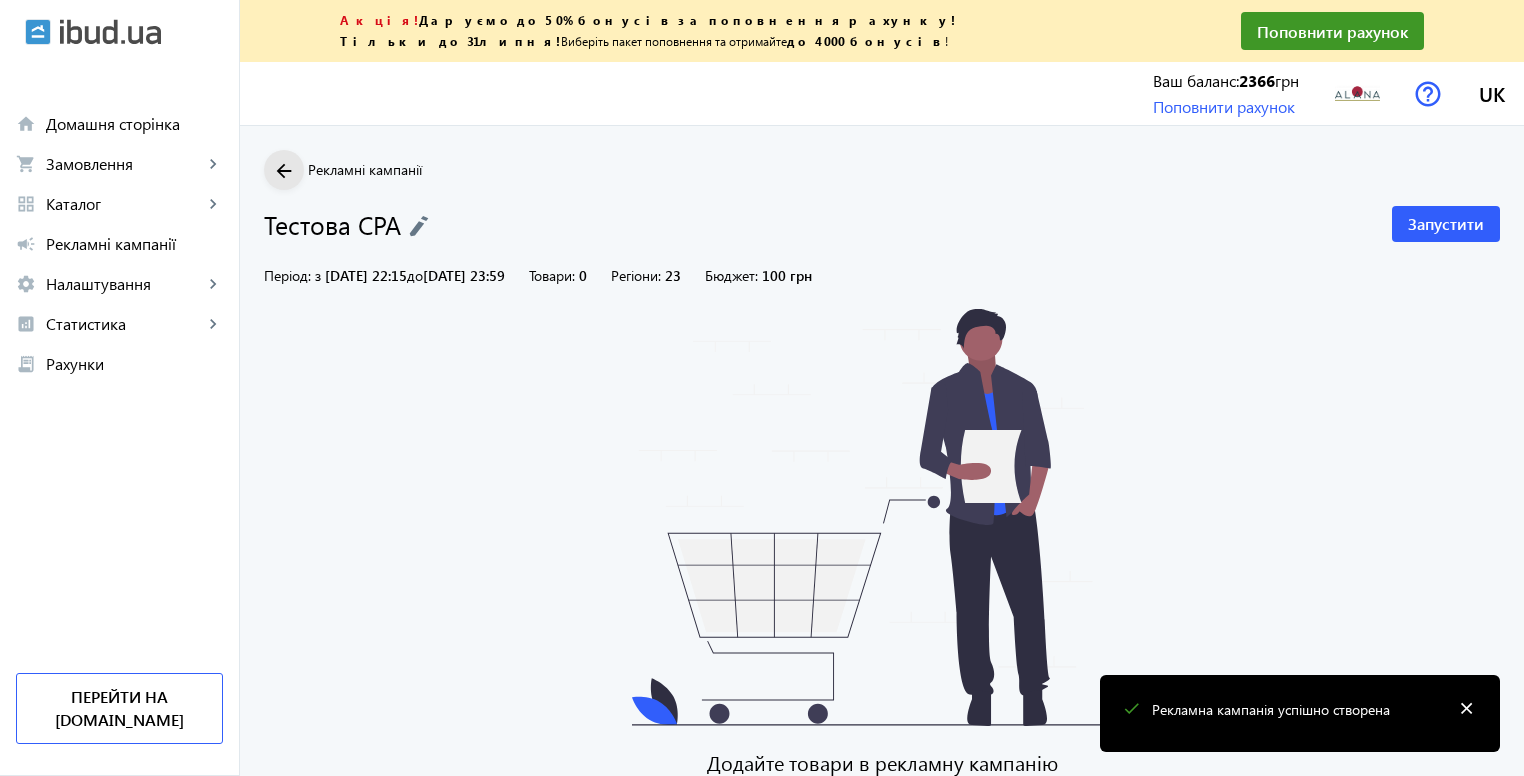 click on "arrow_back" 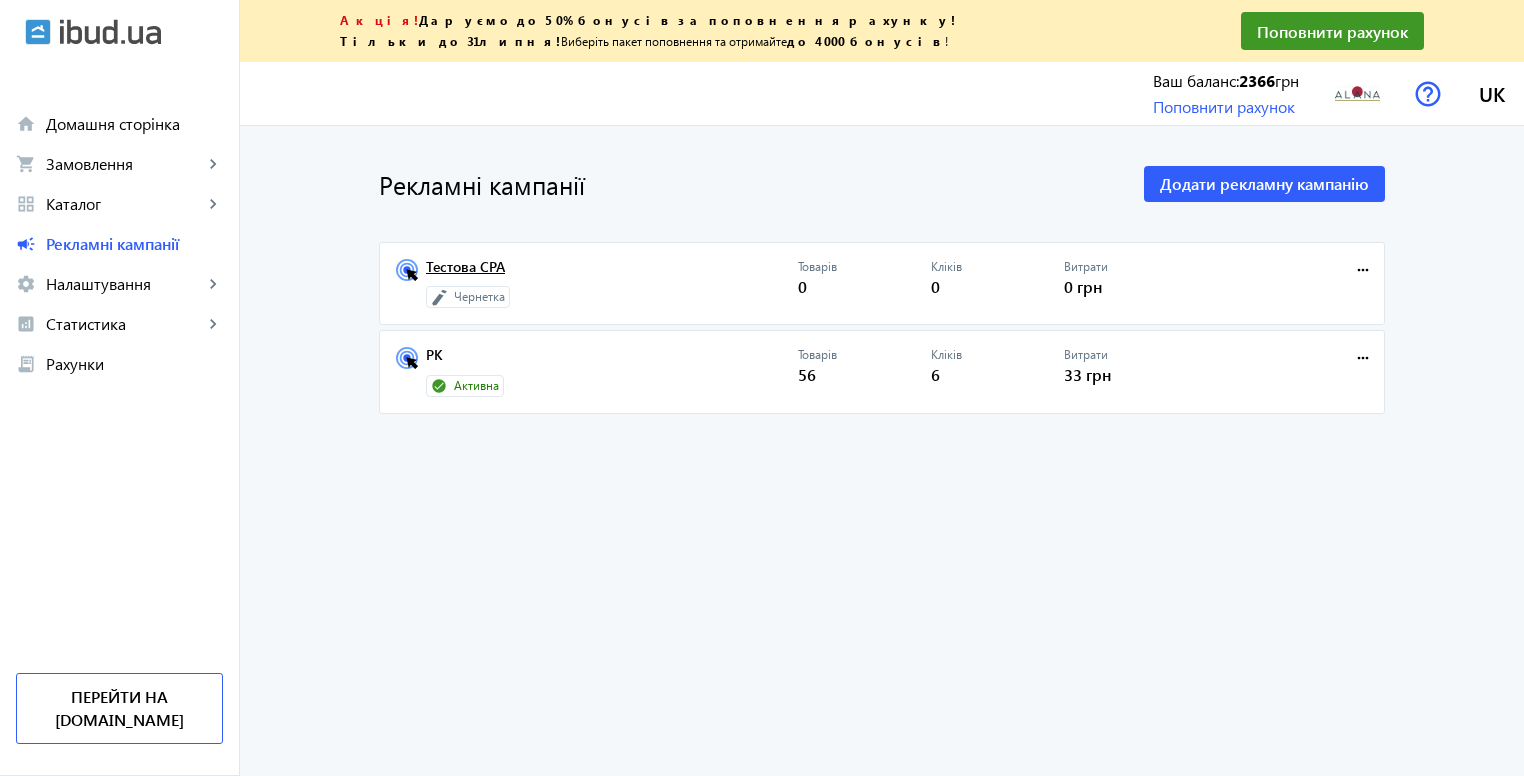 click on "Тестова CPA" at bounding box center [612, 273] 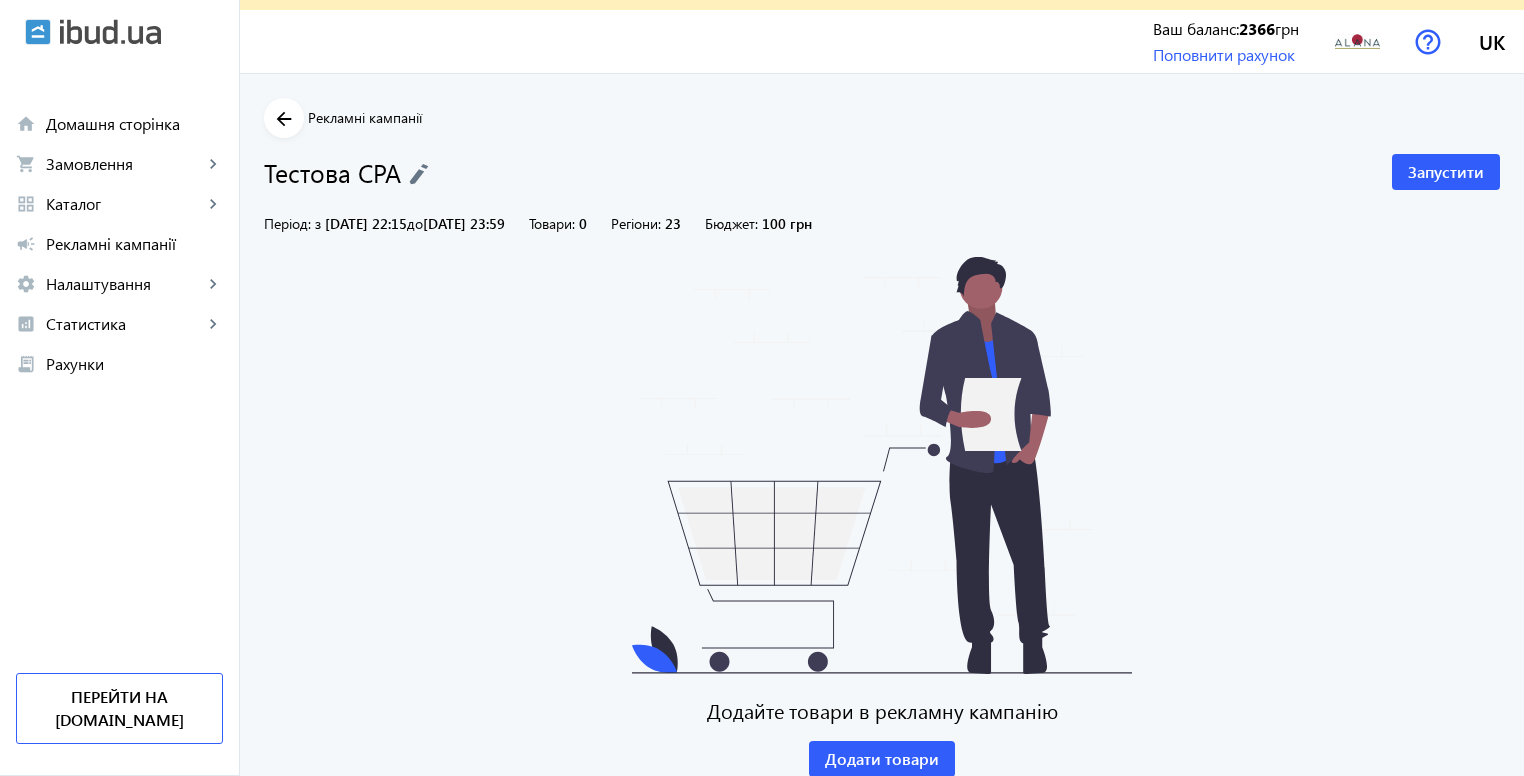 scroll, scrollTop: 0, scrollLeft: 0, axis: both 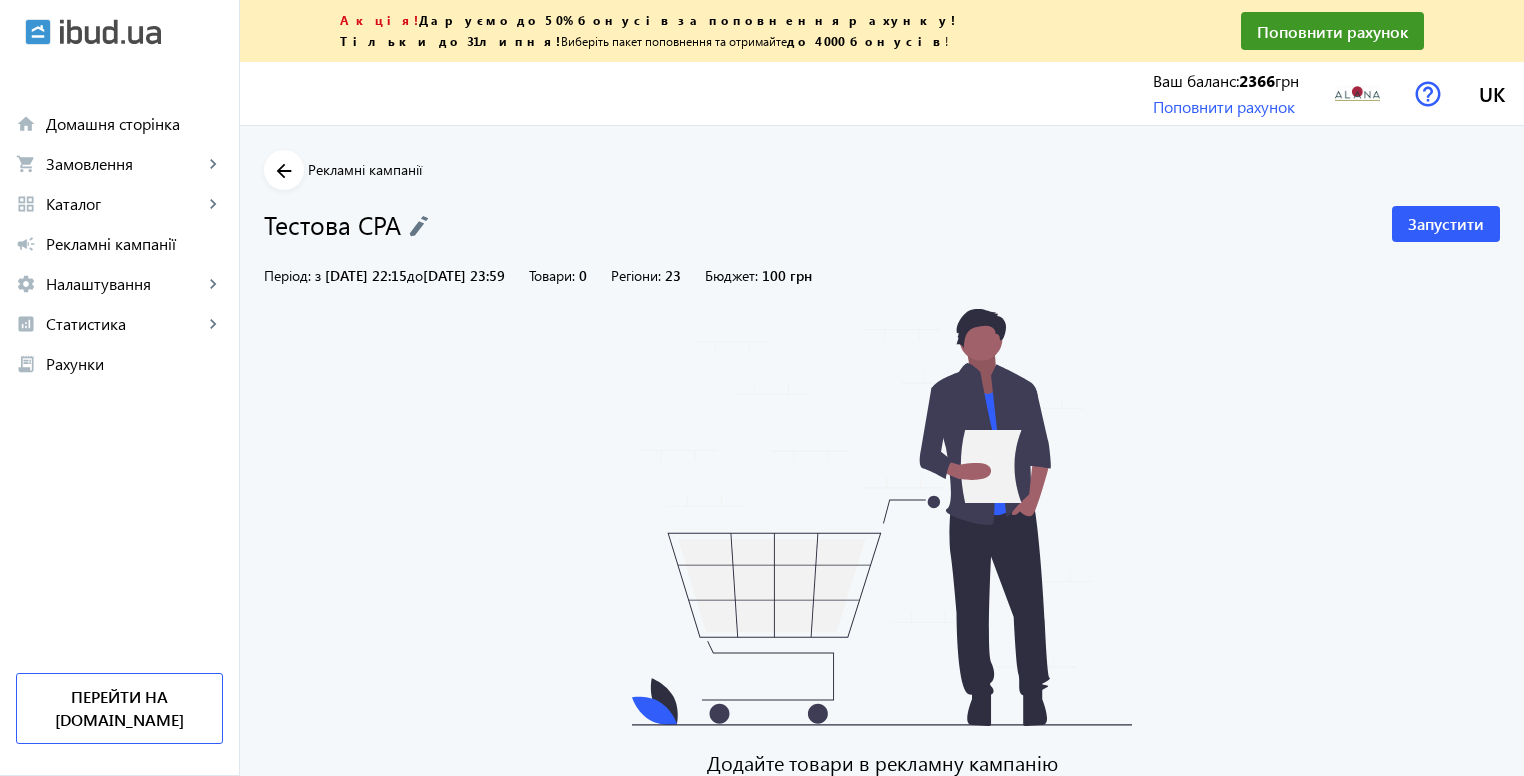 click 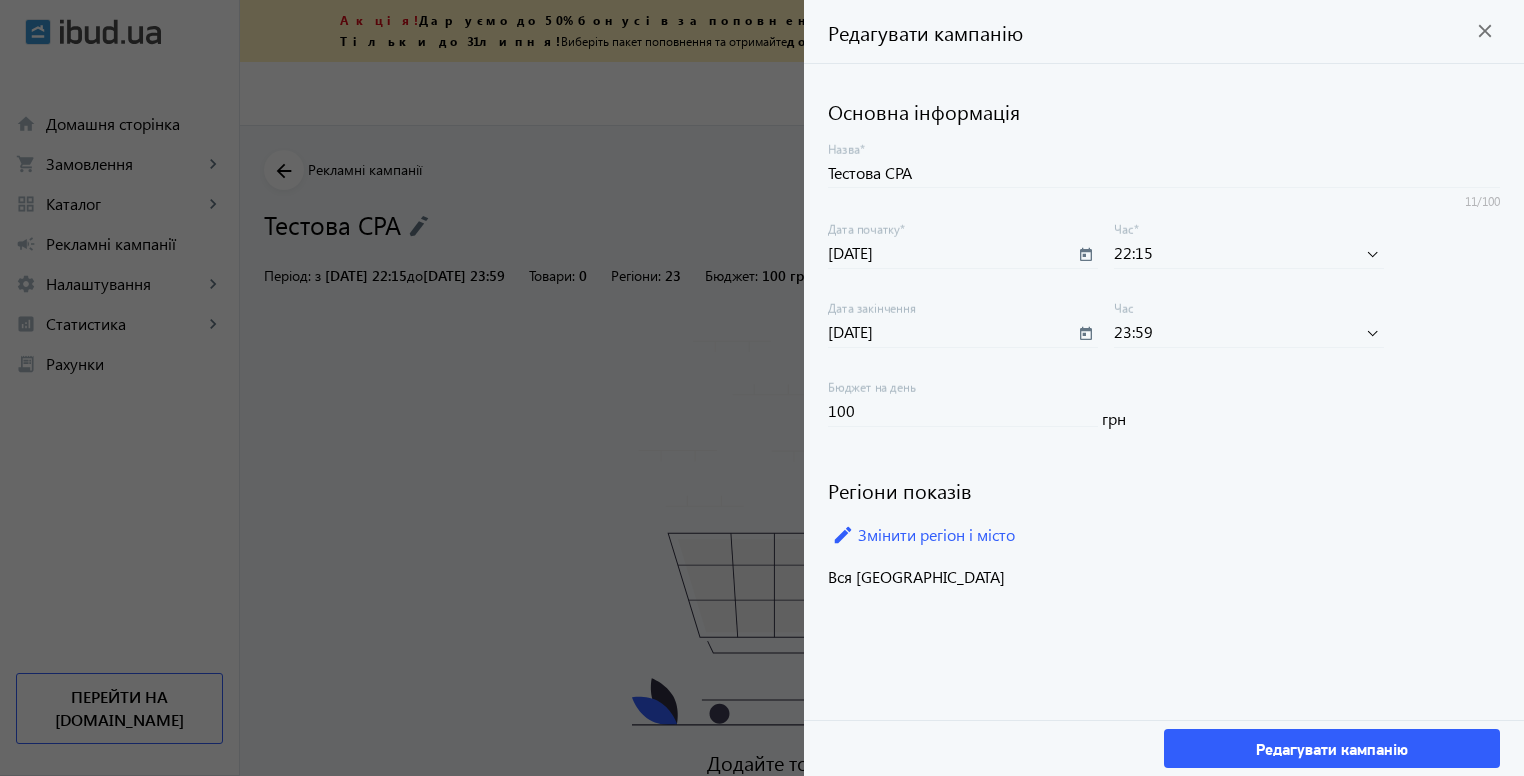click on "close" 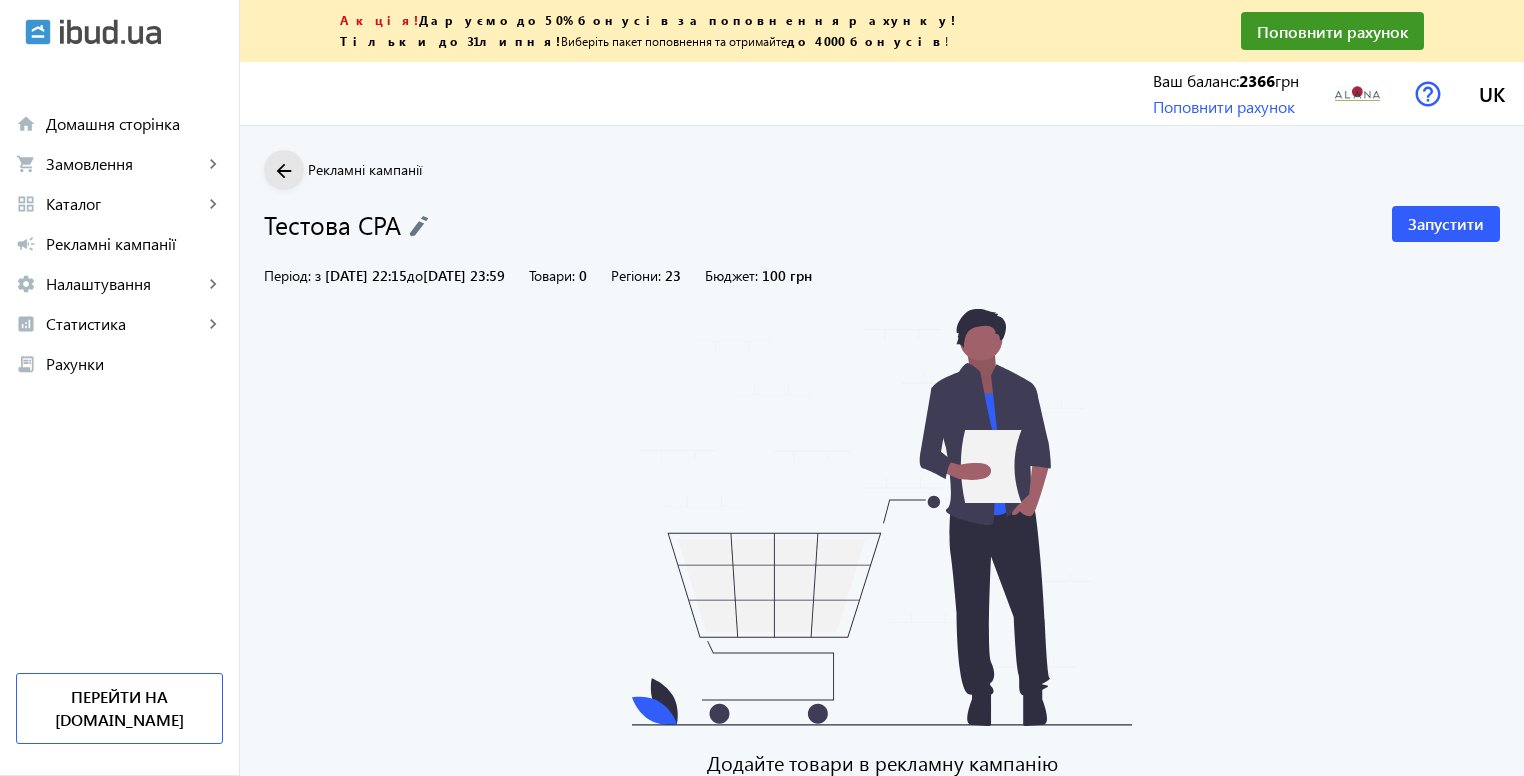 click on "arrow_back" 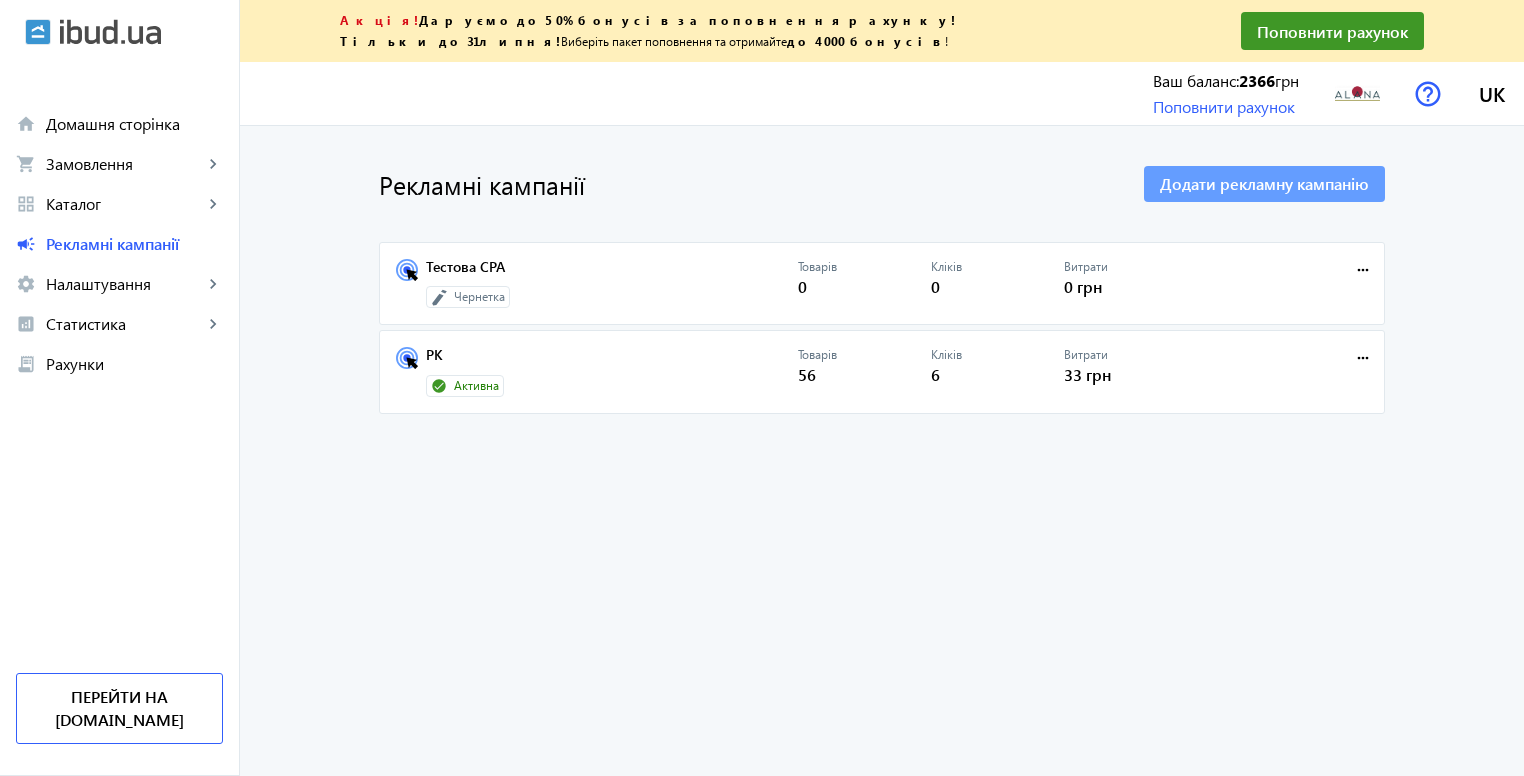 click on "Додати рекламну кампанію" 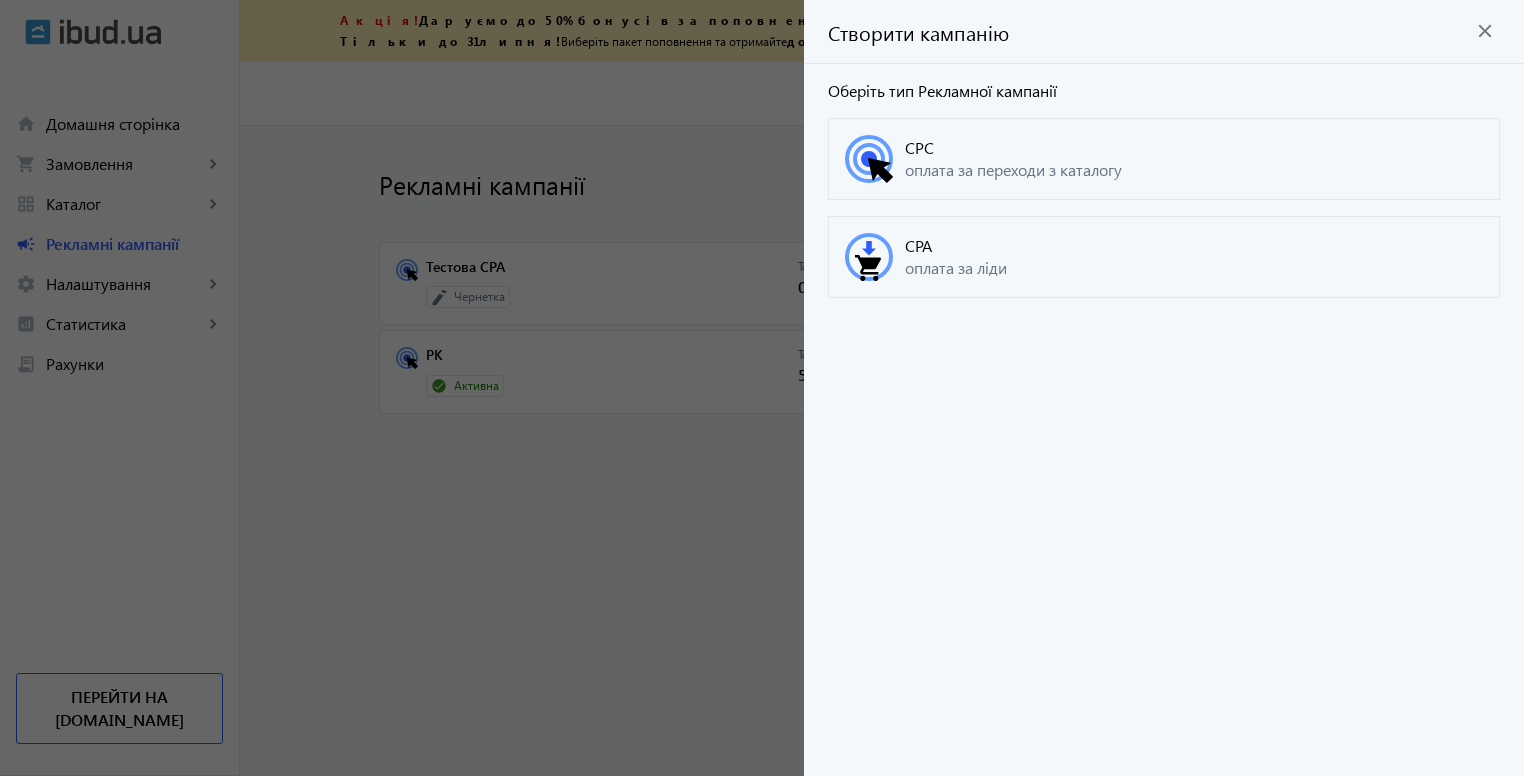 click on "оплата за ліди" 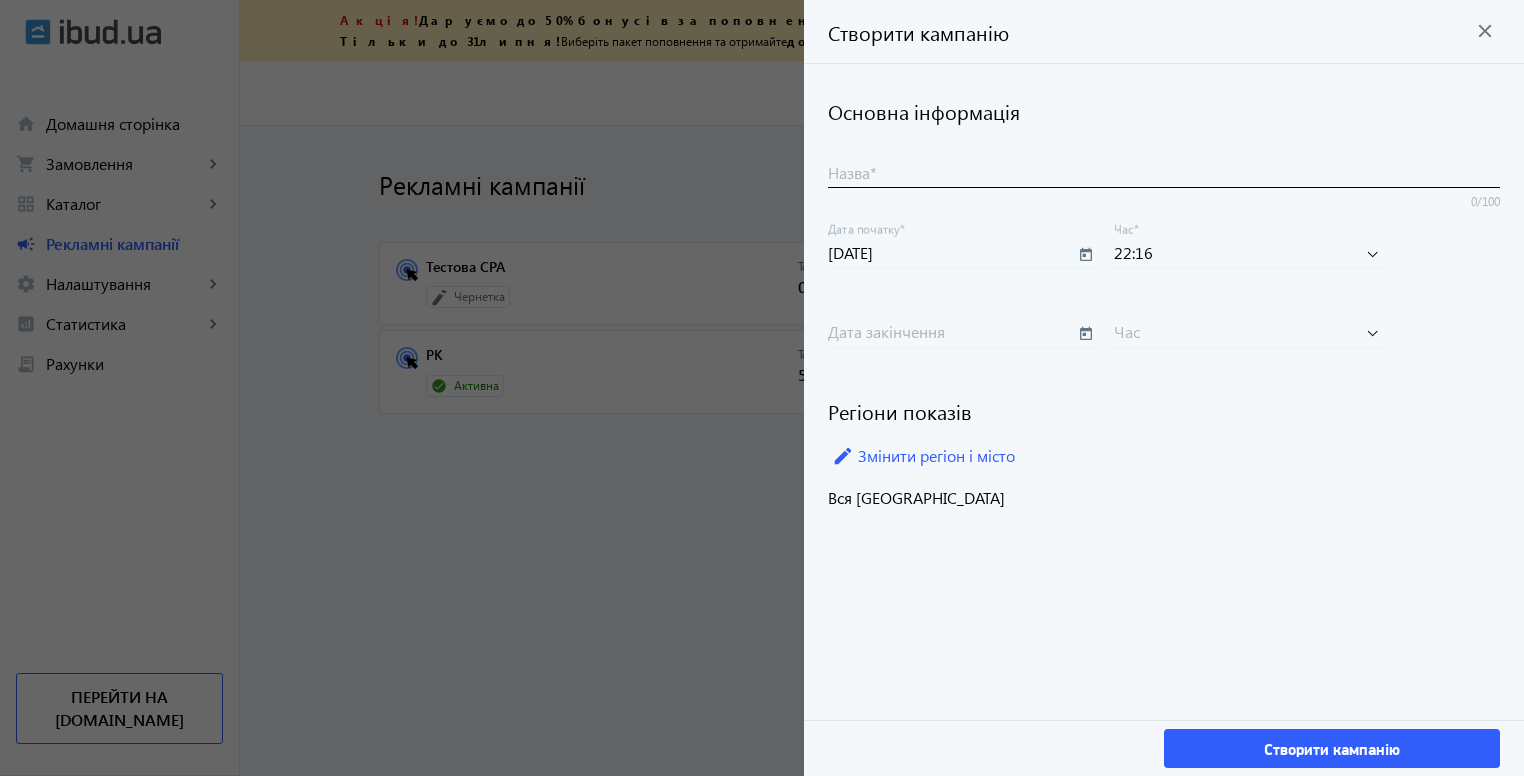 click on "Назва  *" 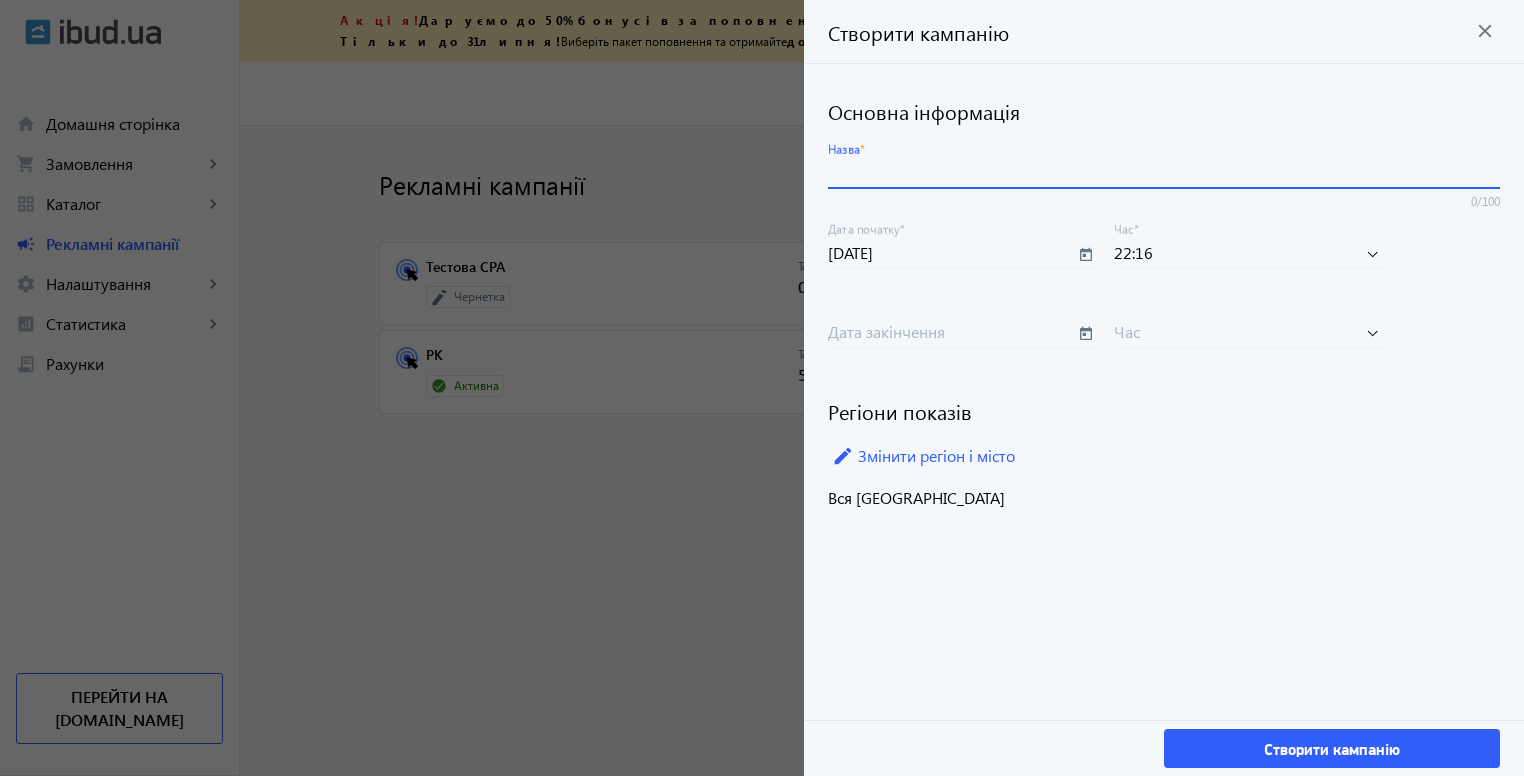 click on "Назва  *" at bounding box center (1164, 172) 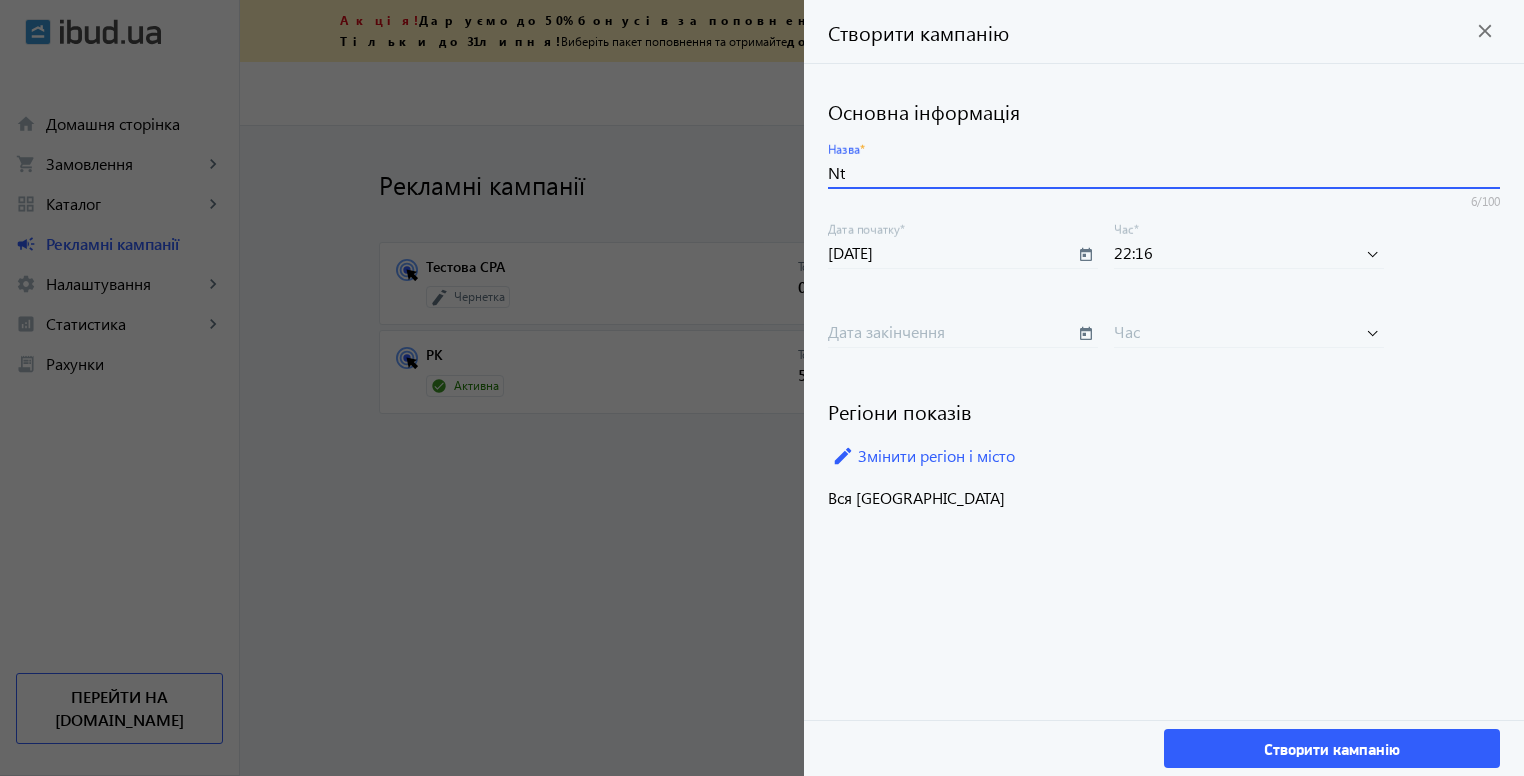 type on "N" 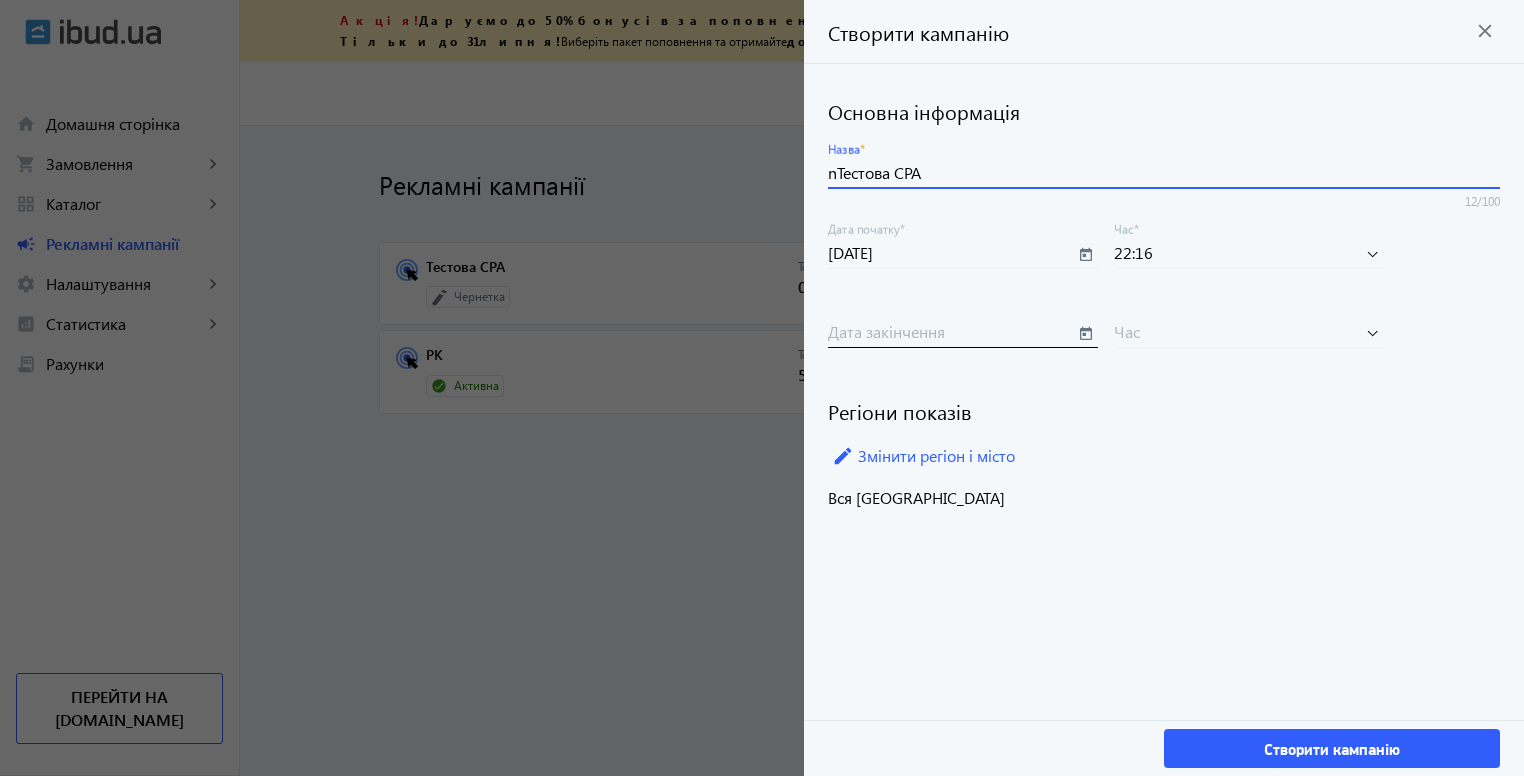type on "nТестова CPA" 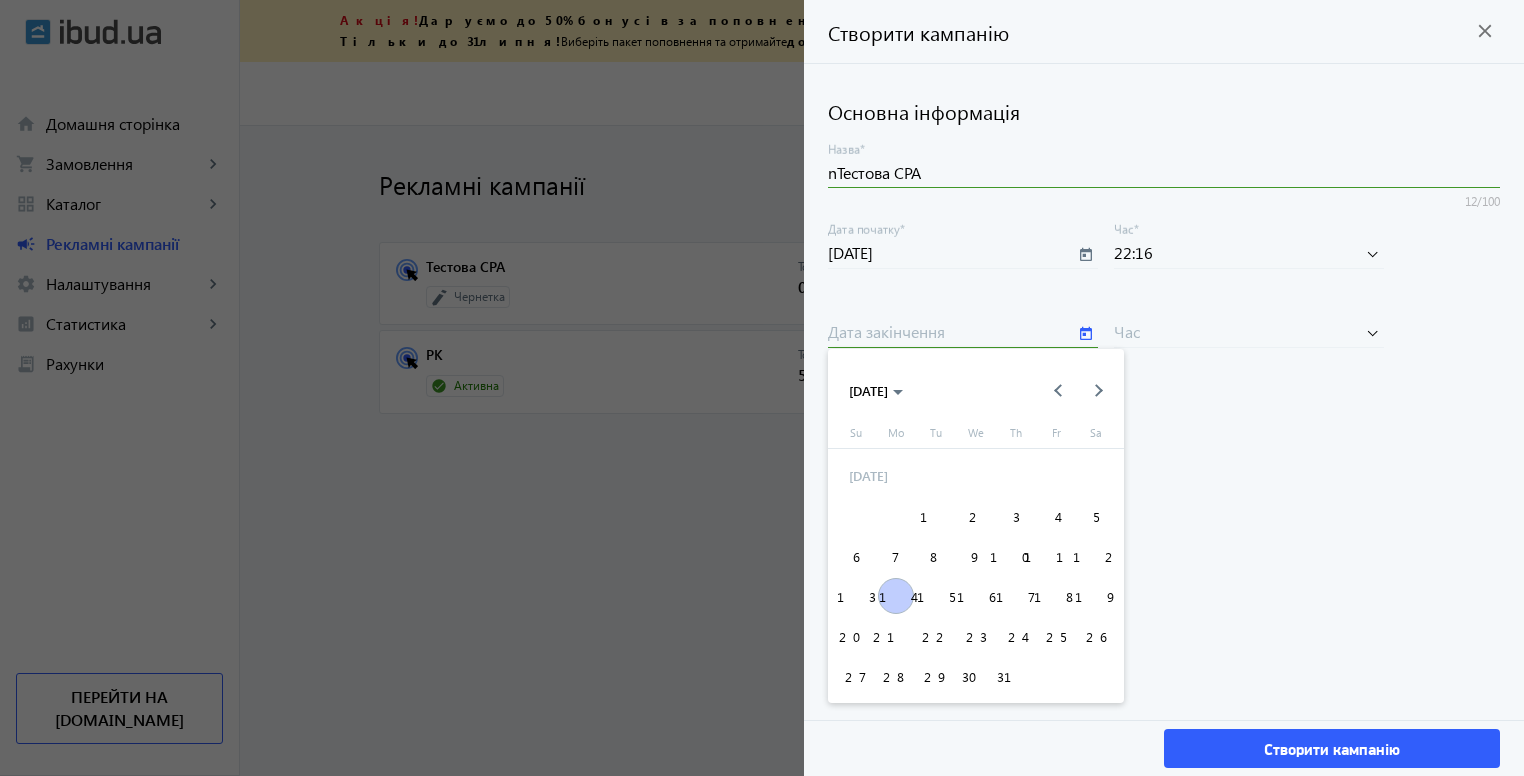 click on "18" at bounding box center (1056, 596) 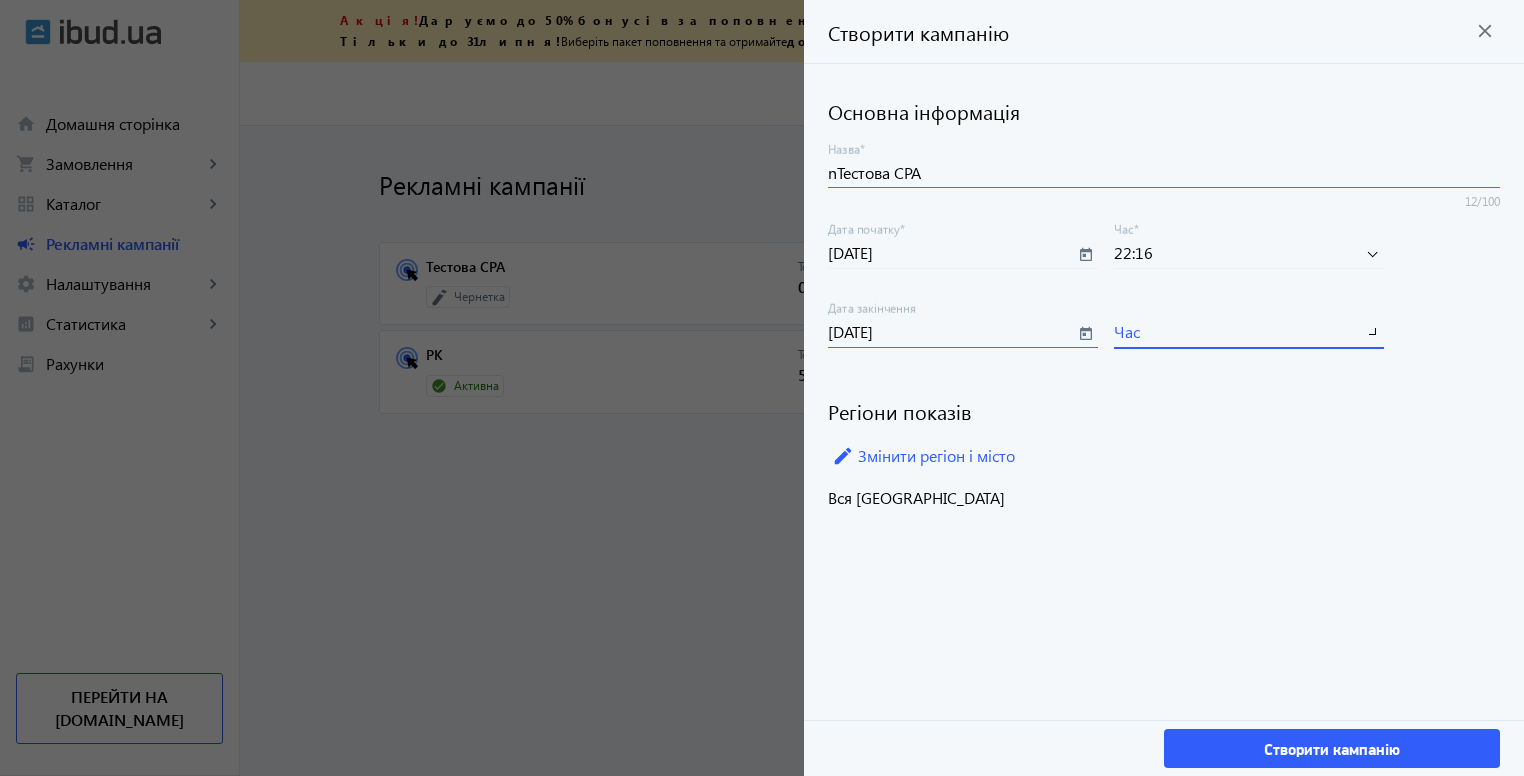 click at bounding box center (1235, 331) 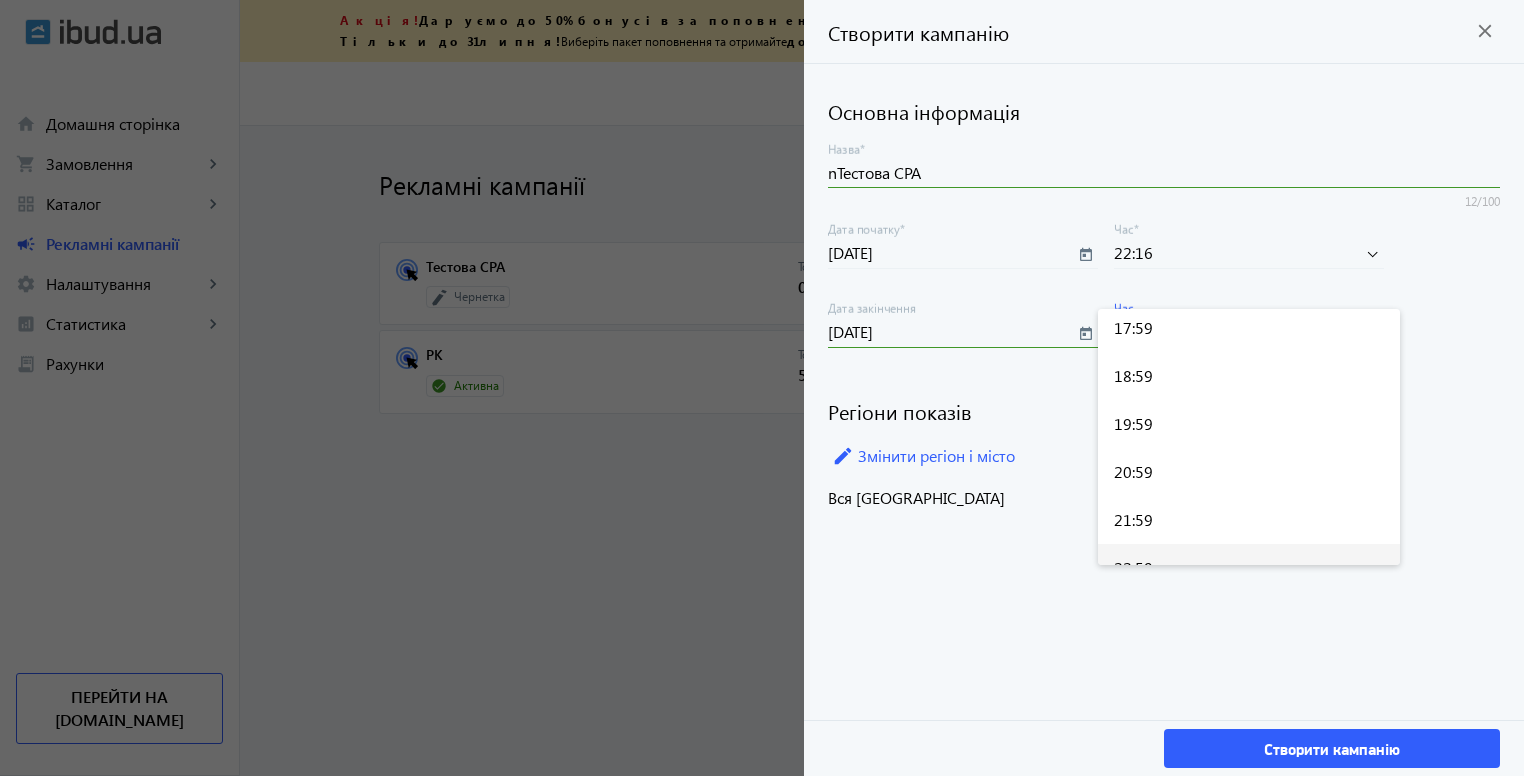 scroll, scrollTop: 944, scrollLeft: 0, axis: vertical 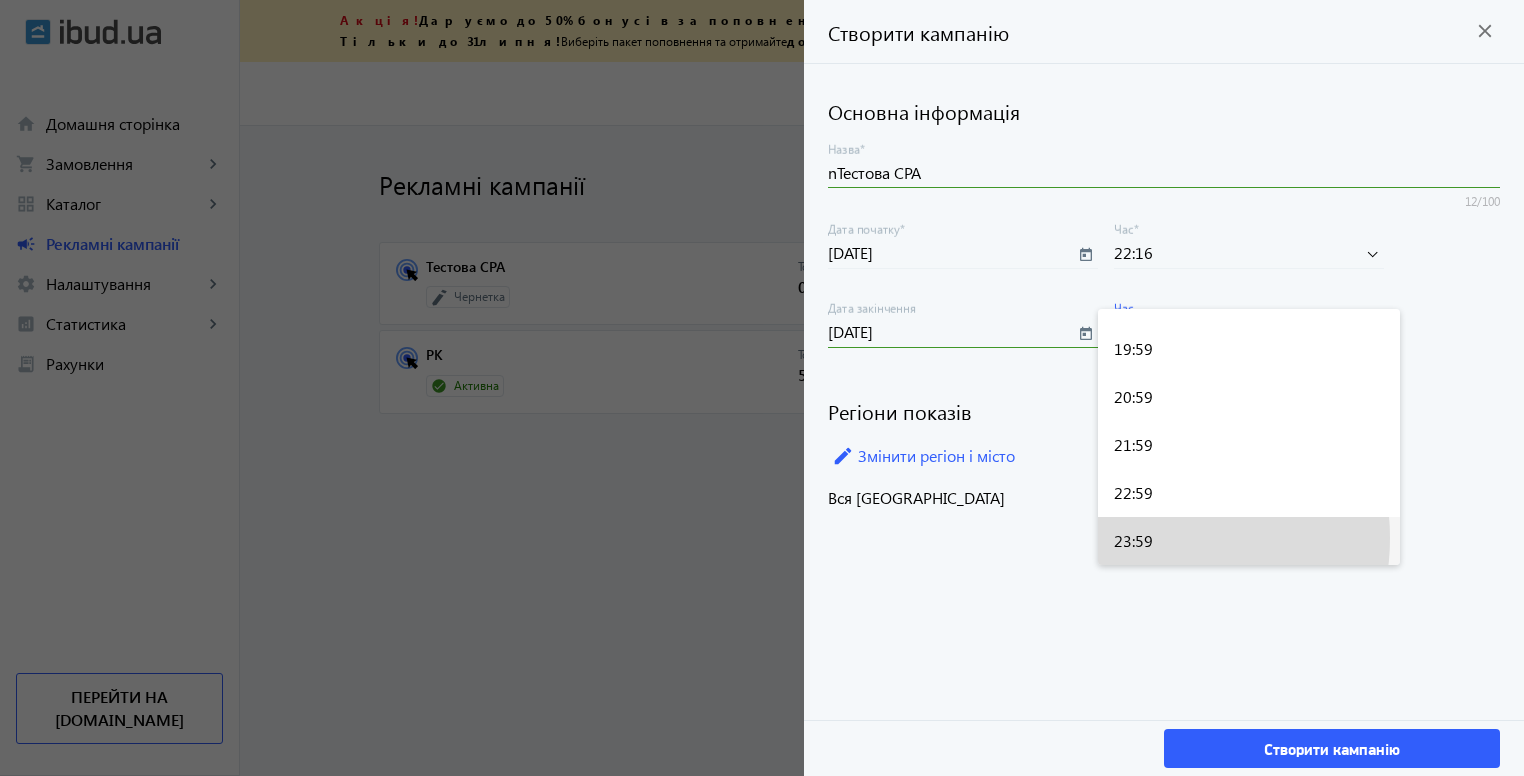 click on "23:59" at bounding box center [1249, 541] 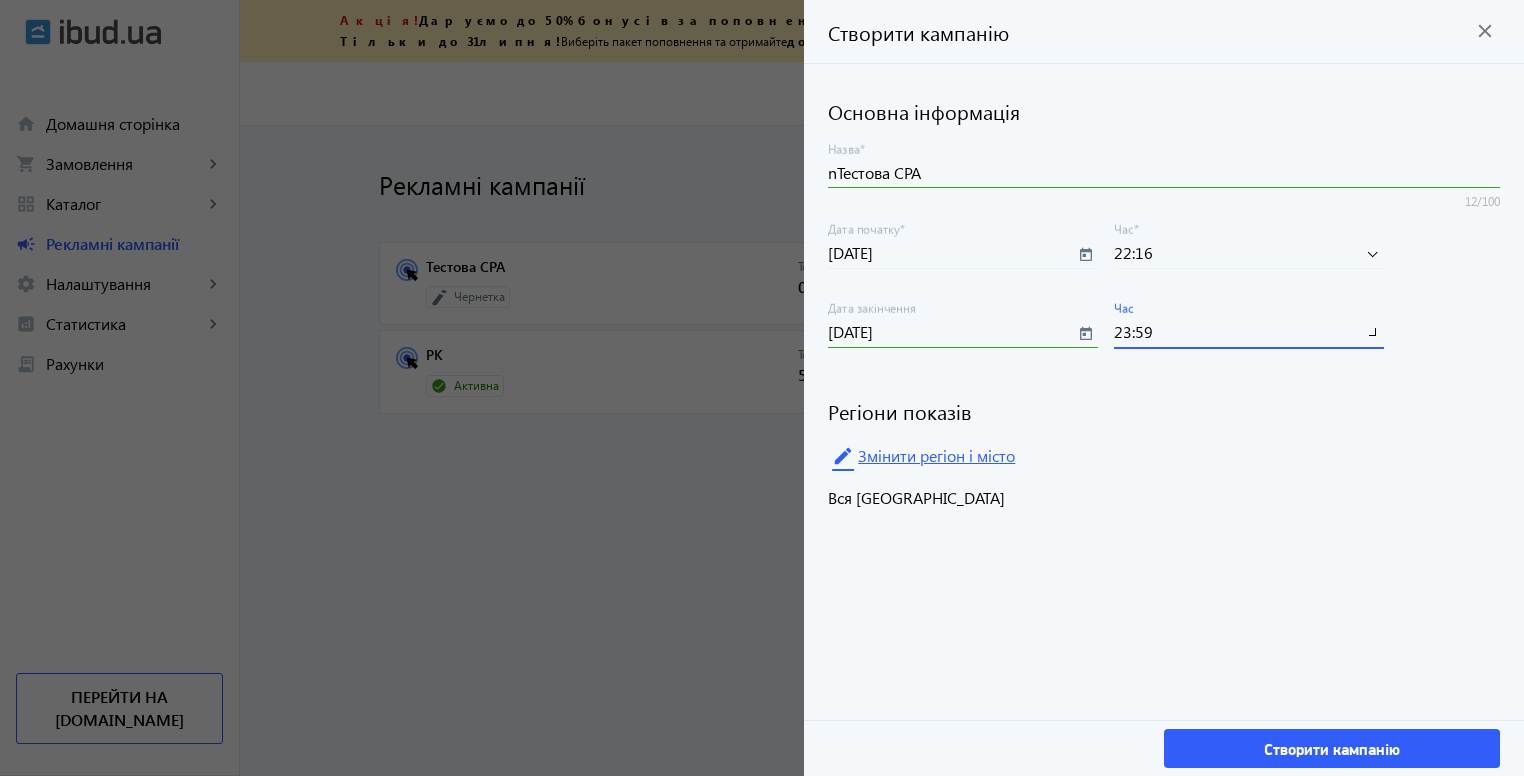 click on "edit Змінити регіон і місто" 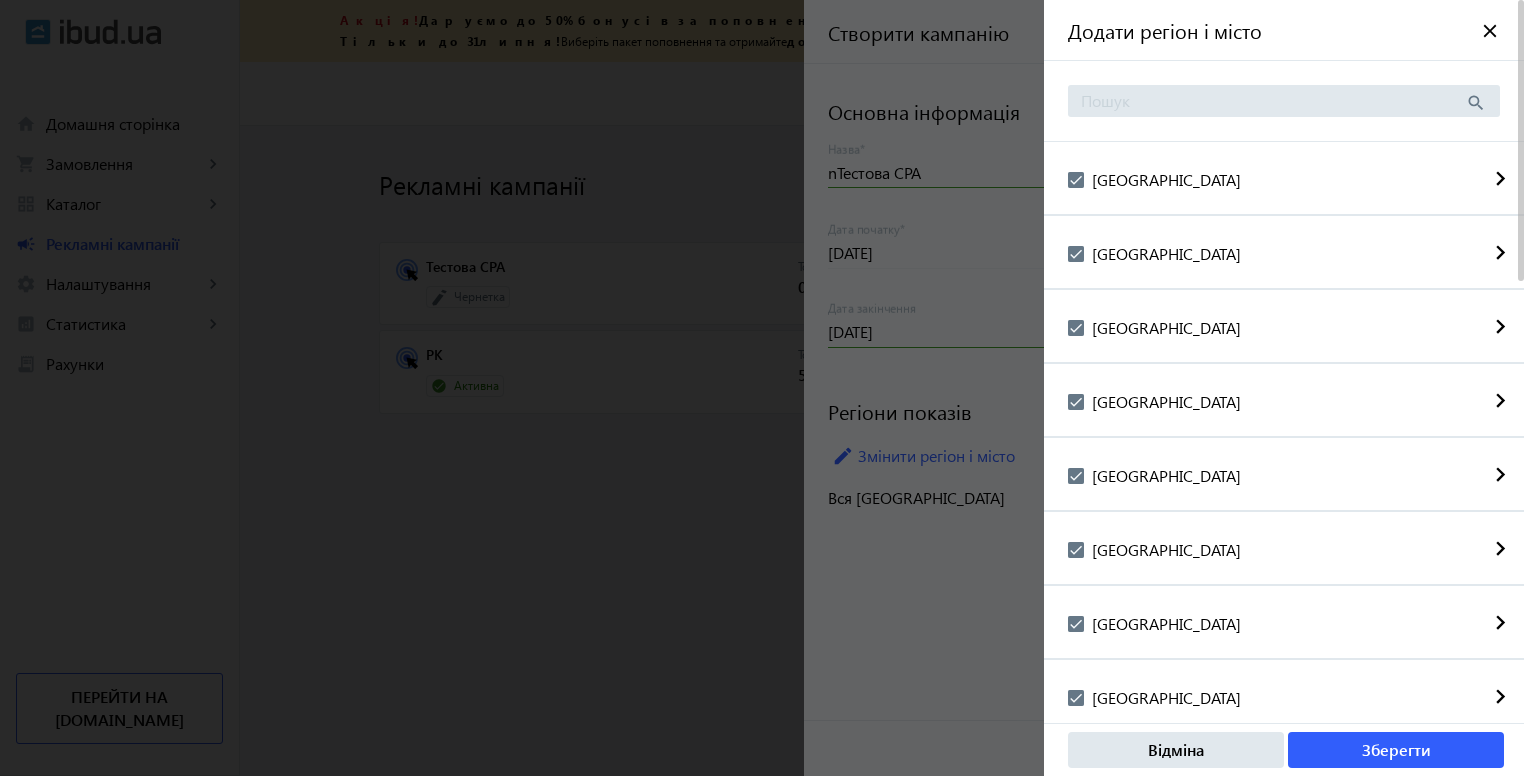 click on "close" 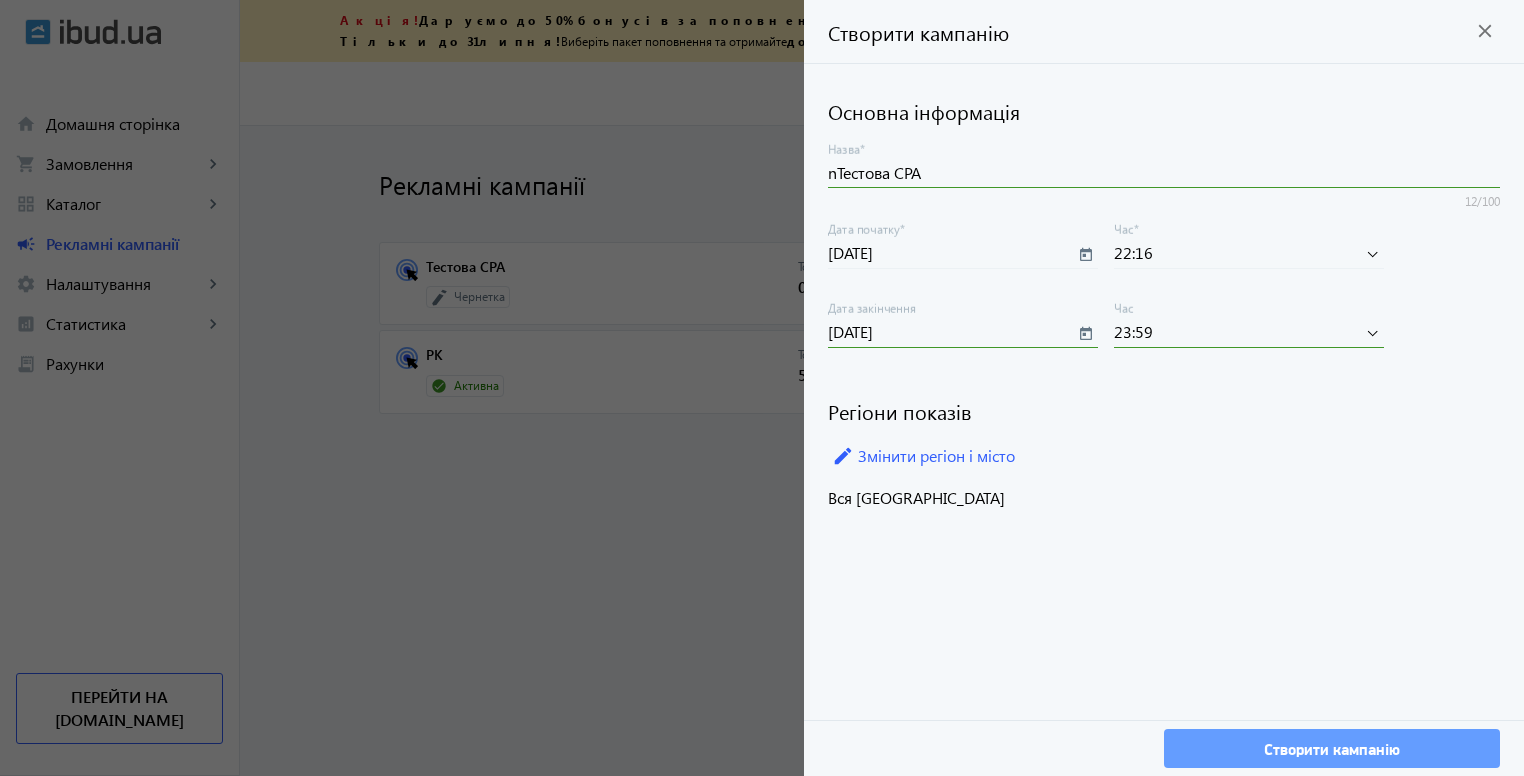 click on "Створити кампанію" 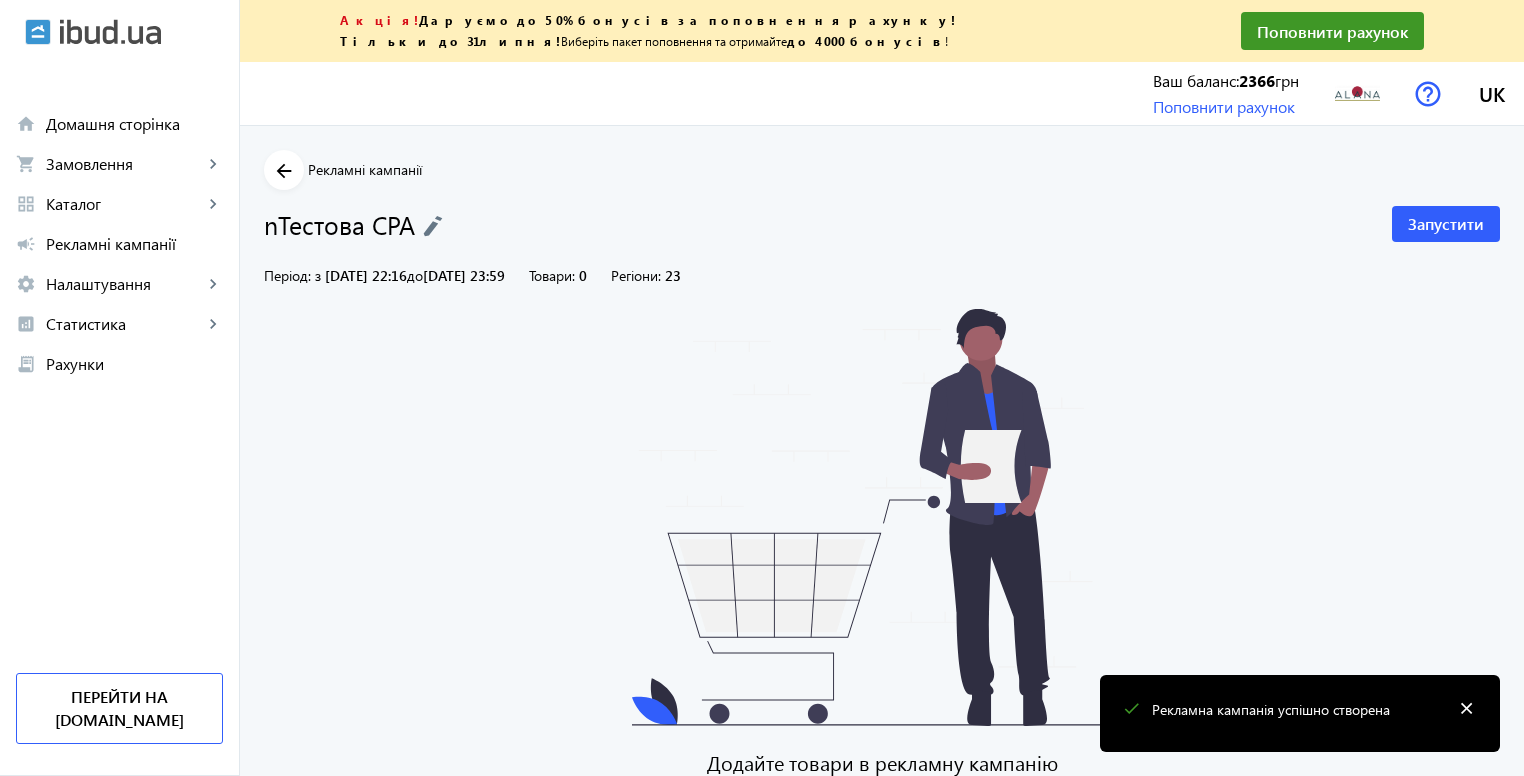 click 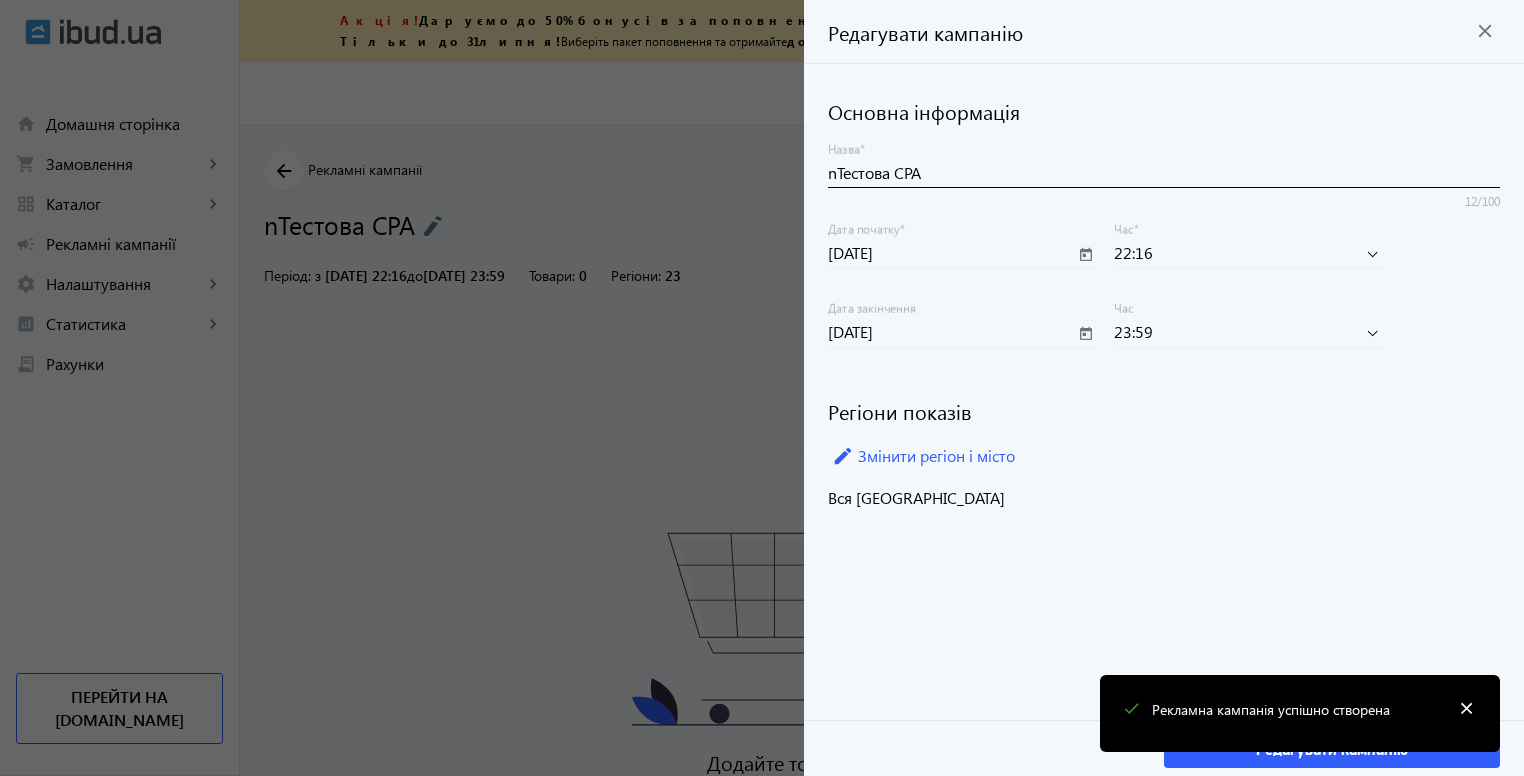 click on "nТестова CPA" at bounding box center [1164, 172] 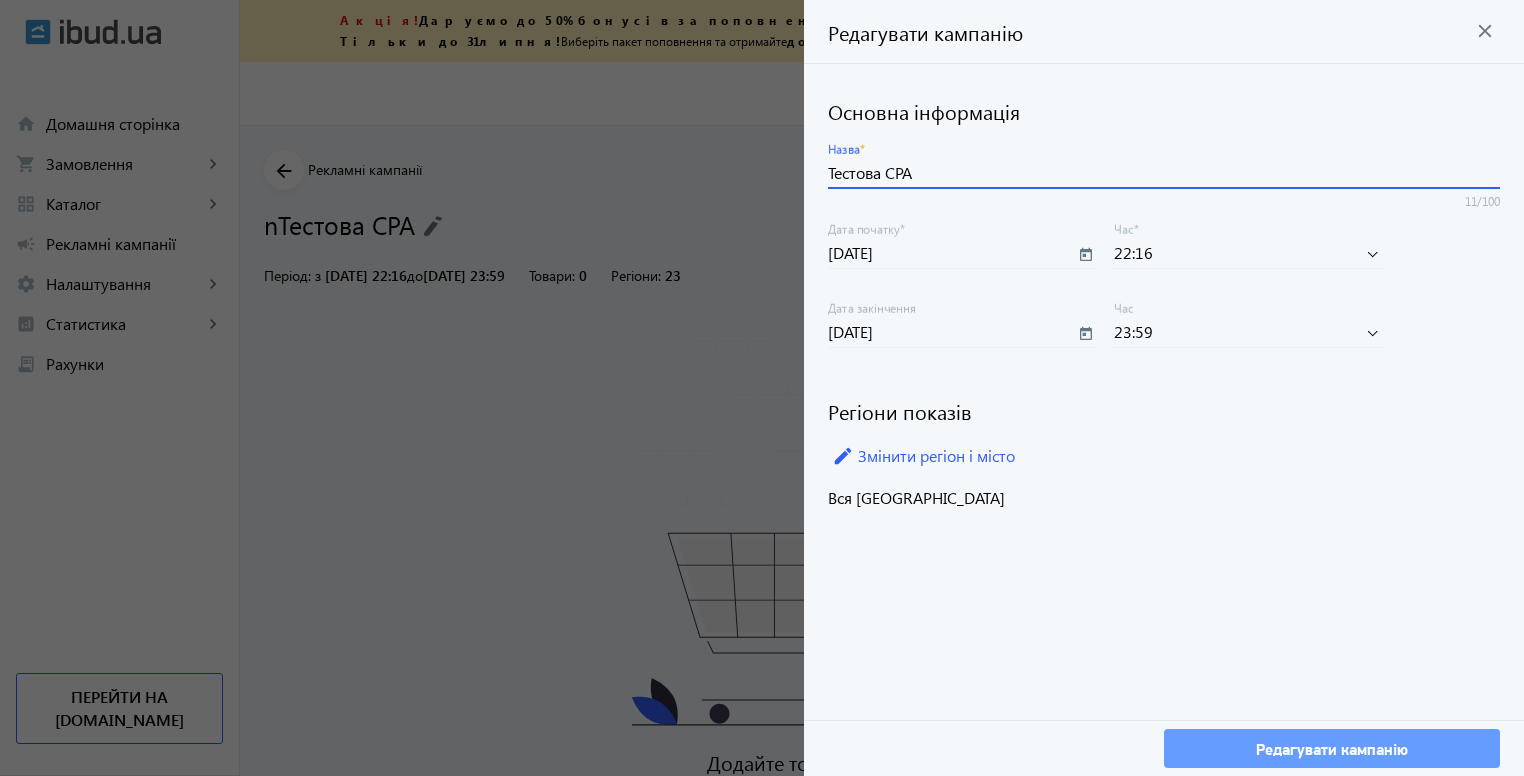 type on "Тестова CPA" 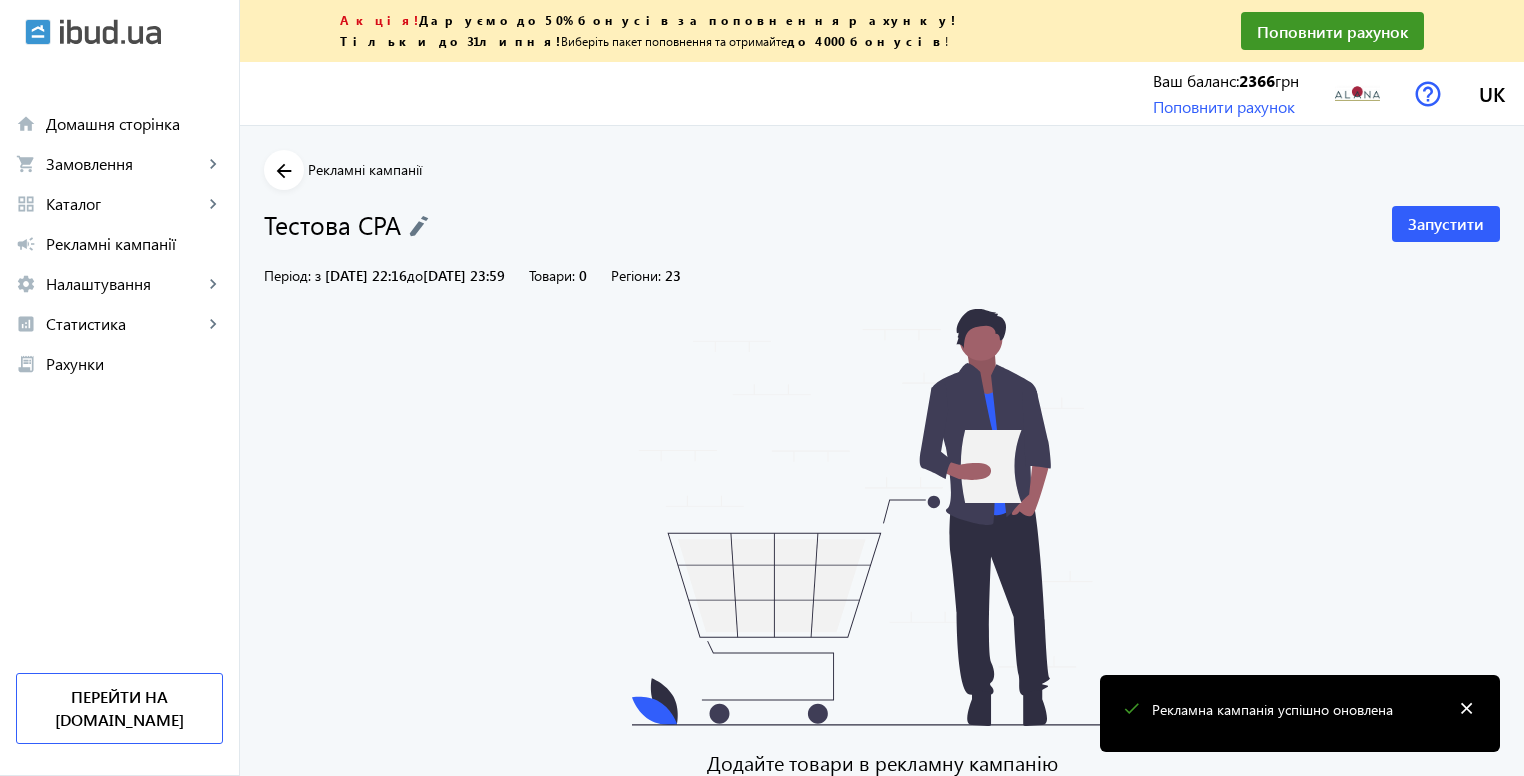 scroll, scrollTop: 108, scrollLeft: 0, axis: vertical 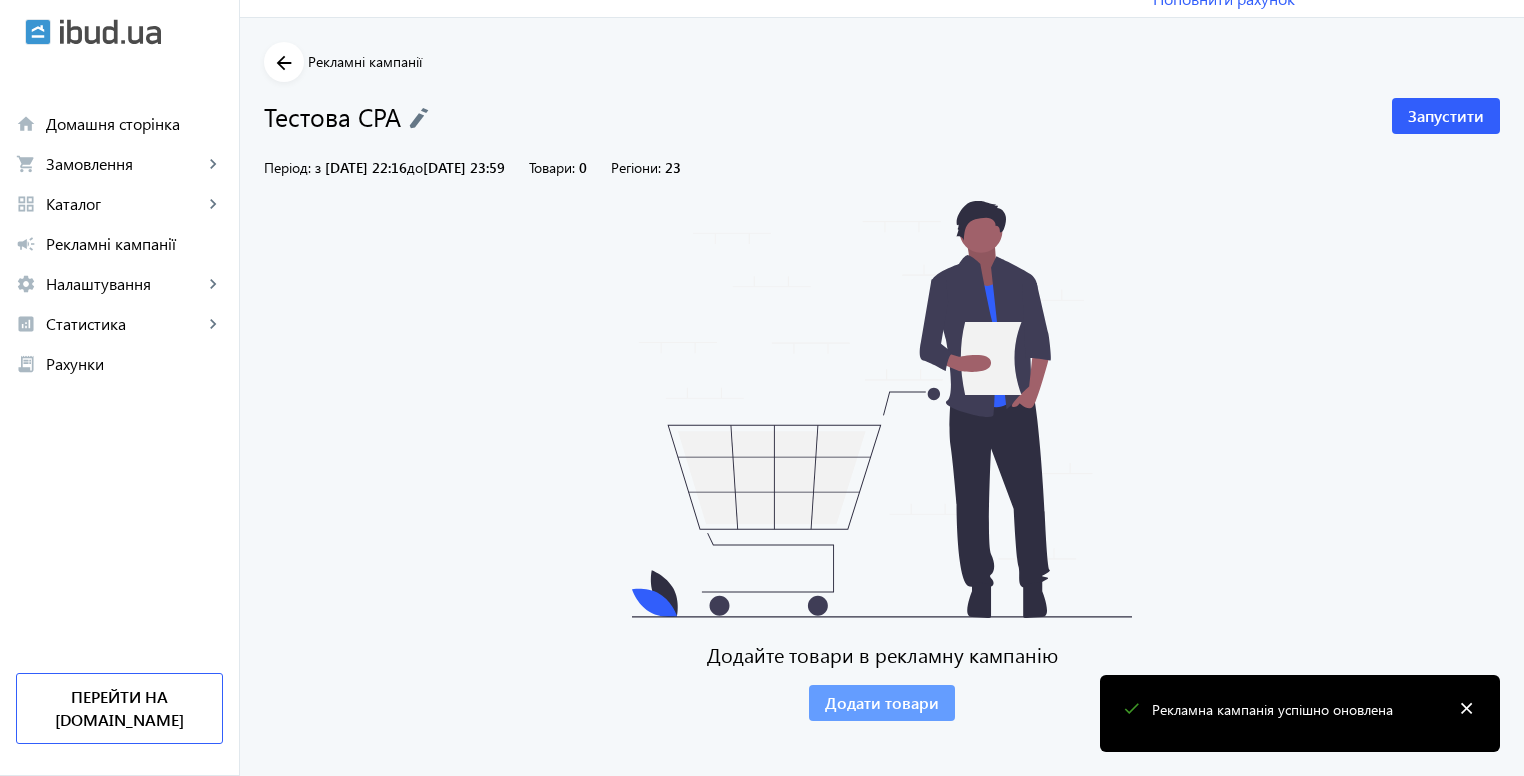 click on "Додати товари" 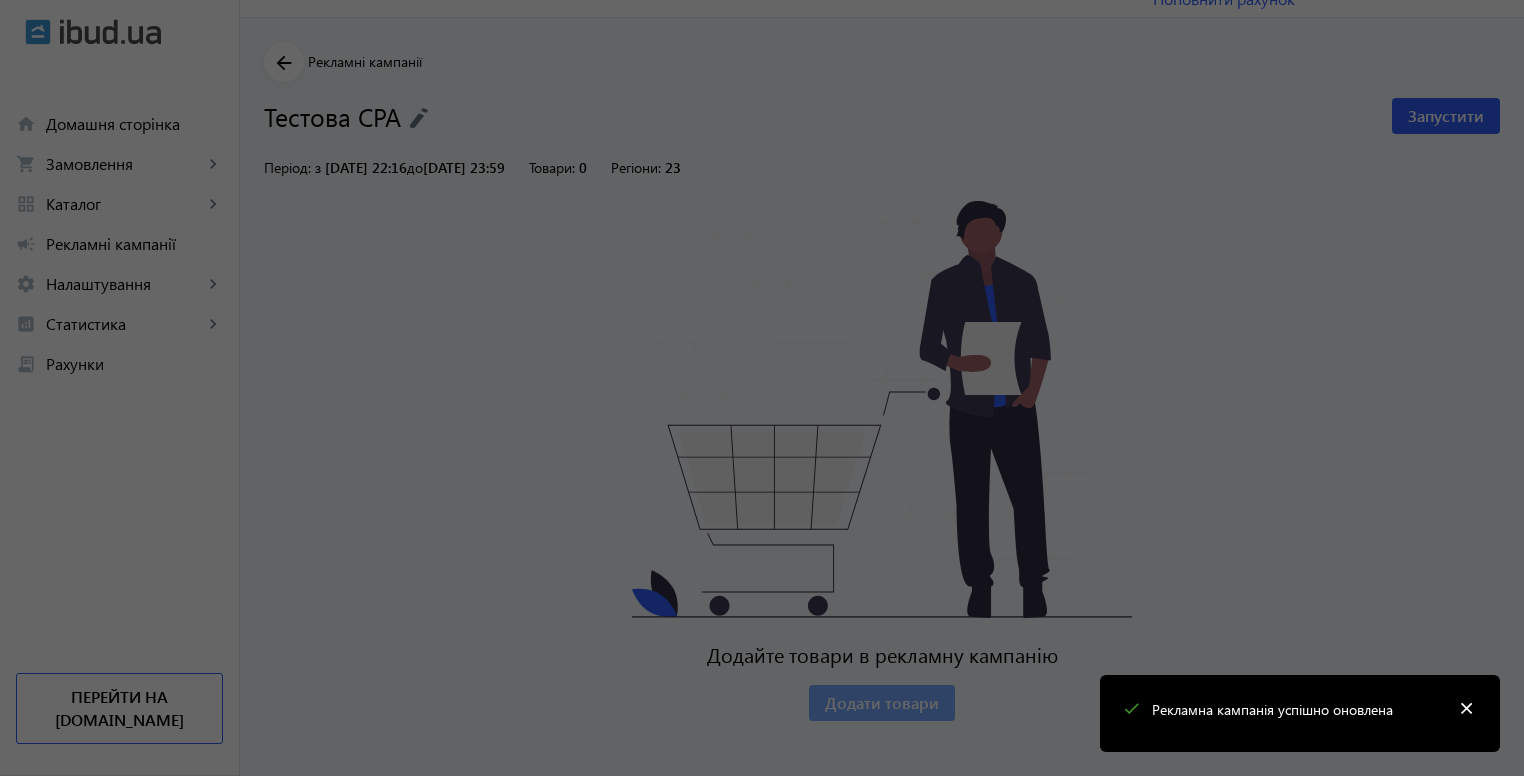 type 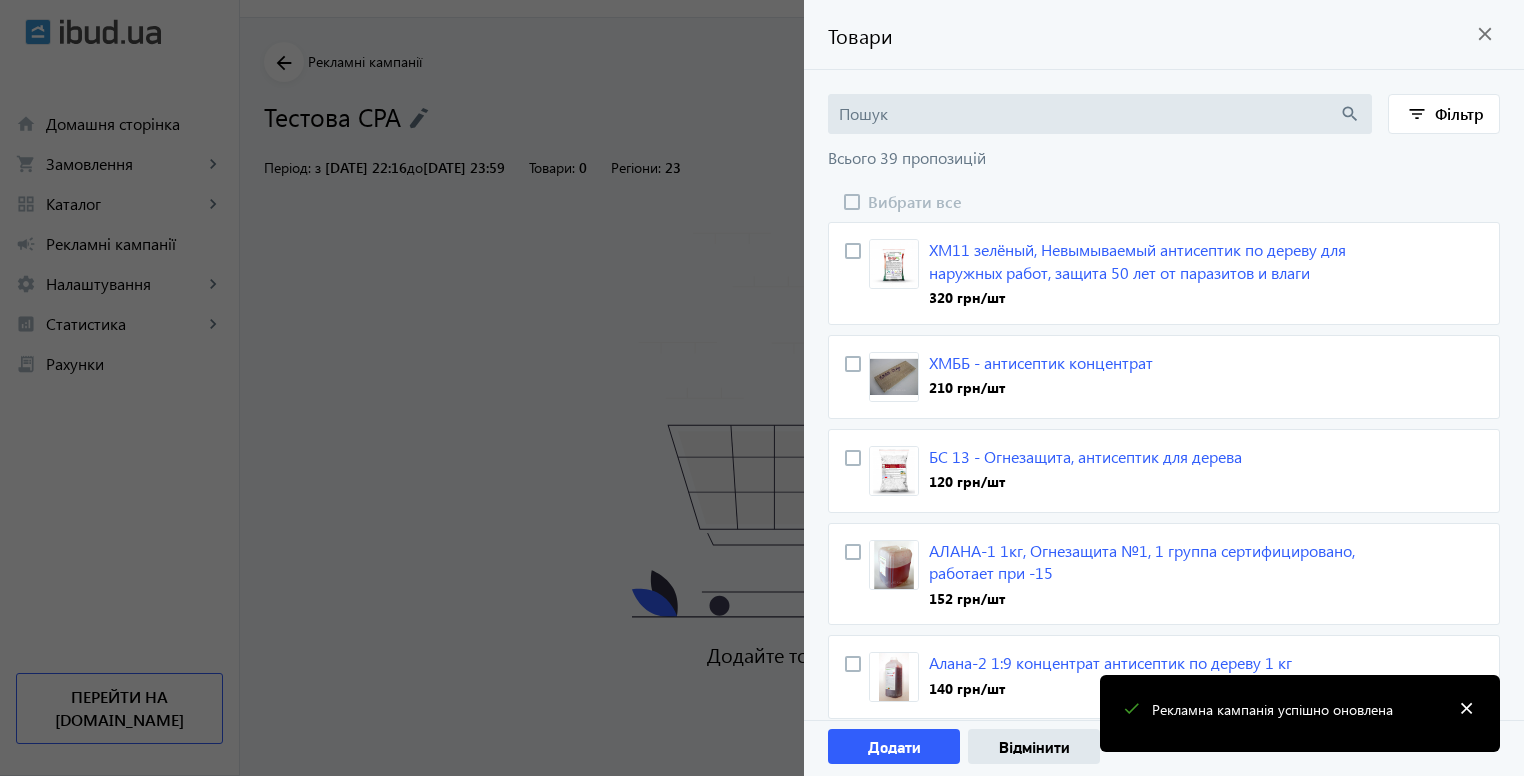 click on "Вибрати все" at bounding box center (903, 202) 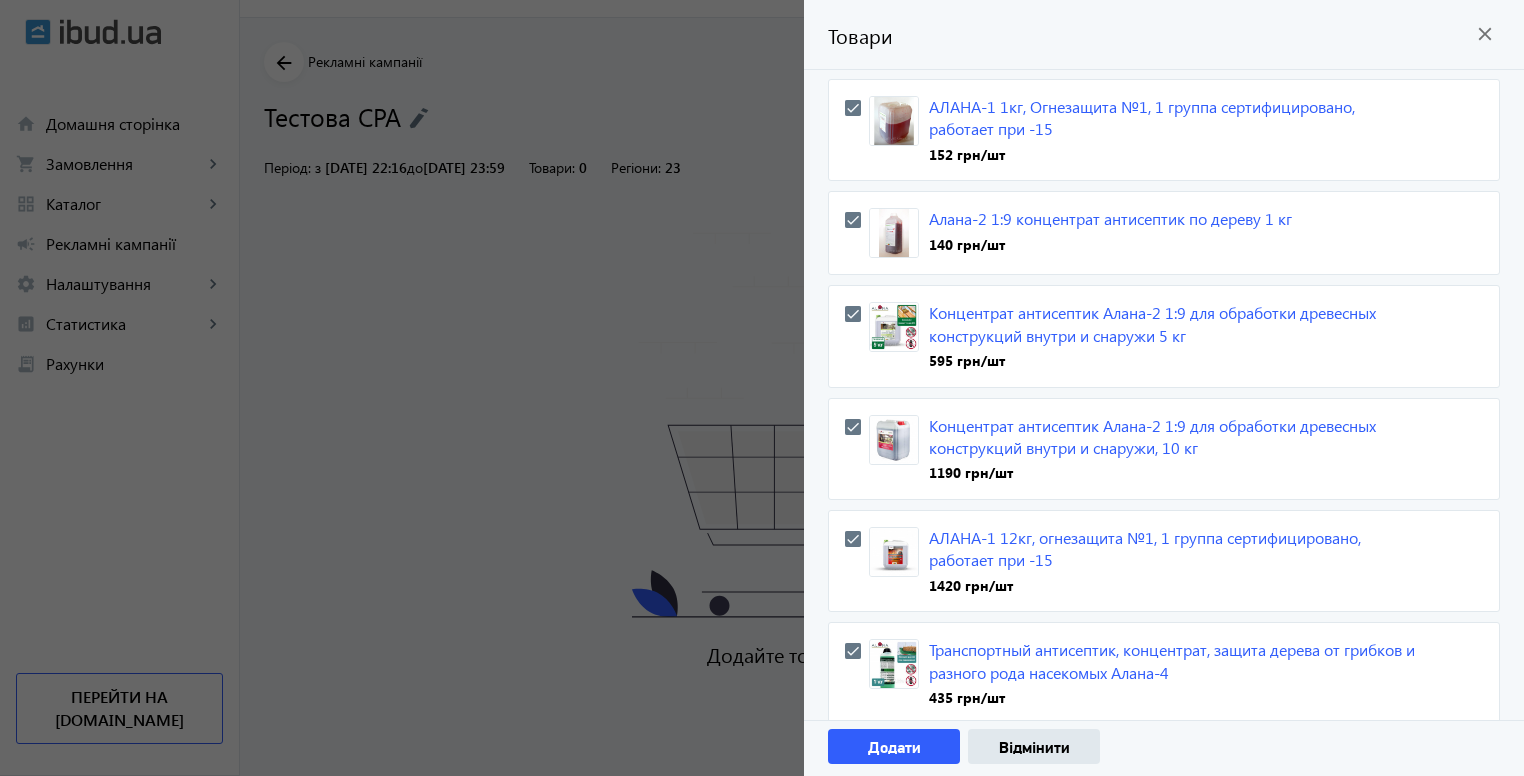 scroll, scrollTop: 700, scrollLeft: 0, axis: vertical 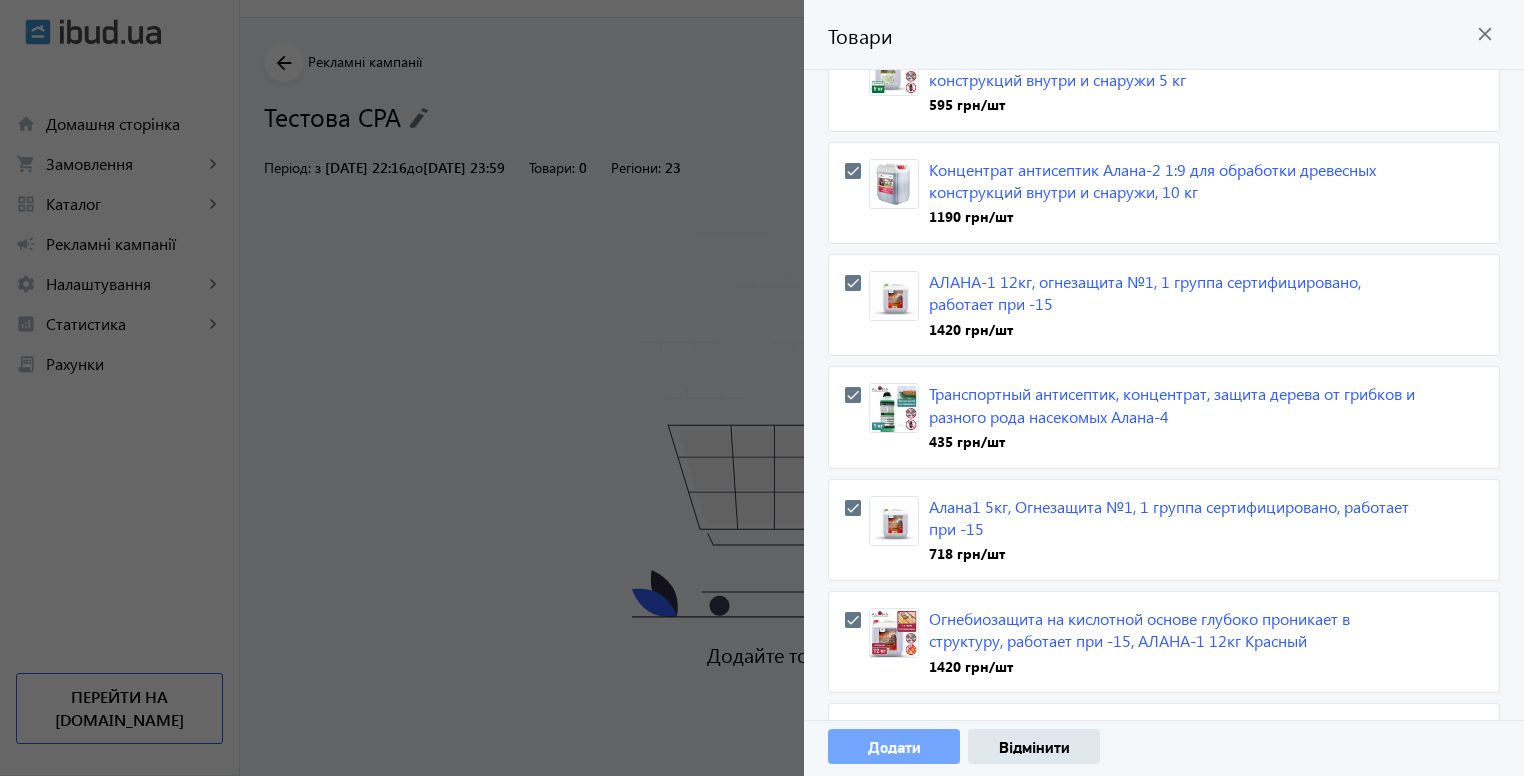 click on "Додати" 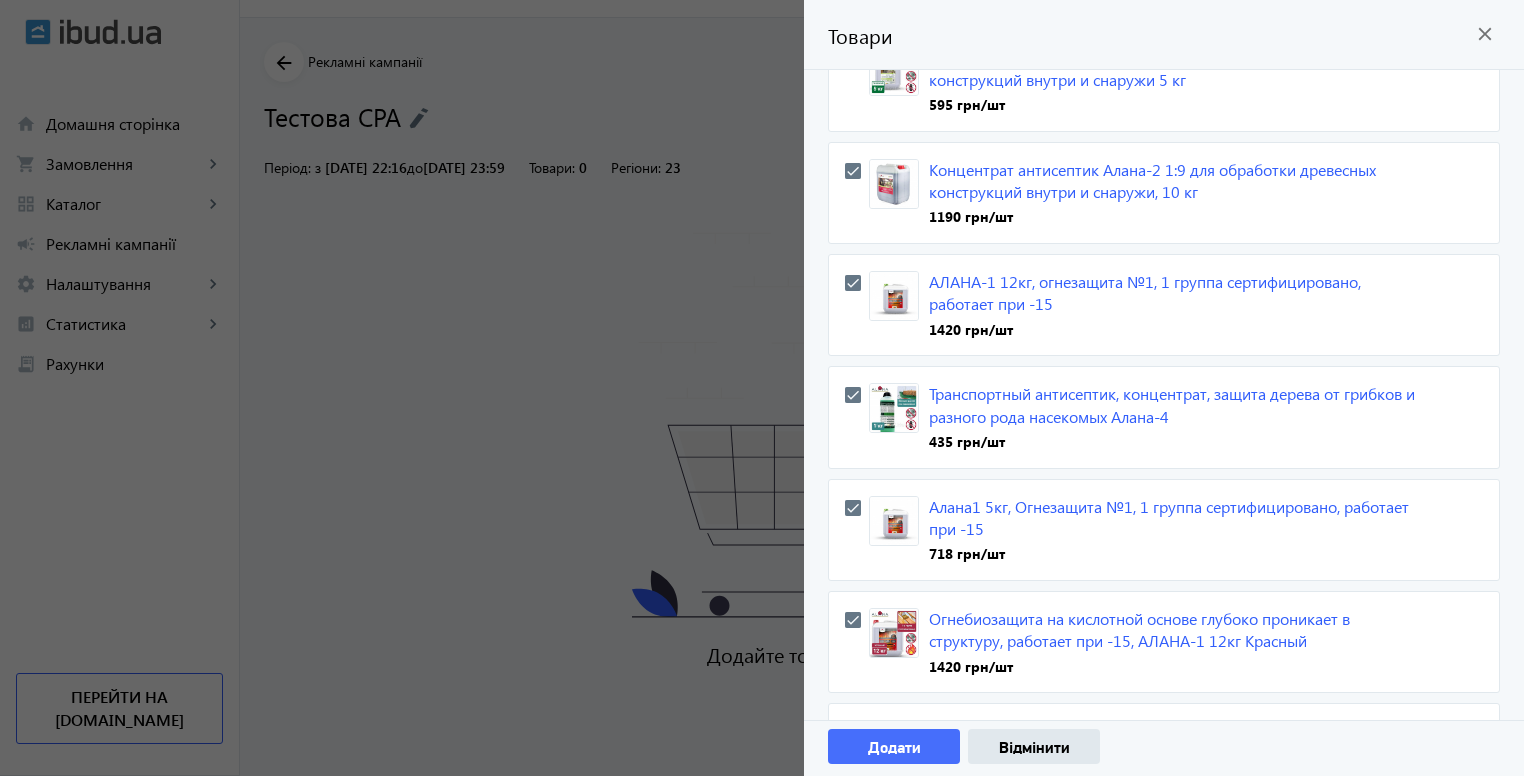 scroll, scrollTop: 0, scrollLeft: 0, axis: both 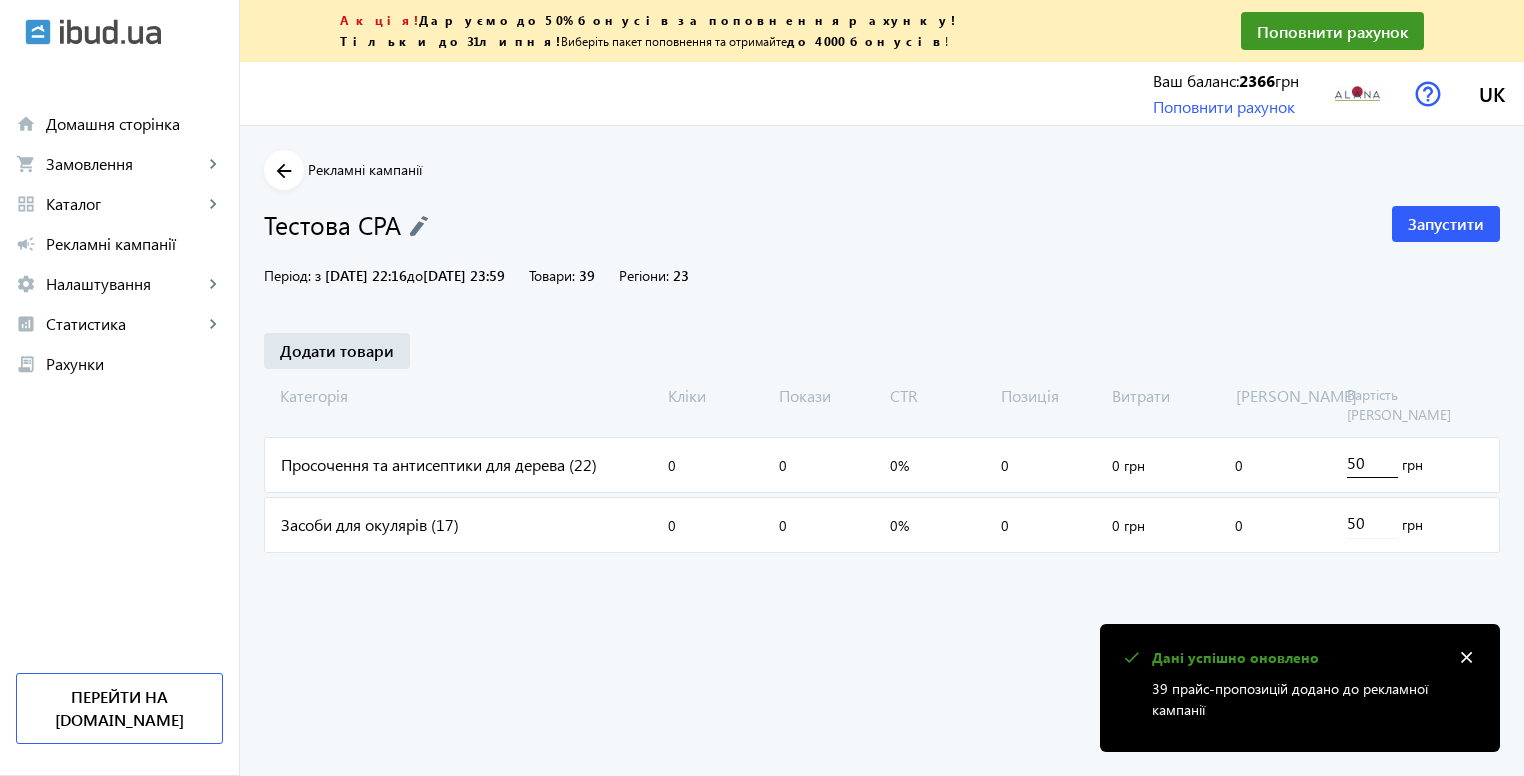 click on "50" at bounding box center (1372, 462) 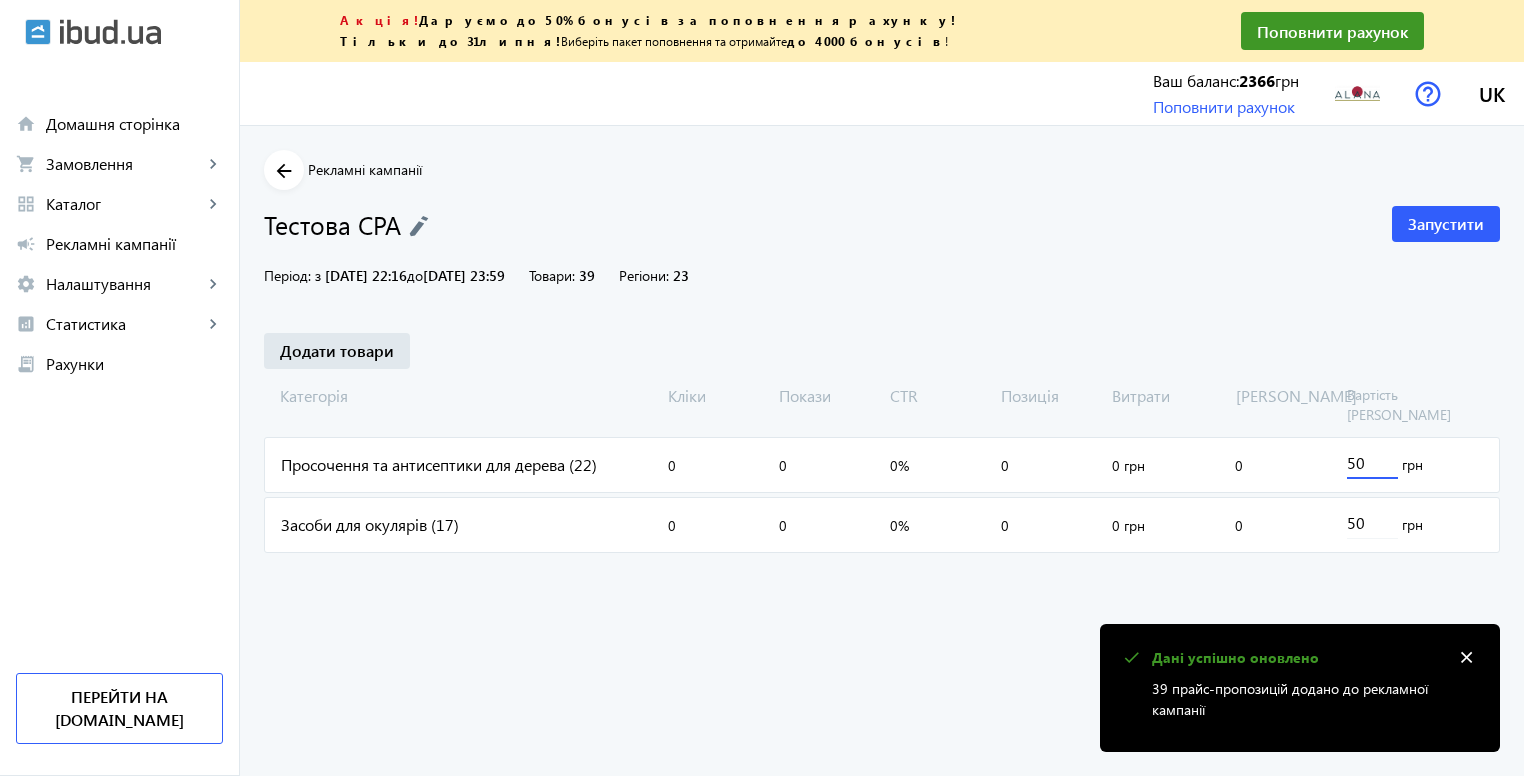 type on "5" 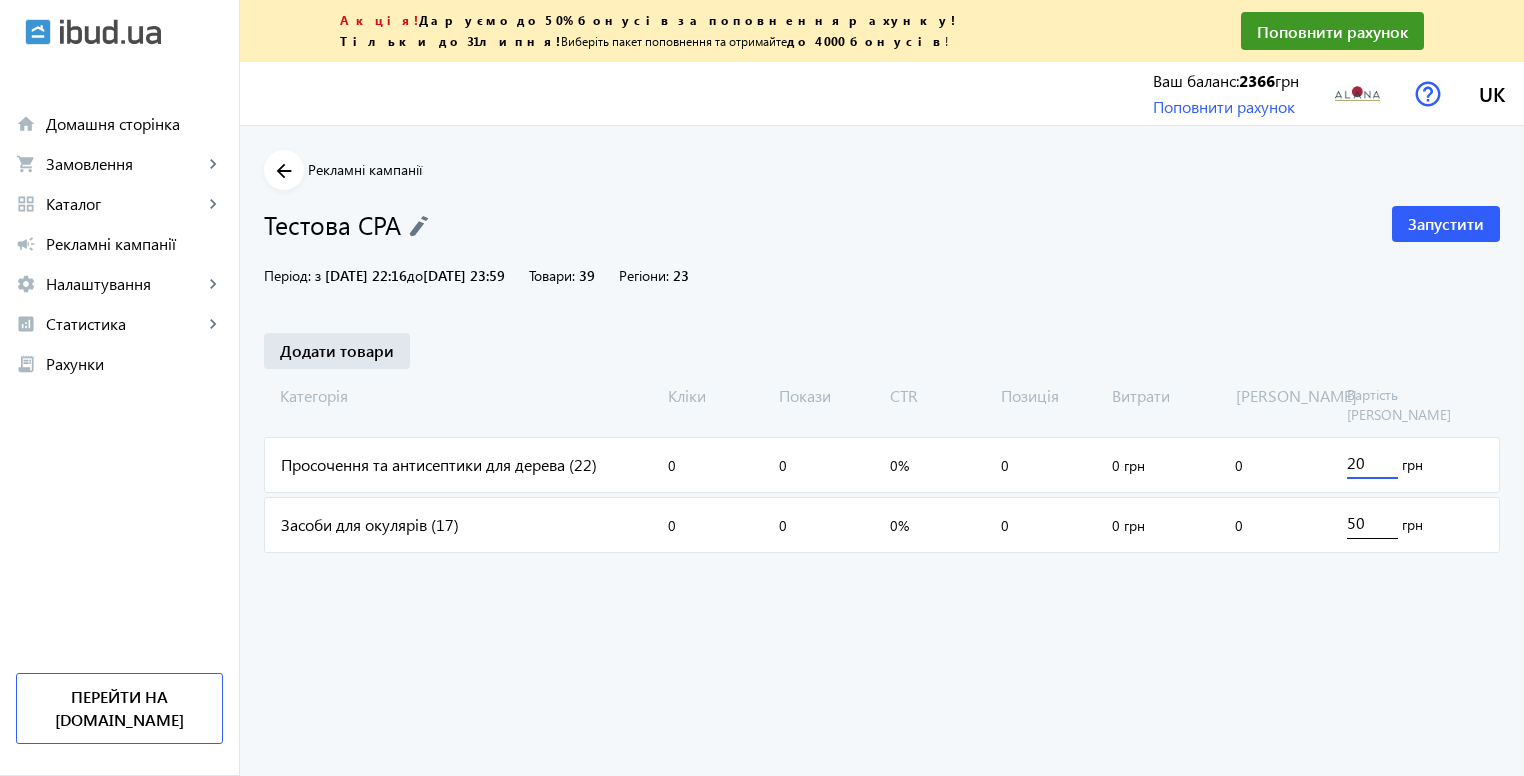 type on "20" 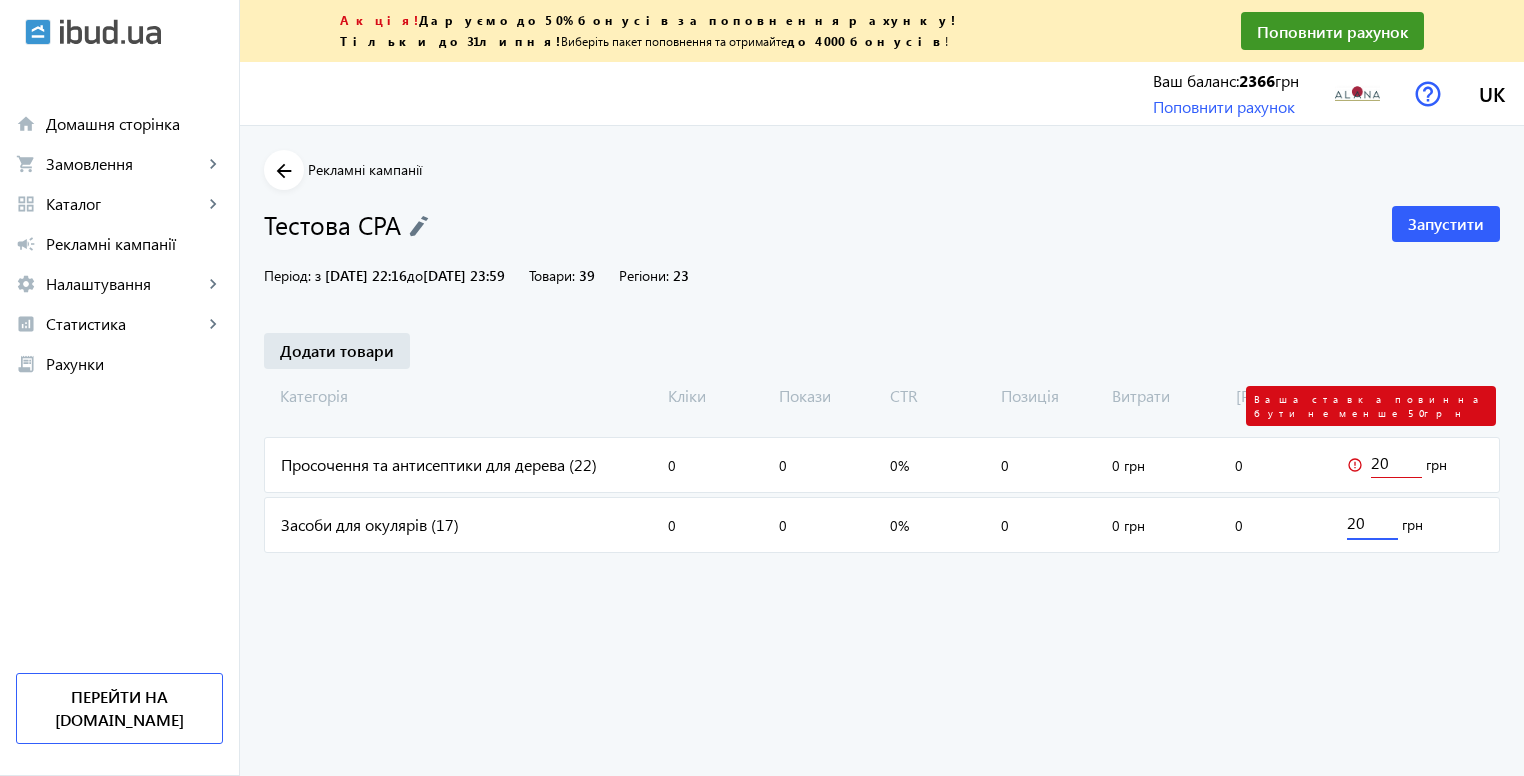 type on "20" 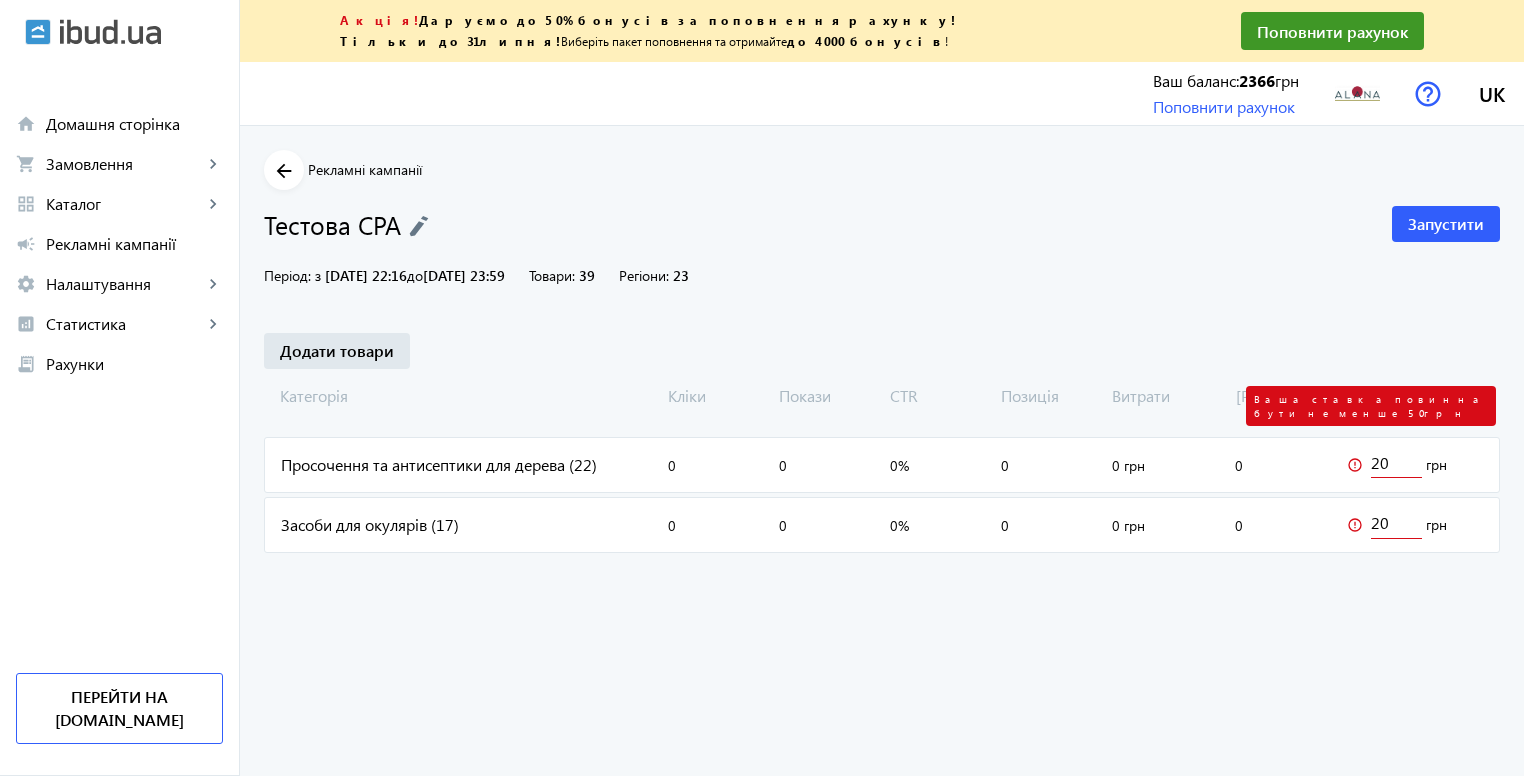click on "error_outline" 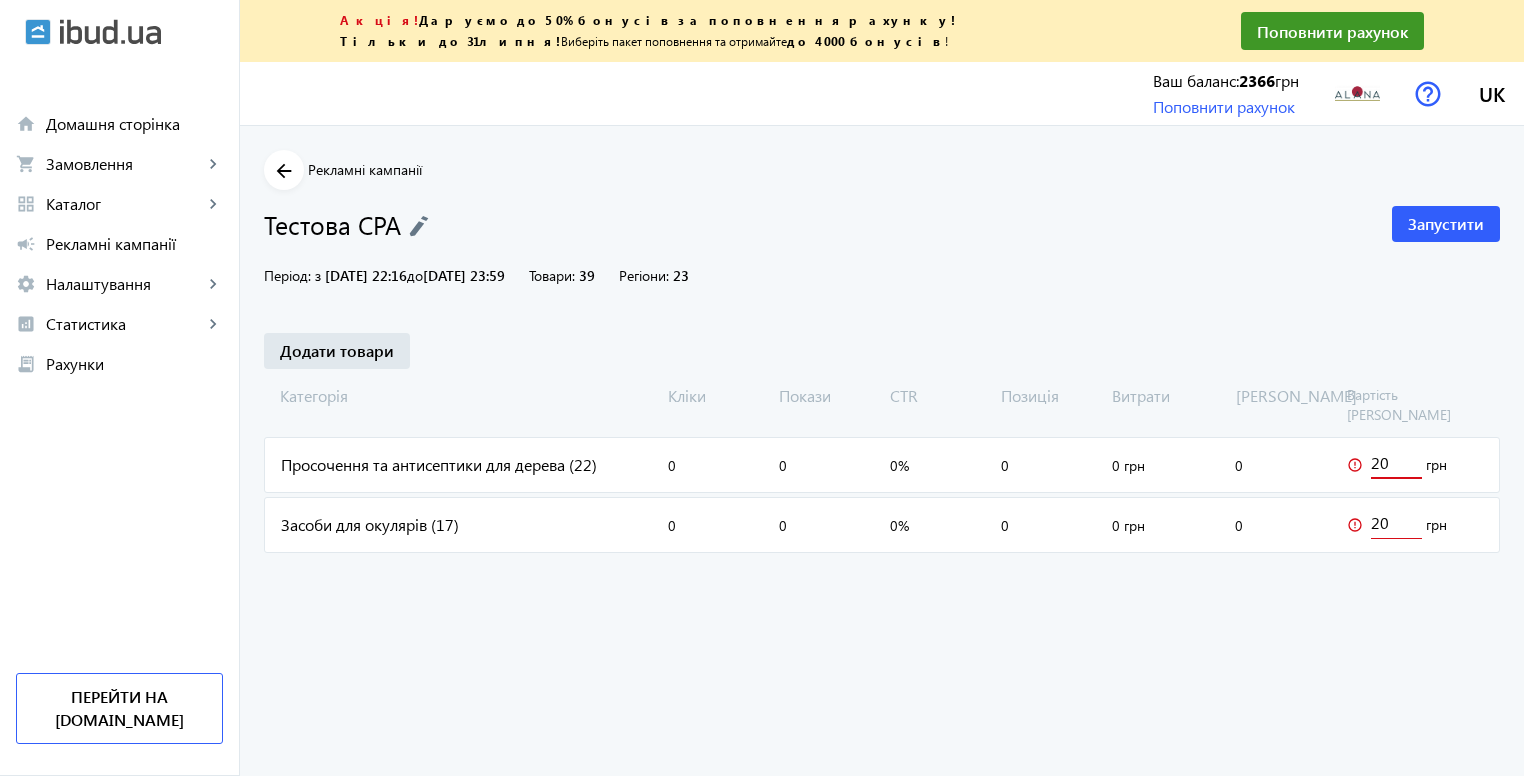click on "20" at bounding box center (1396, 462) 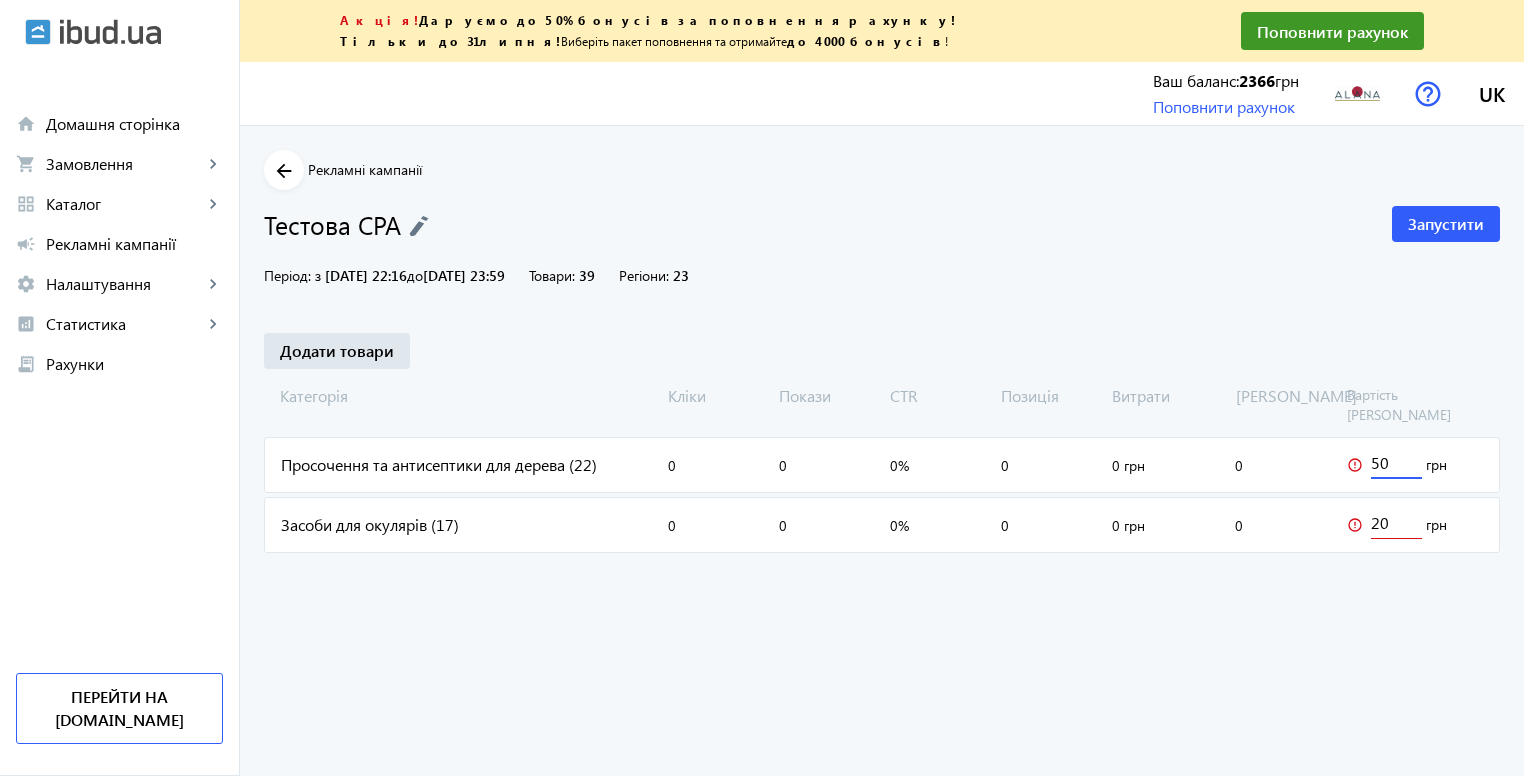 type on "50" 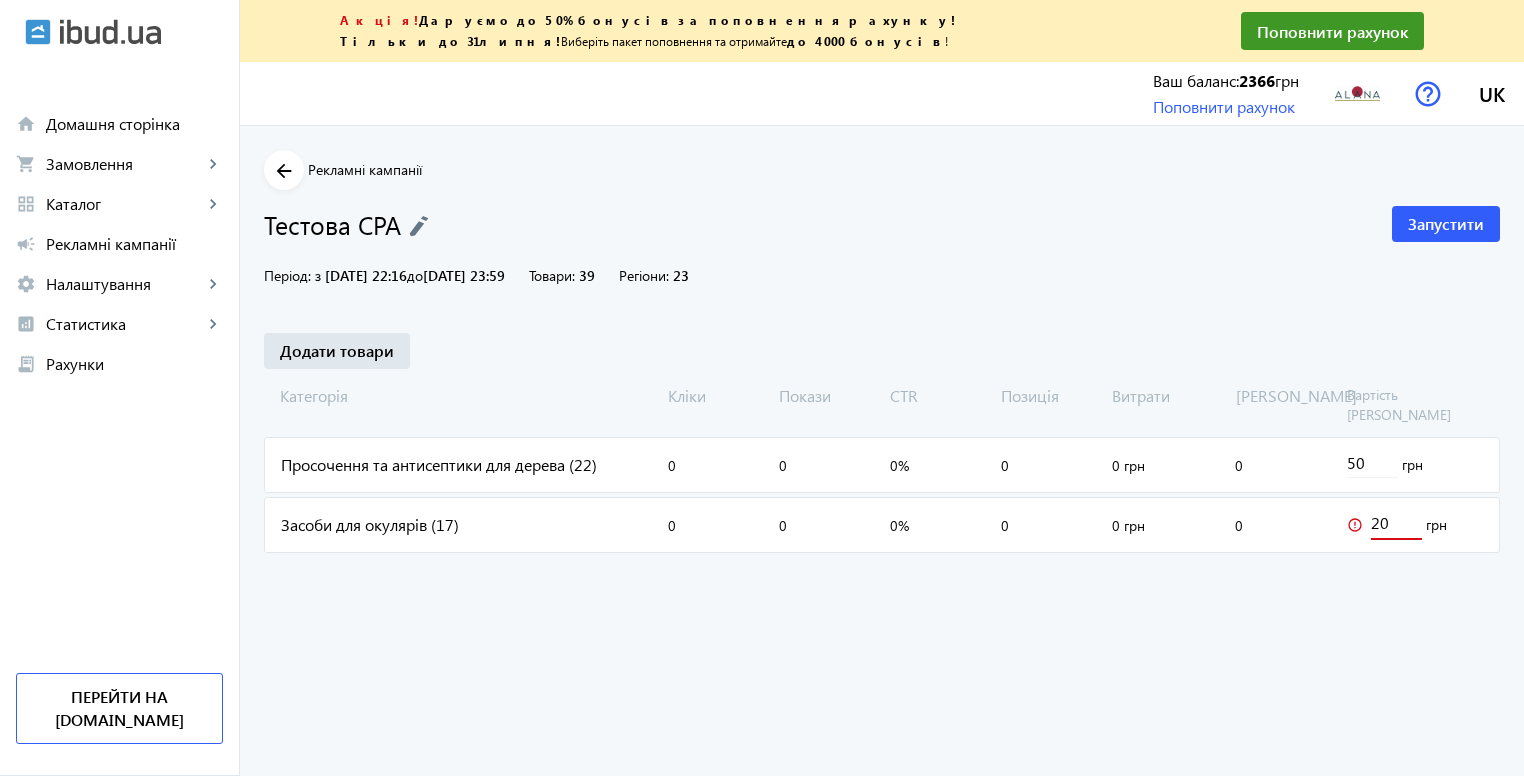 click on "20" at bounding box center (1396, 522) 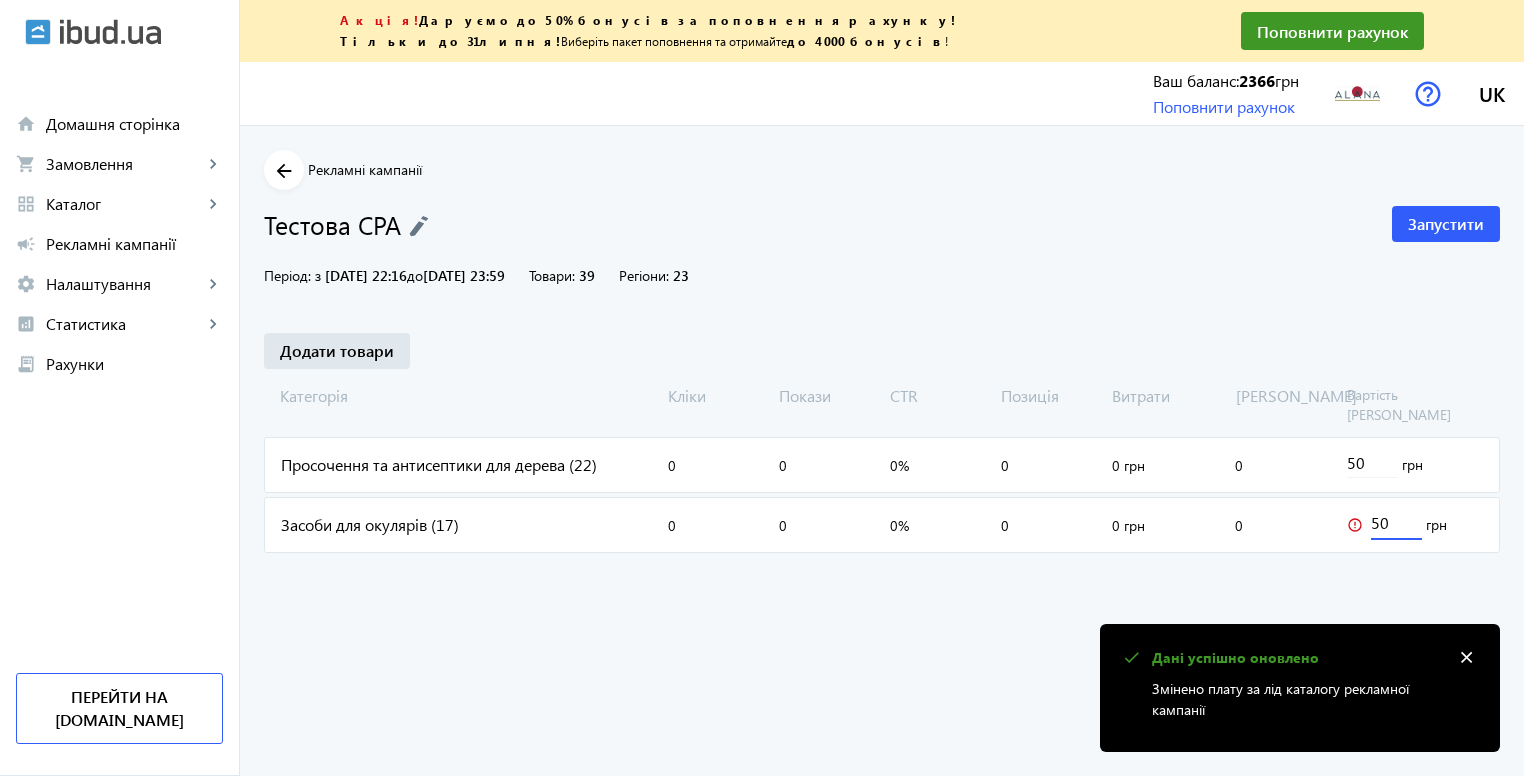type on "50" 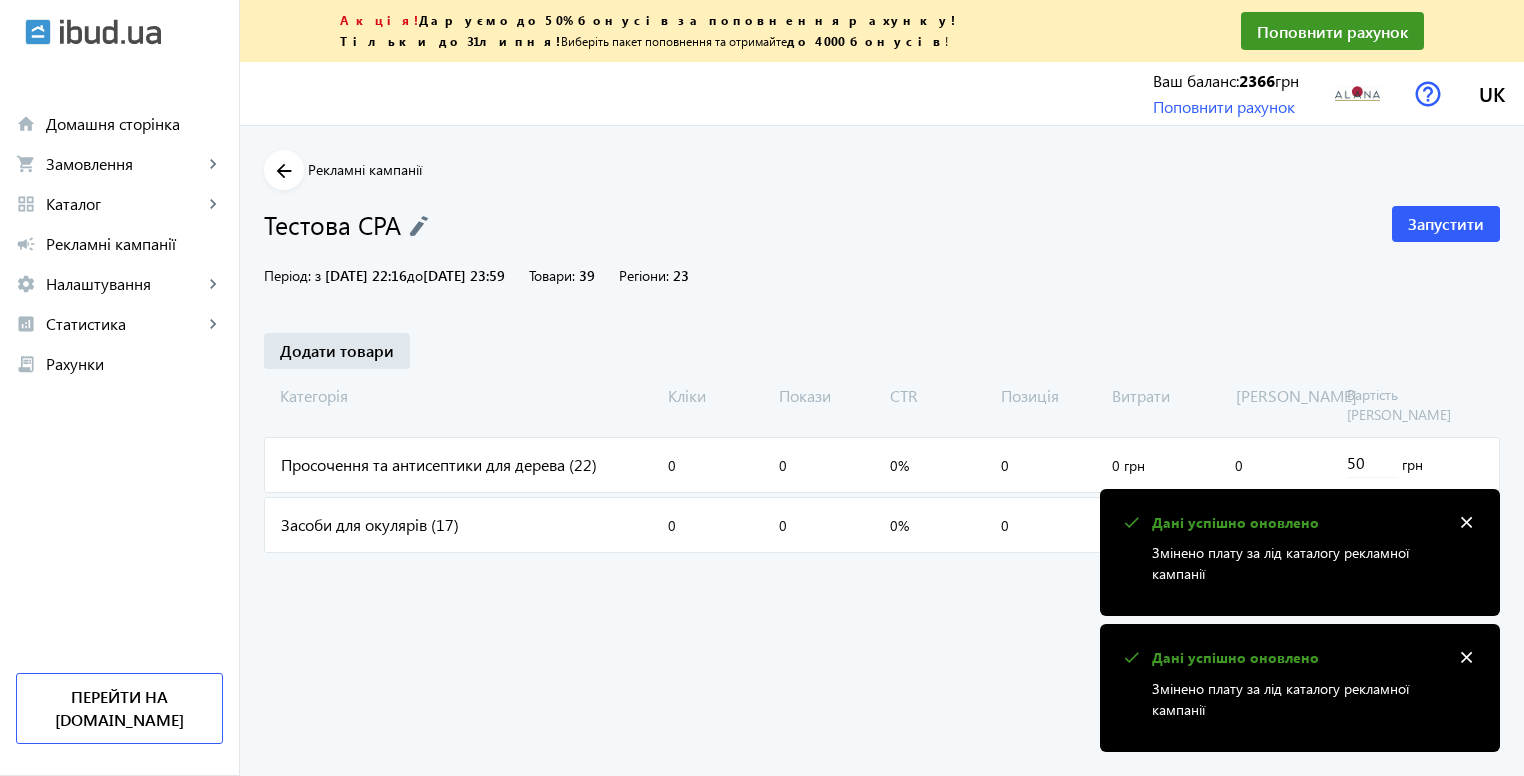 click on "close" at bounding box center [1466, 523] 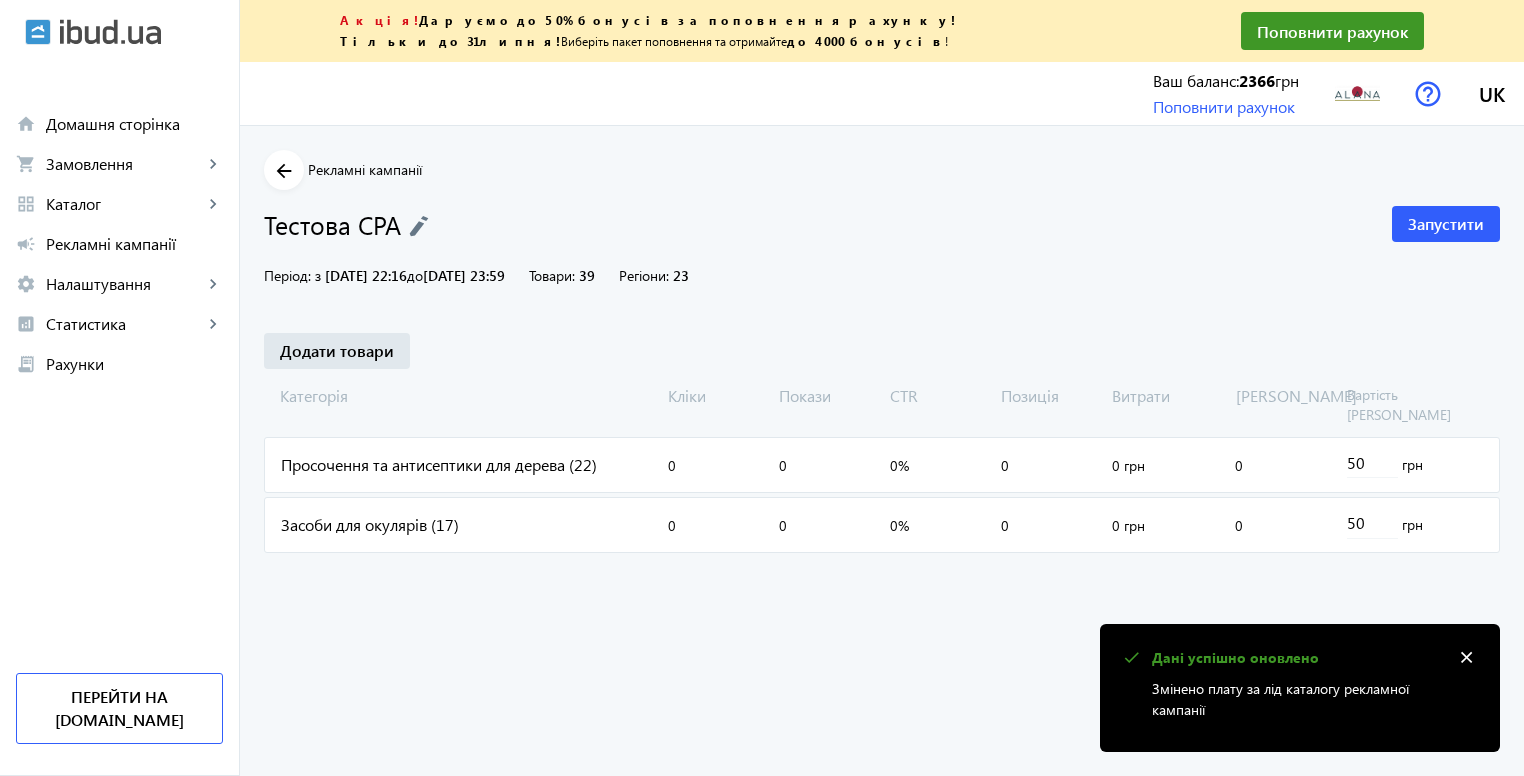 click on "close" at bounding box center (1466, 658) 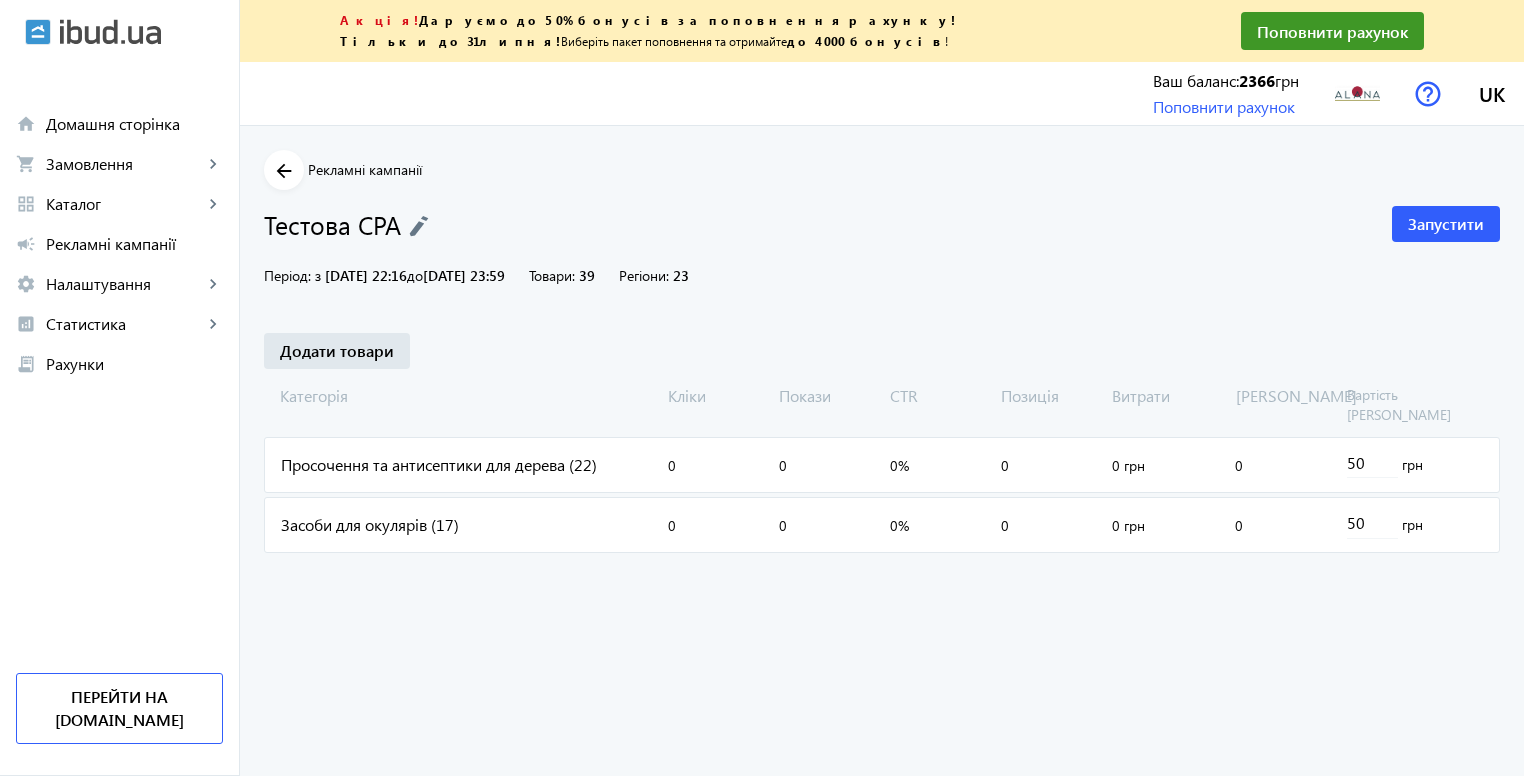 click on "Засоби для окулярів (17)" 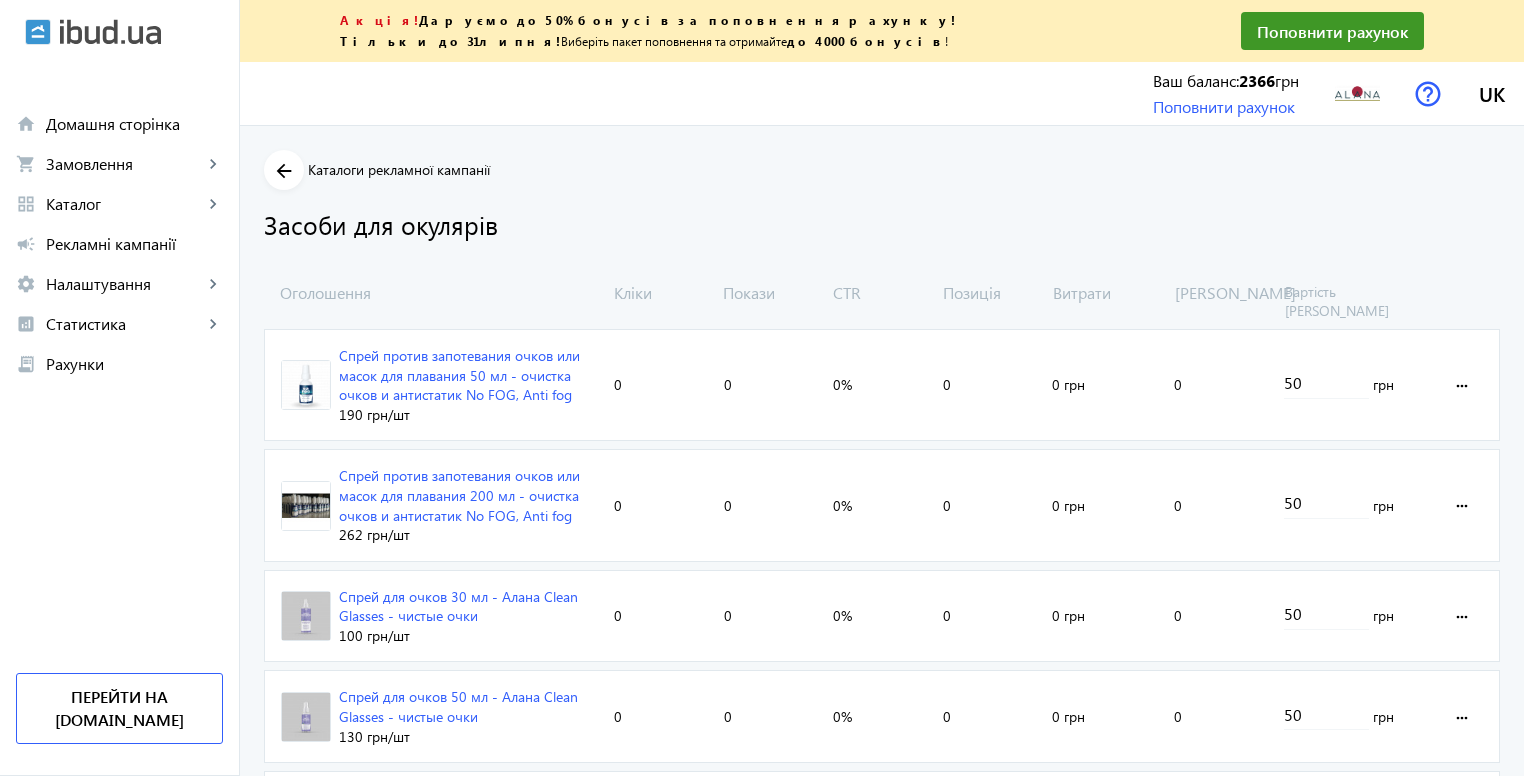 click on "arrow_back" 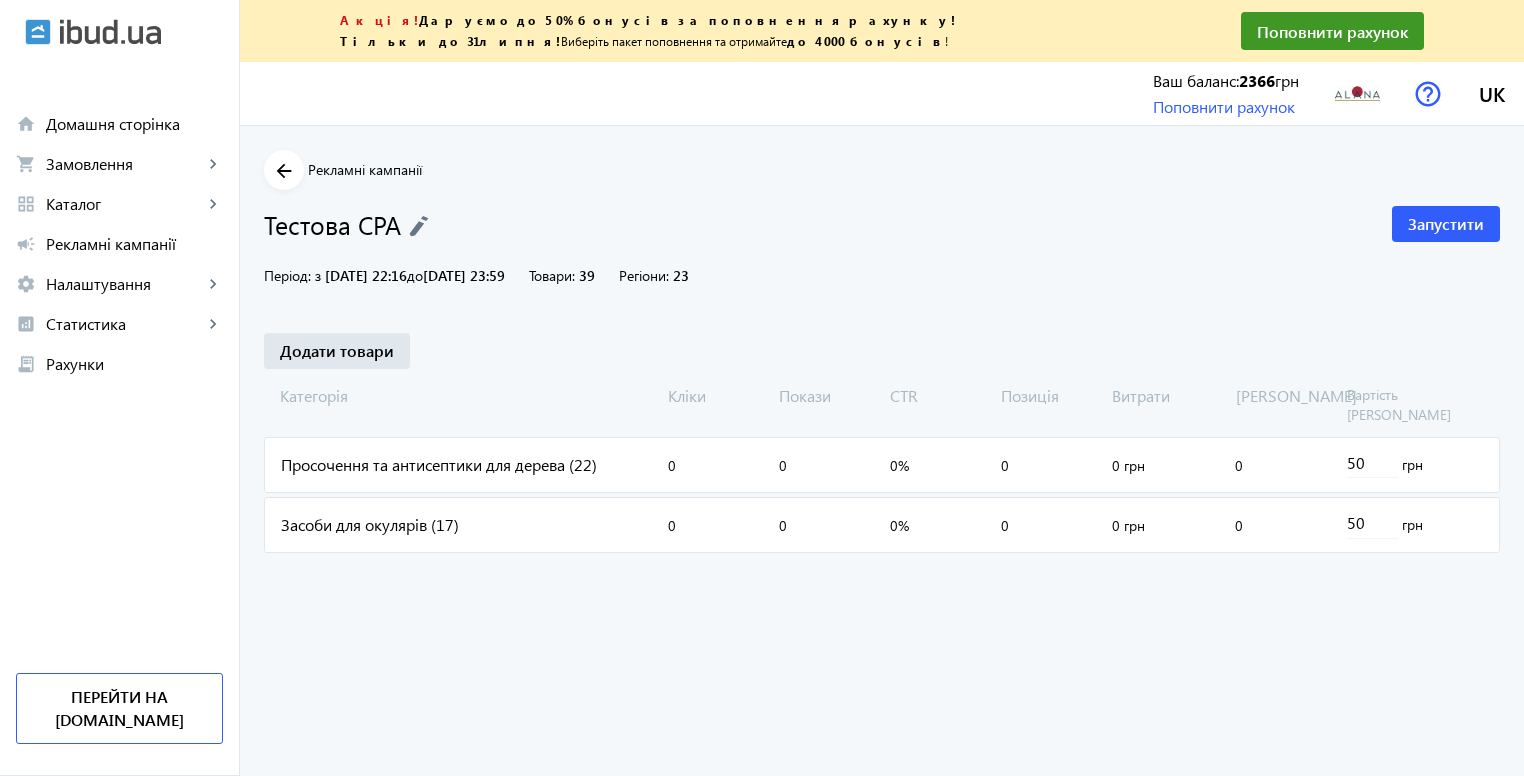 click on "Тестова CPA" 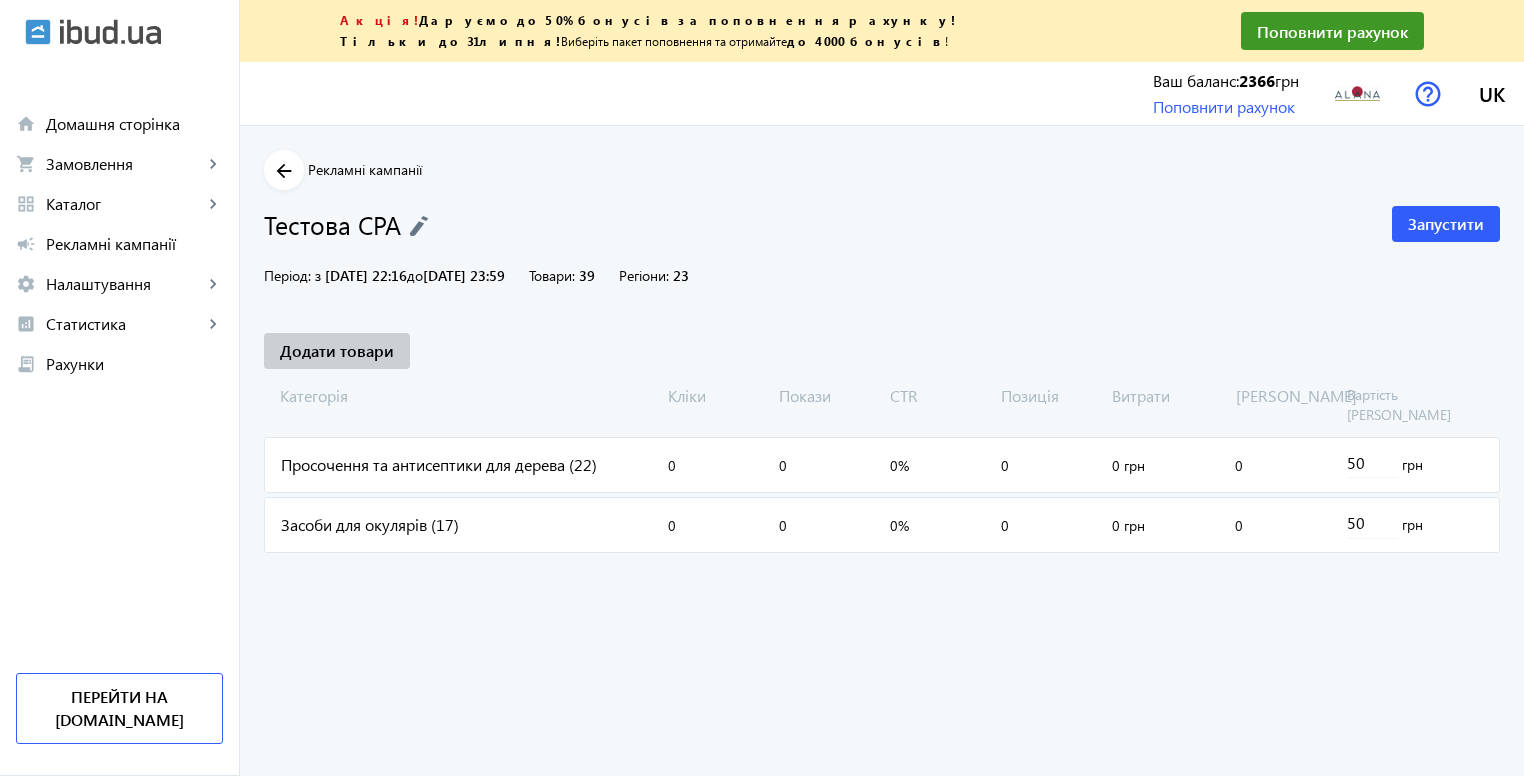 click on "Додати товари" 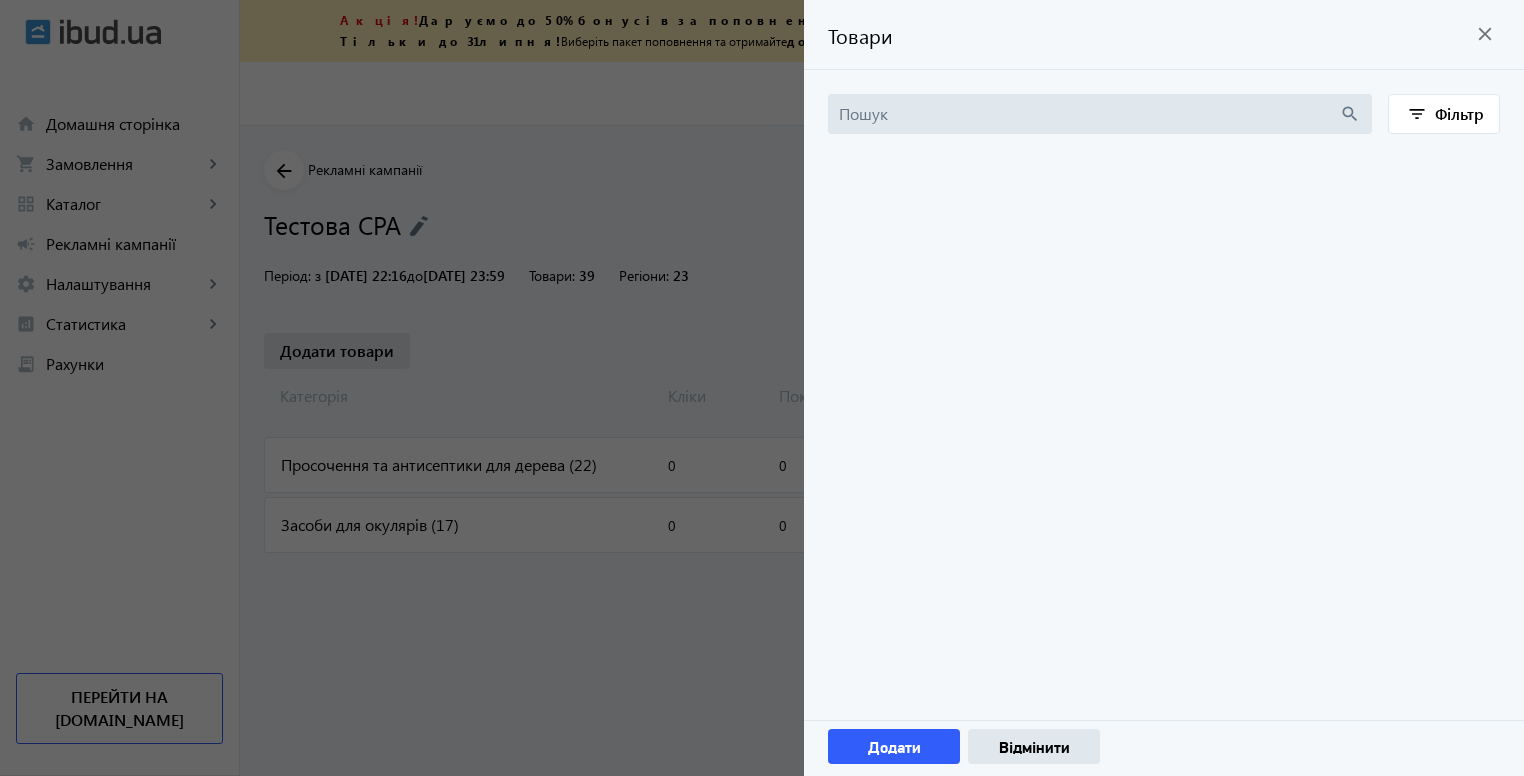 click on "close" 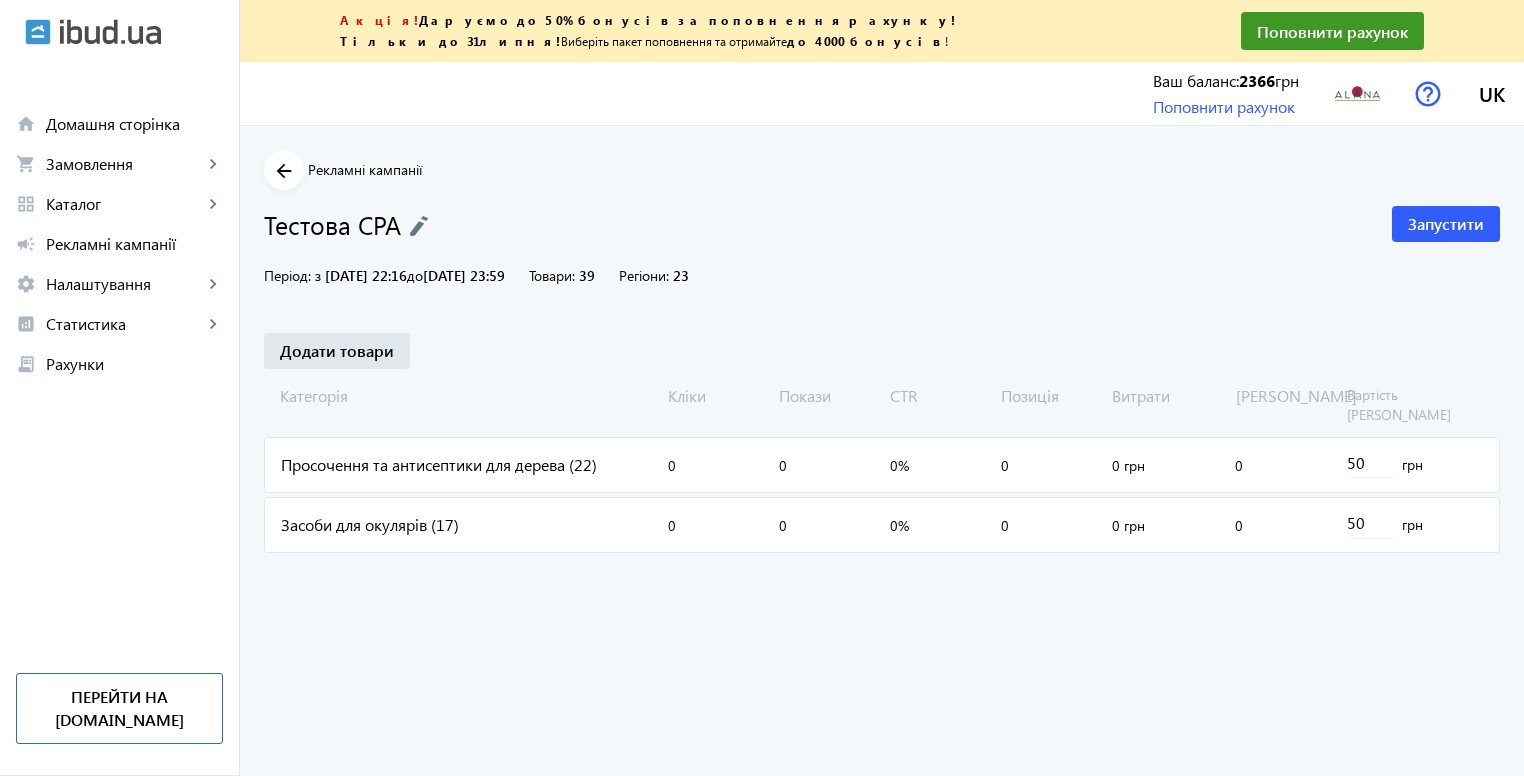 click on "Тестова CPA" 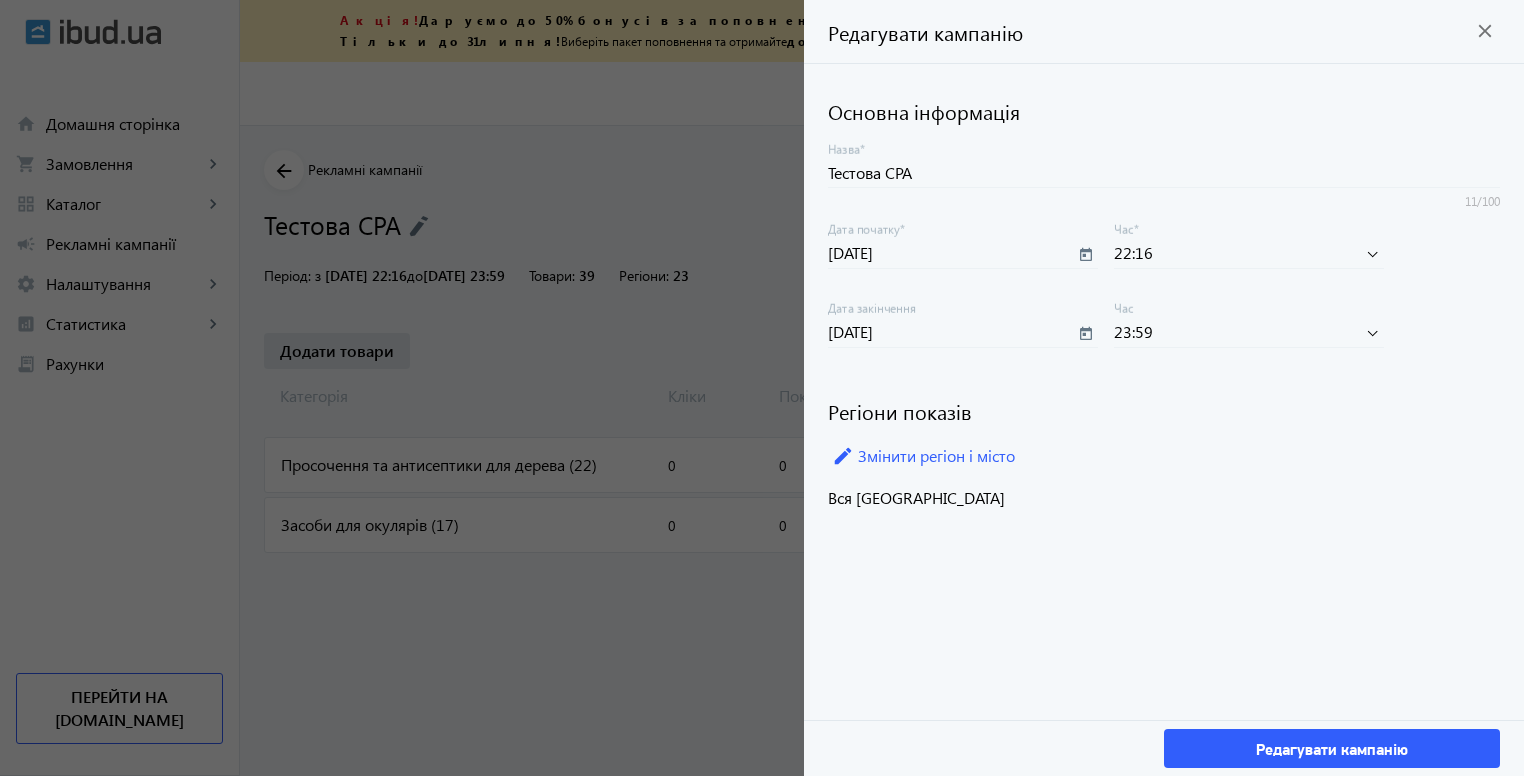 click on "close" 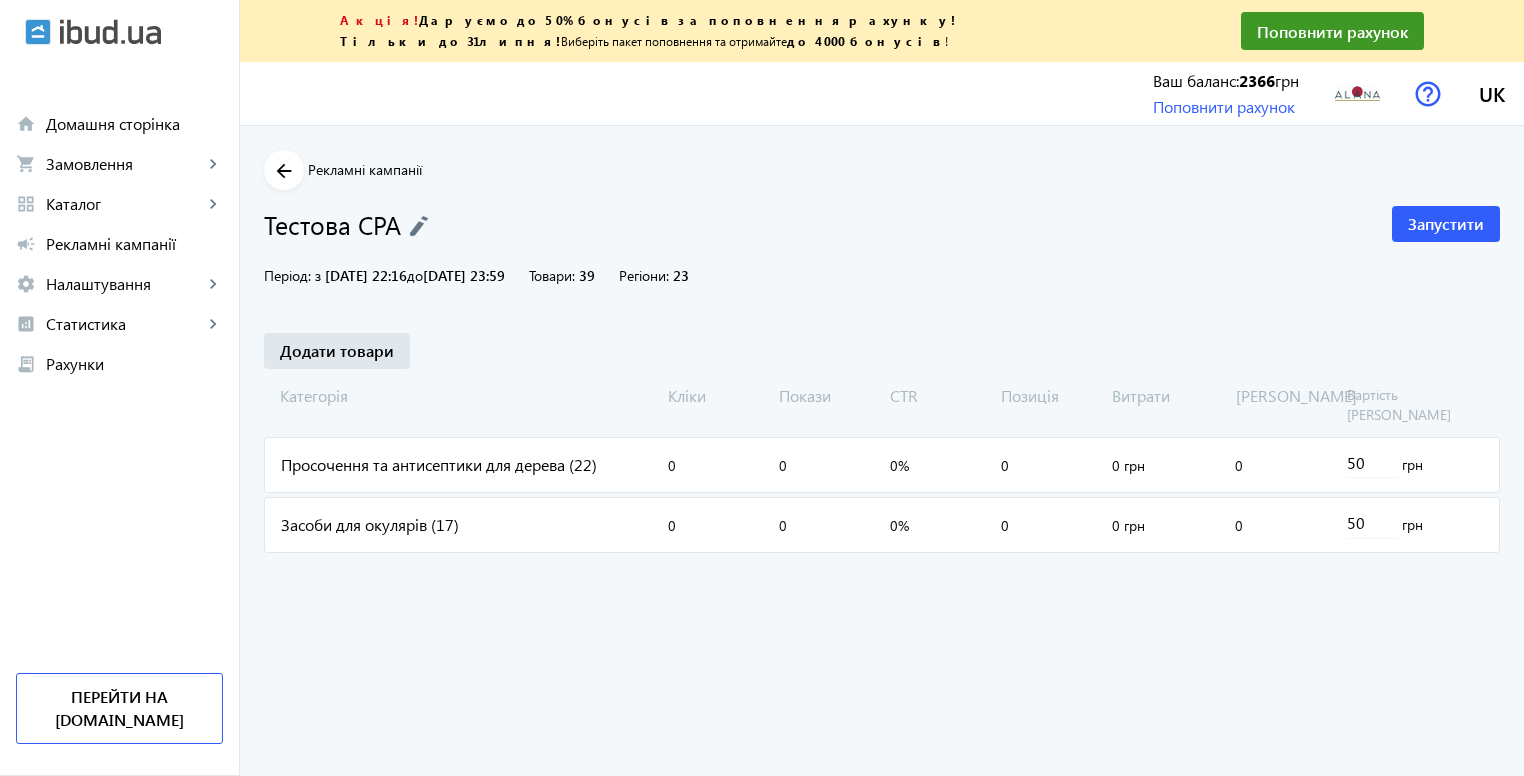 click on "Позиція:  0" 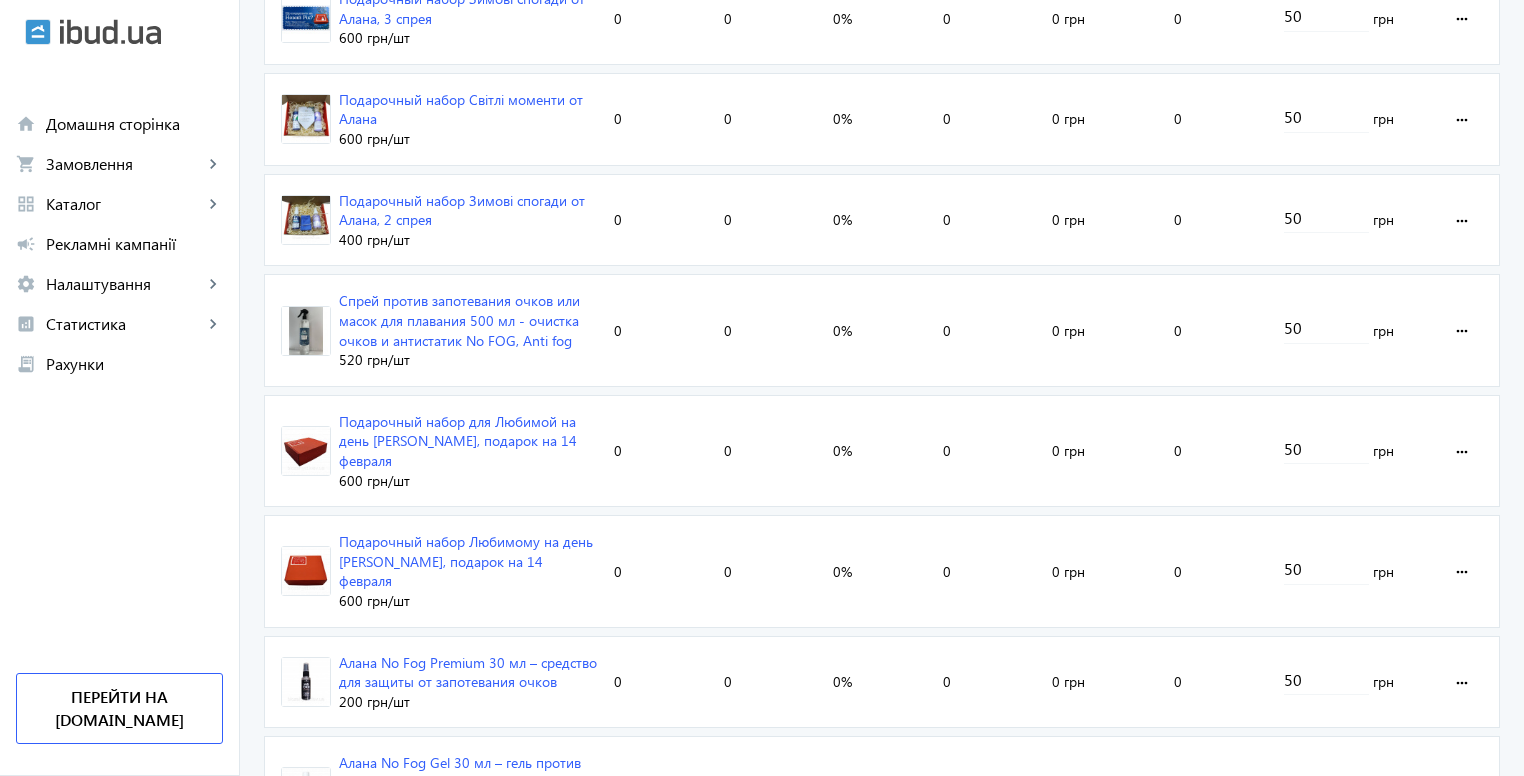 scroll, scrollTop: 1416, scrollLeft: 0, axis: vertical 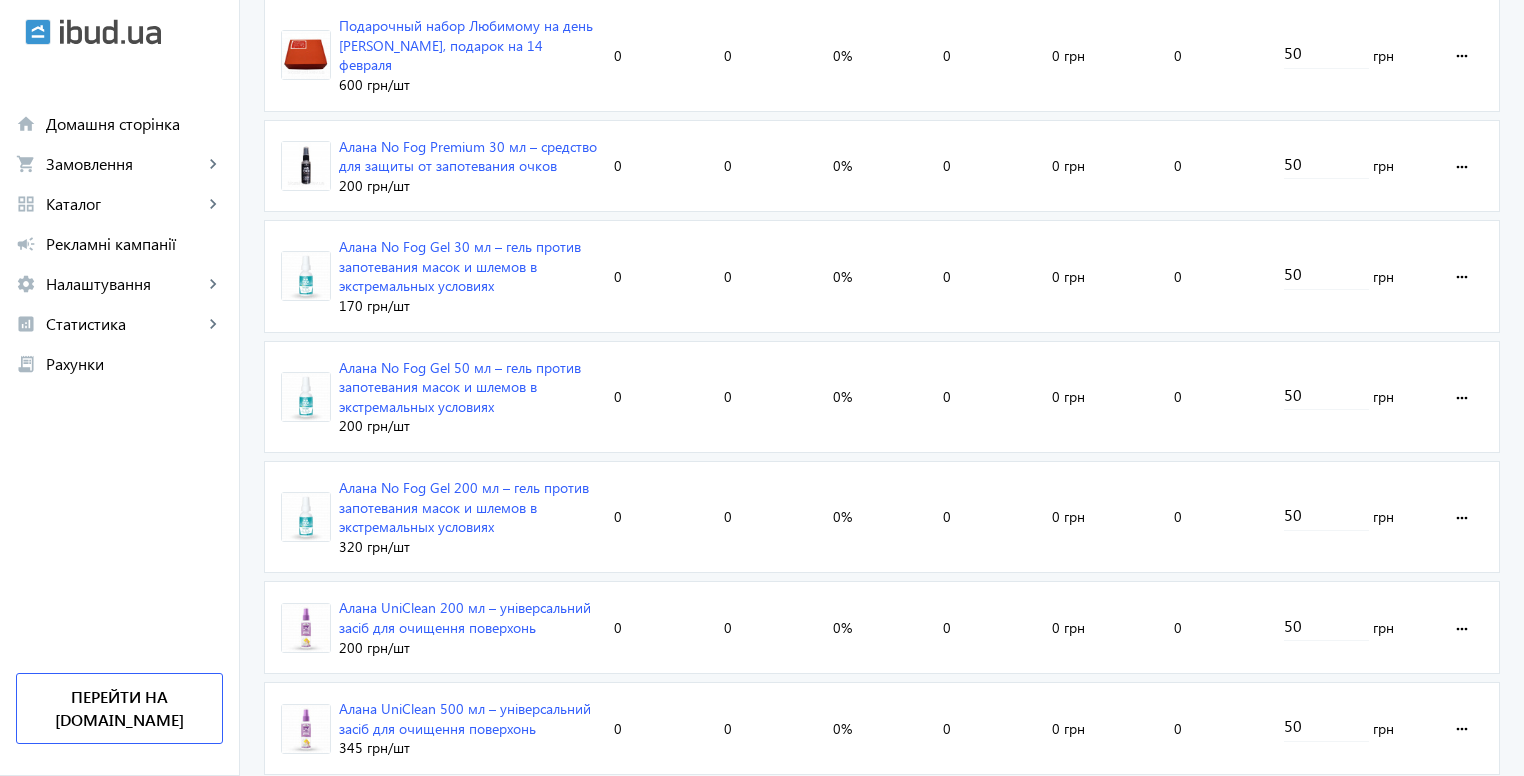 click on "more_horiz" 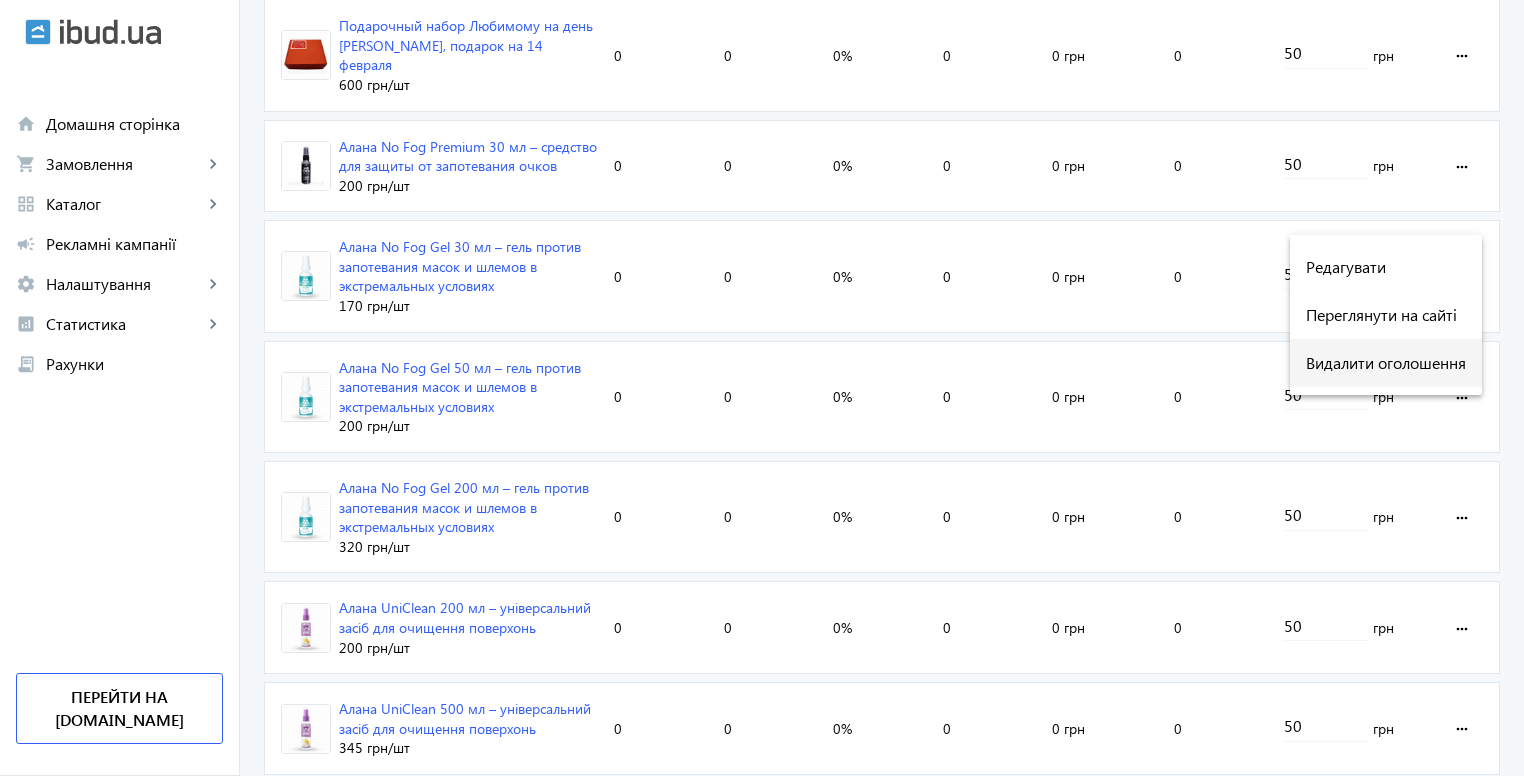 click on "Видалити оголошення" at bounding box center [1386, 363] 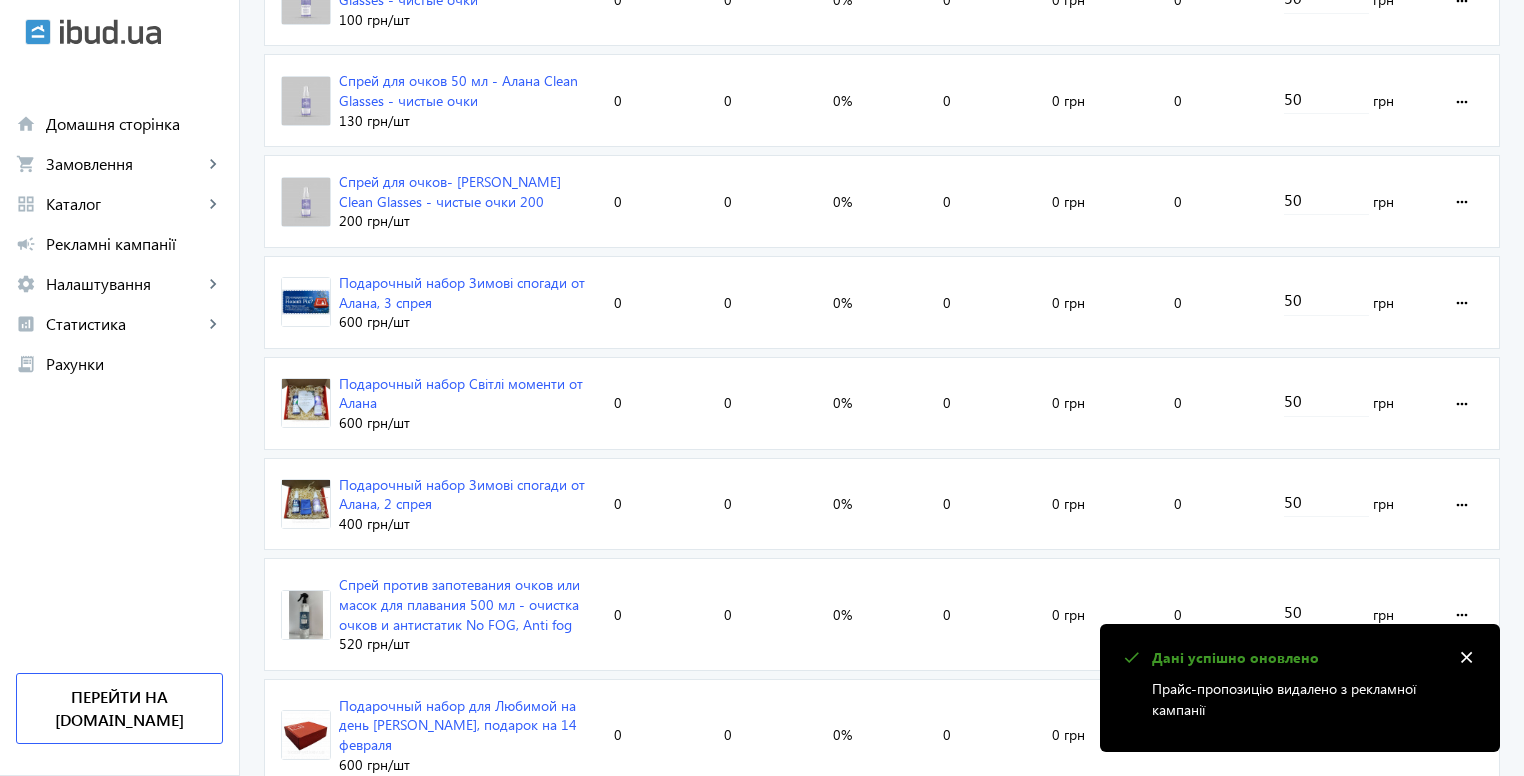 scroll, scrollTop: 496, scrollLeft: 0, axis: vertical 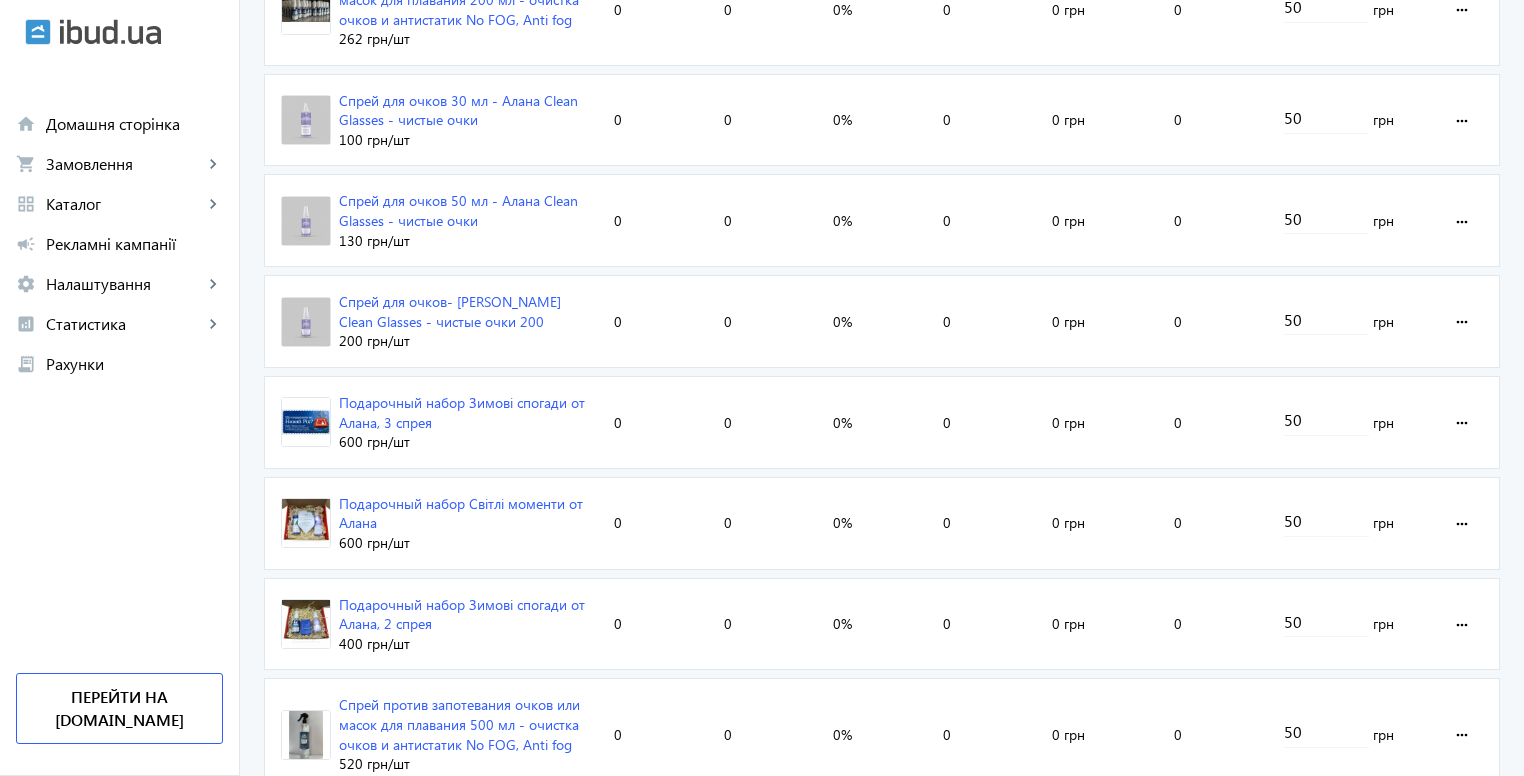 click on "more_horiz" 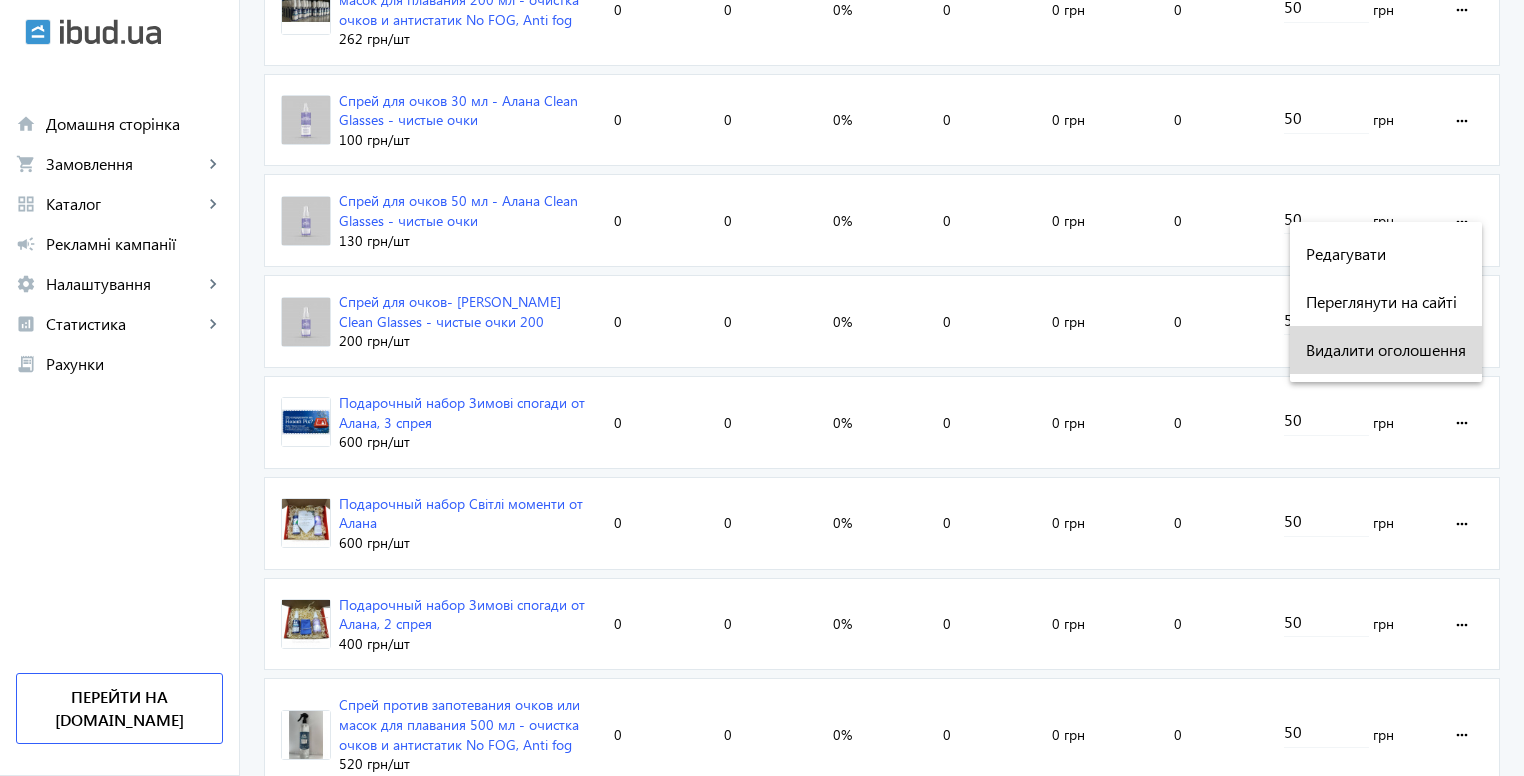 click on "Видалити оголошення" at bounding box center [1386, 350] 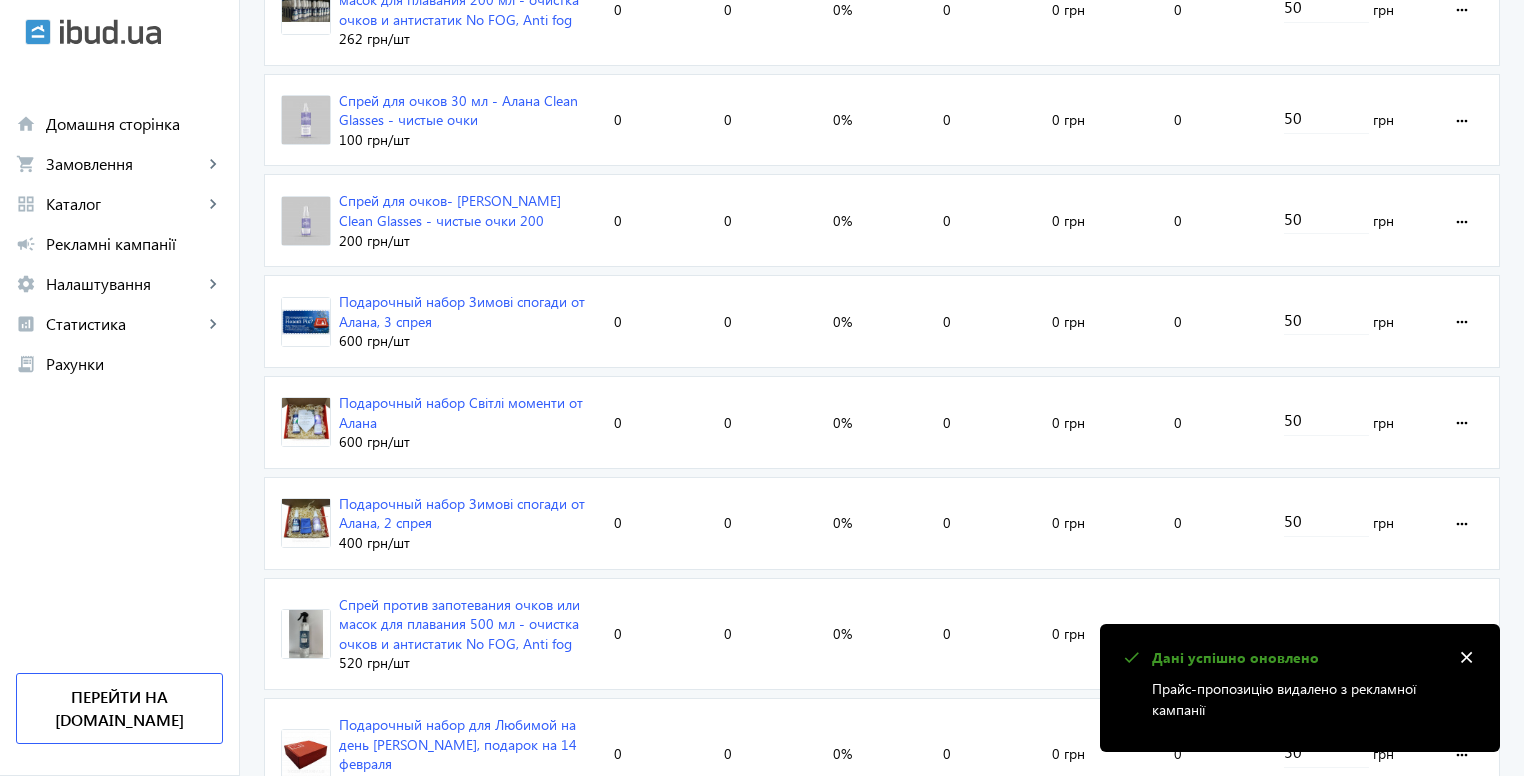 click on "more_horiz" 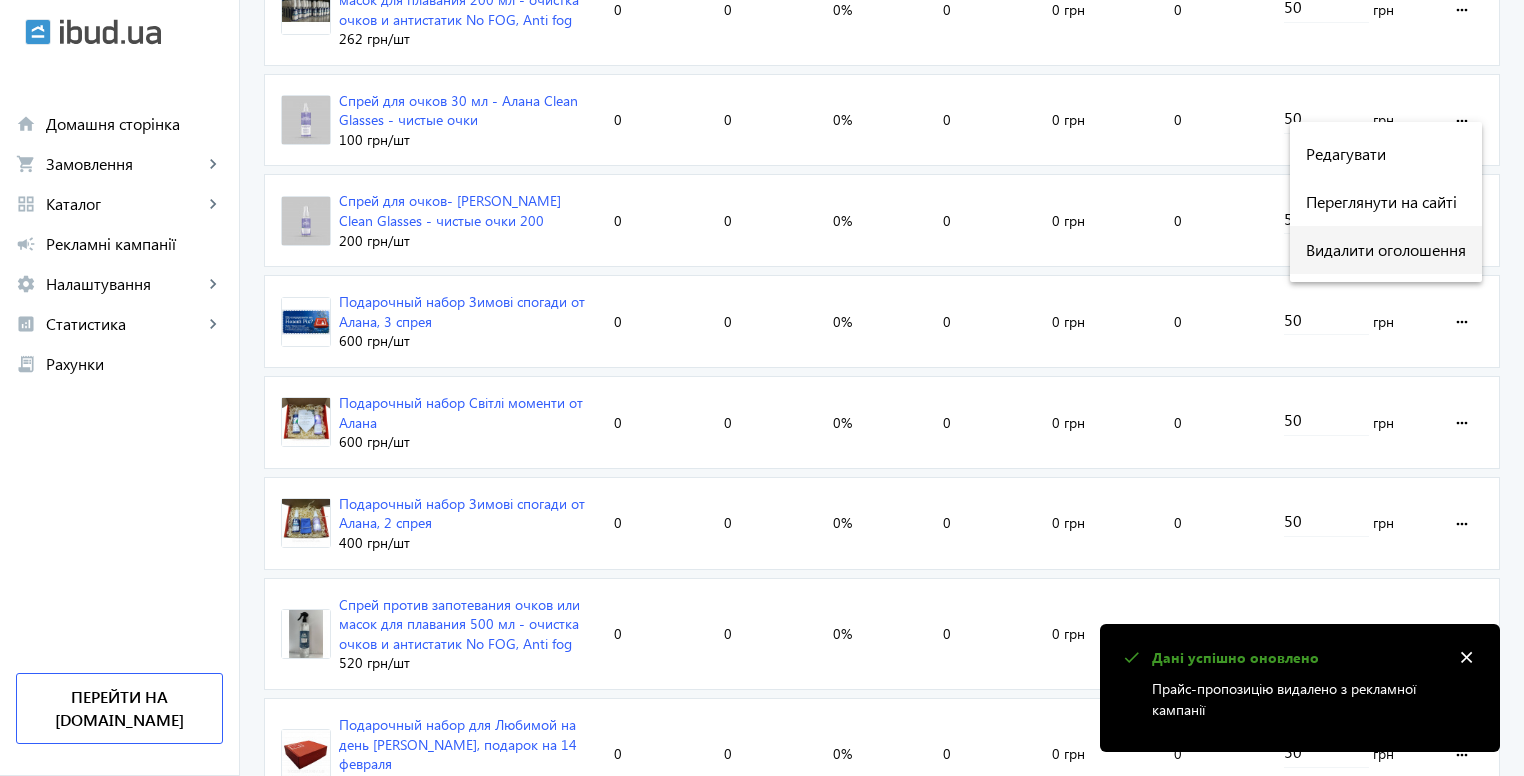 click on "Видалити оголошення" at bounding box center [1386, 250] 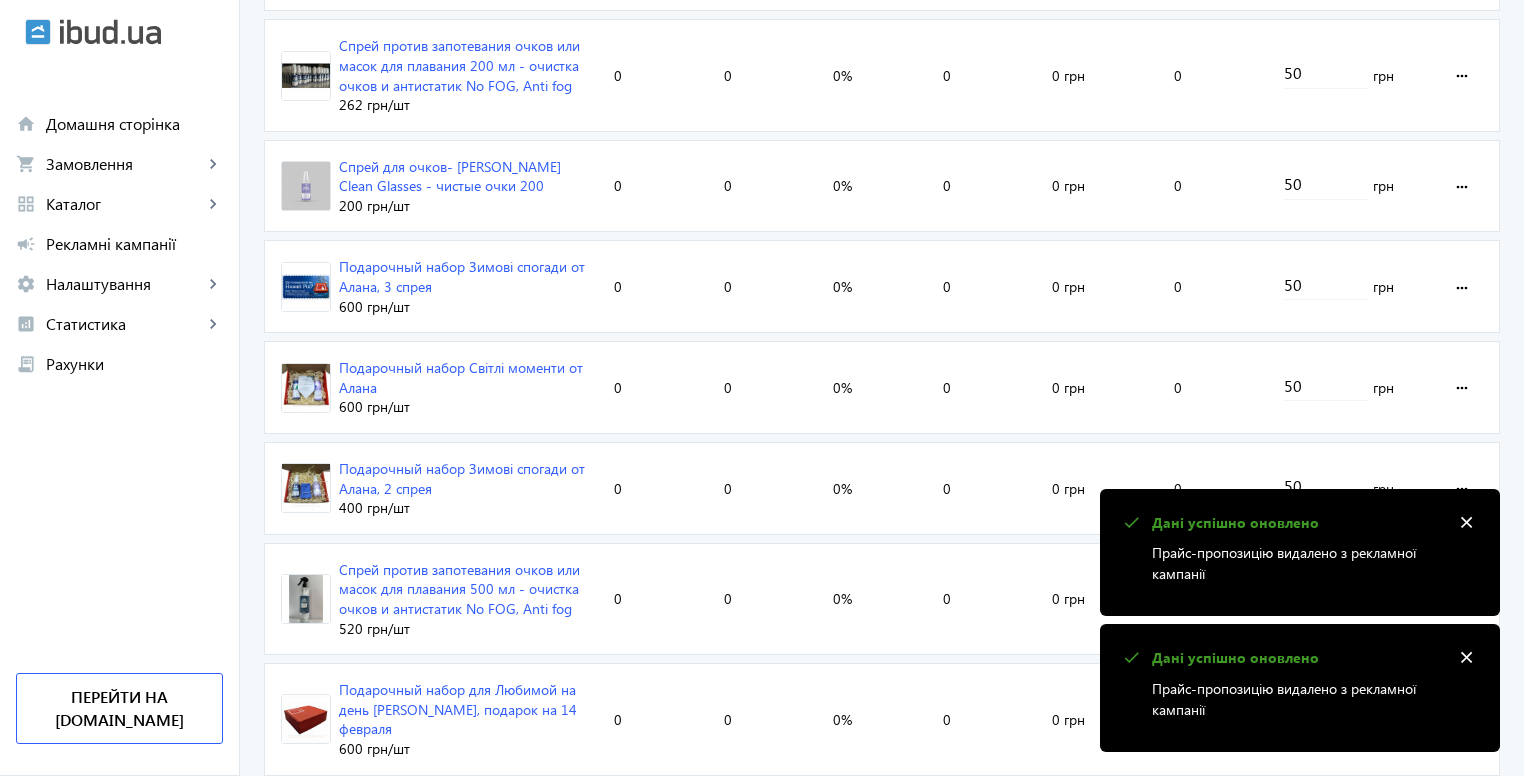scroll, scrollTop: 796, scrollLeft: 0, axis: vertical 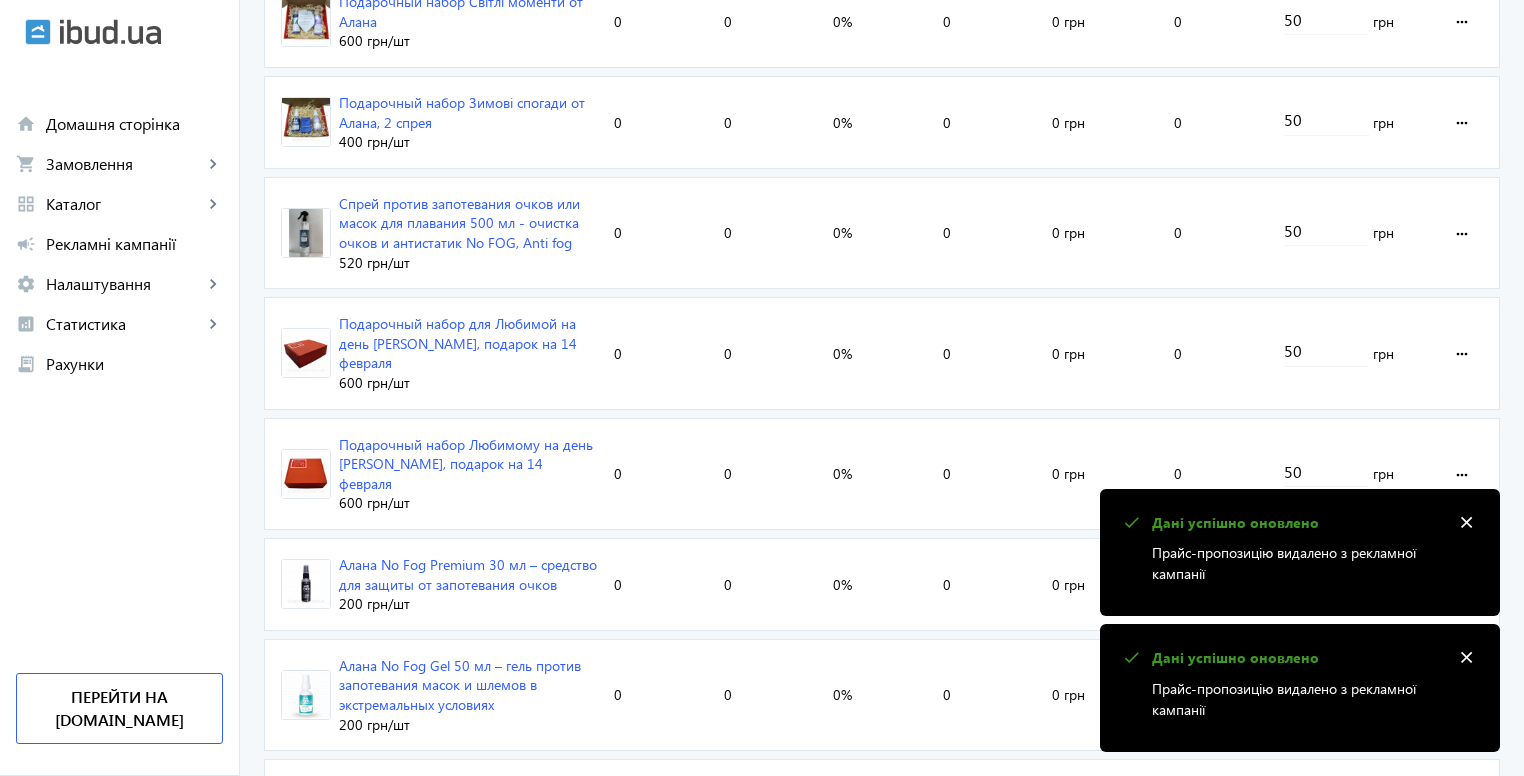click on "close" at bounding box center [1466, 523] 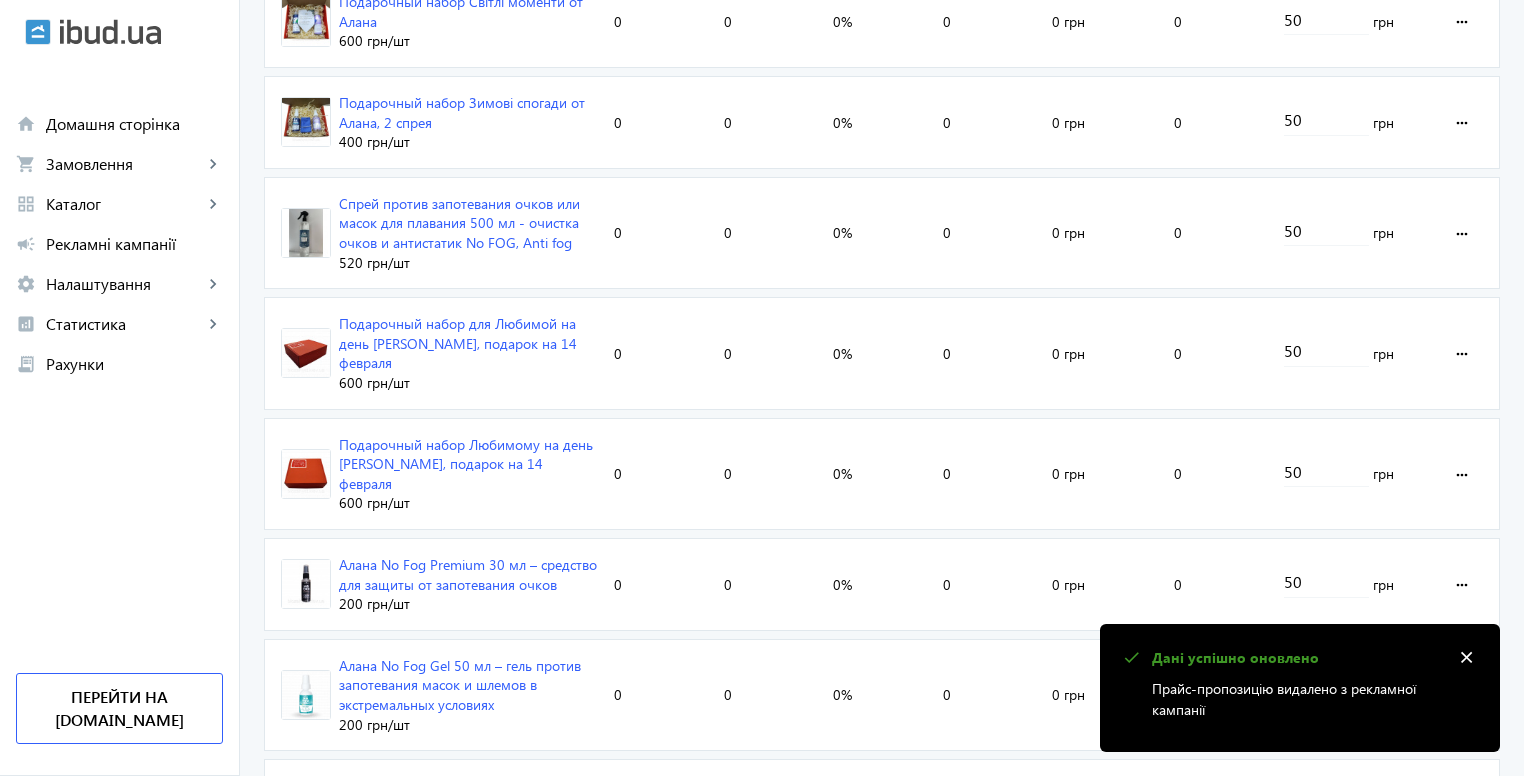 click on "close" at bounding box center (1466, 658) 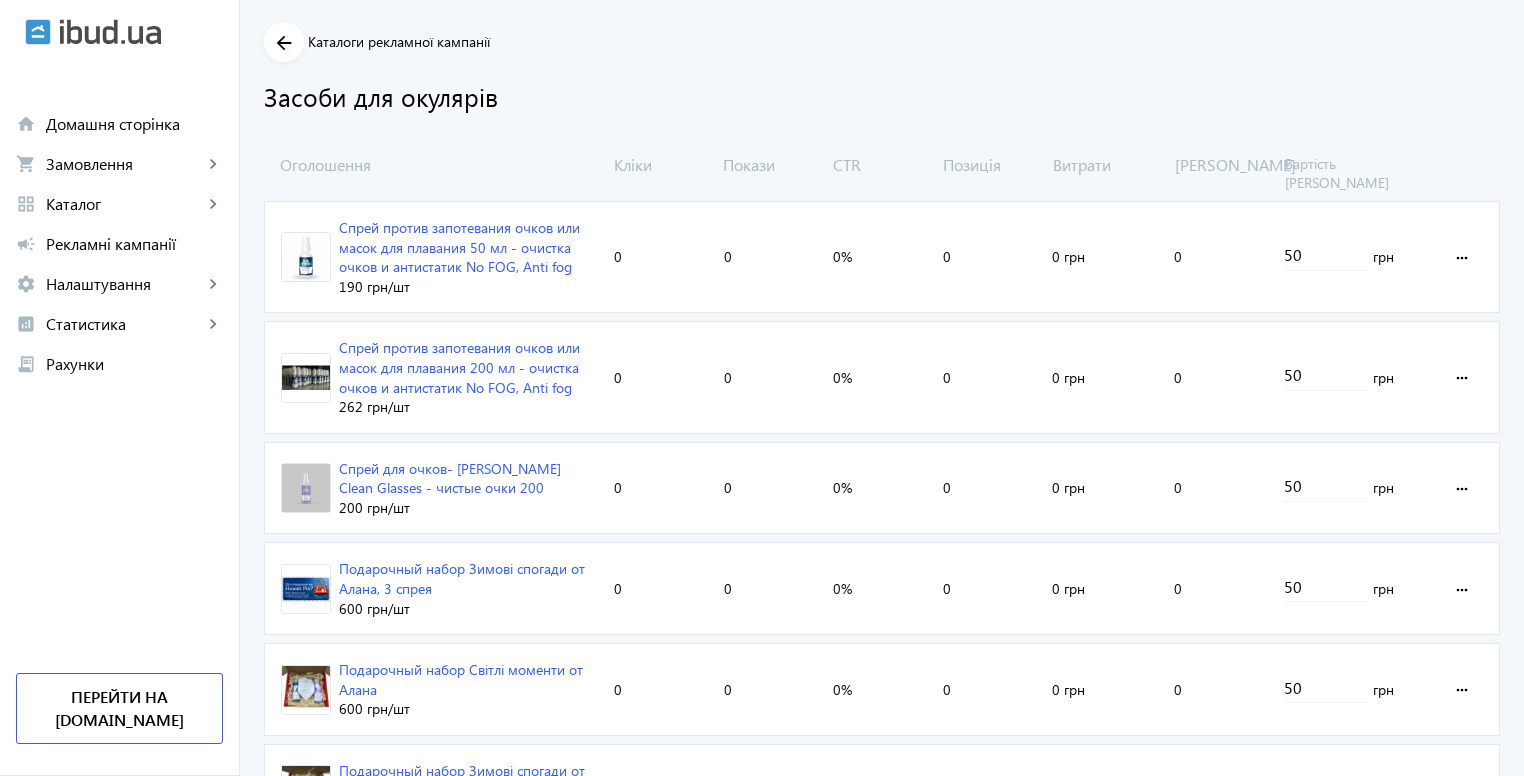 scroll, scrollTop: 0, scrollLeft: 0, axis: both 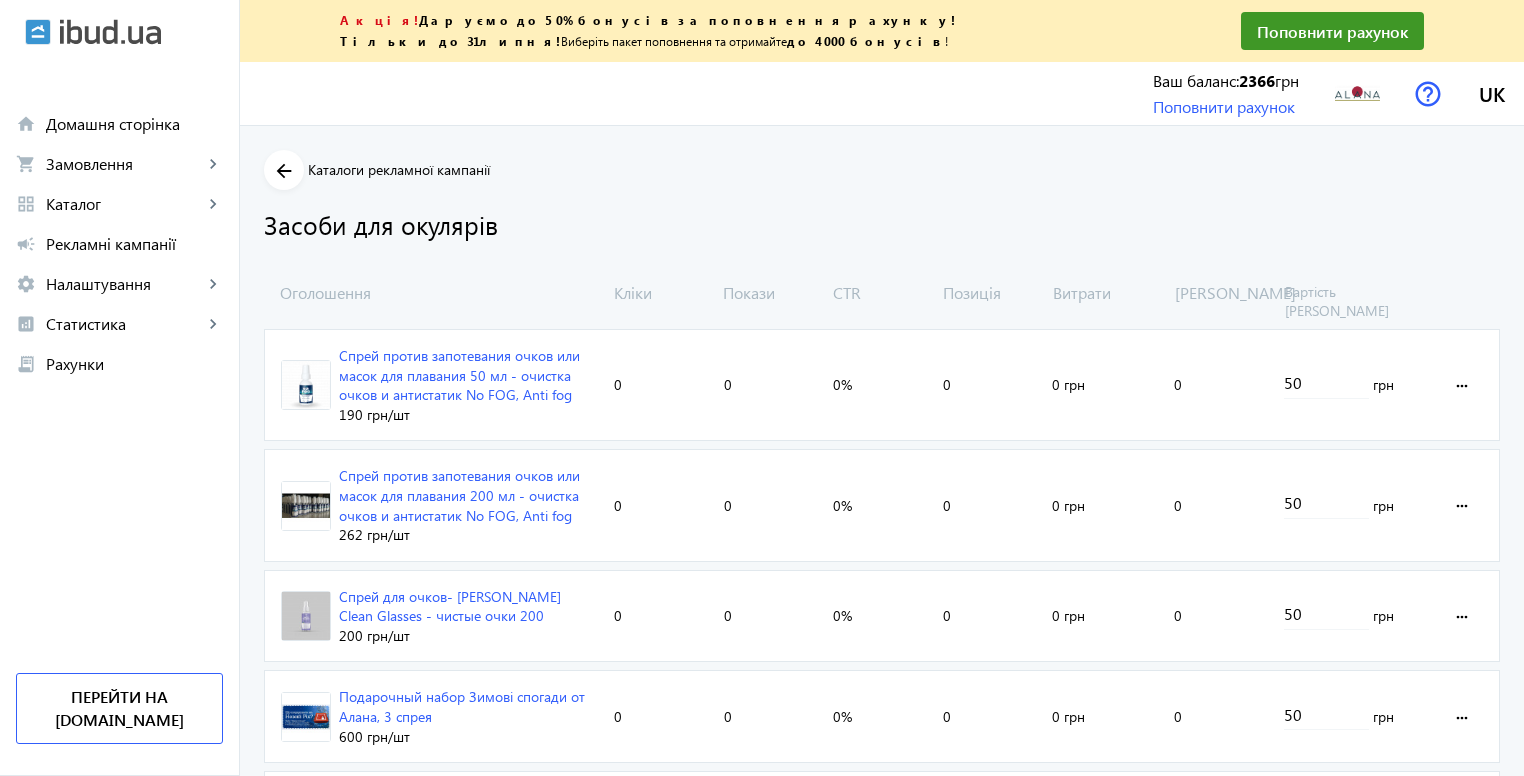 click on "arrow_back Каталоги рекламної кампанії Засоби для окулярів" 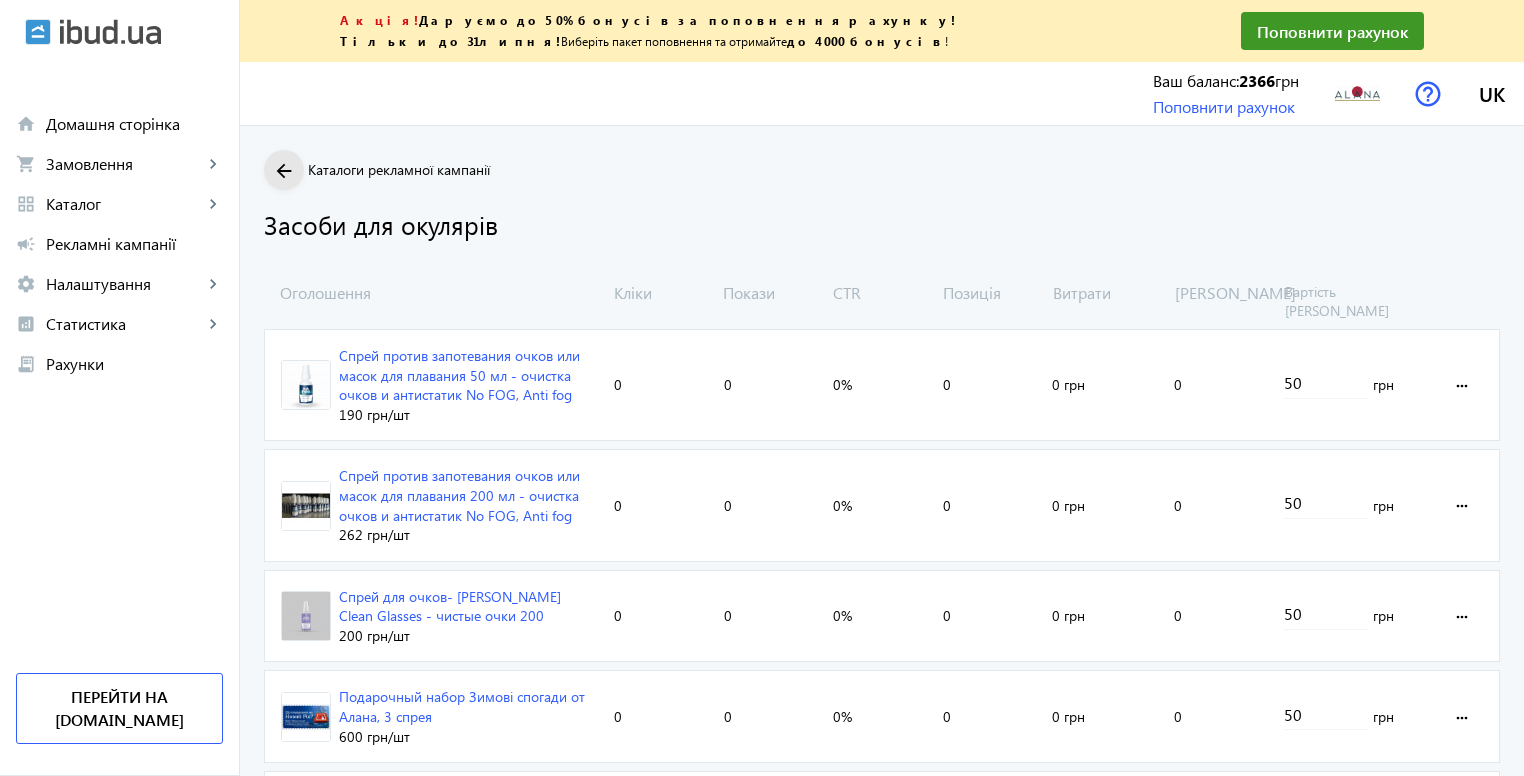 click on "arrow_back" 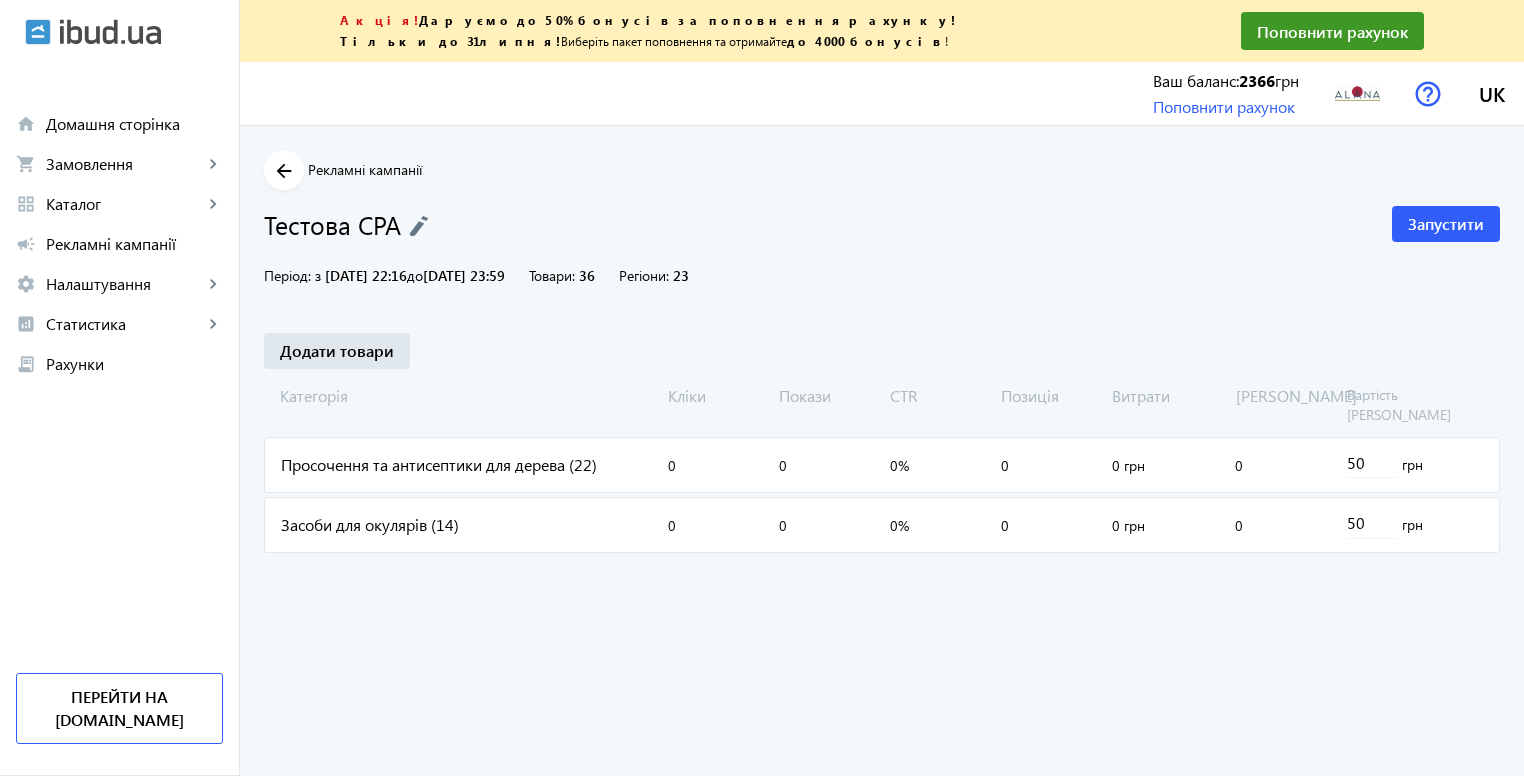 click on "Просочення та антисептики для дерева (22)" 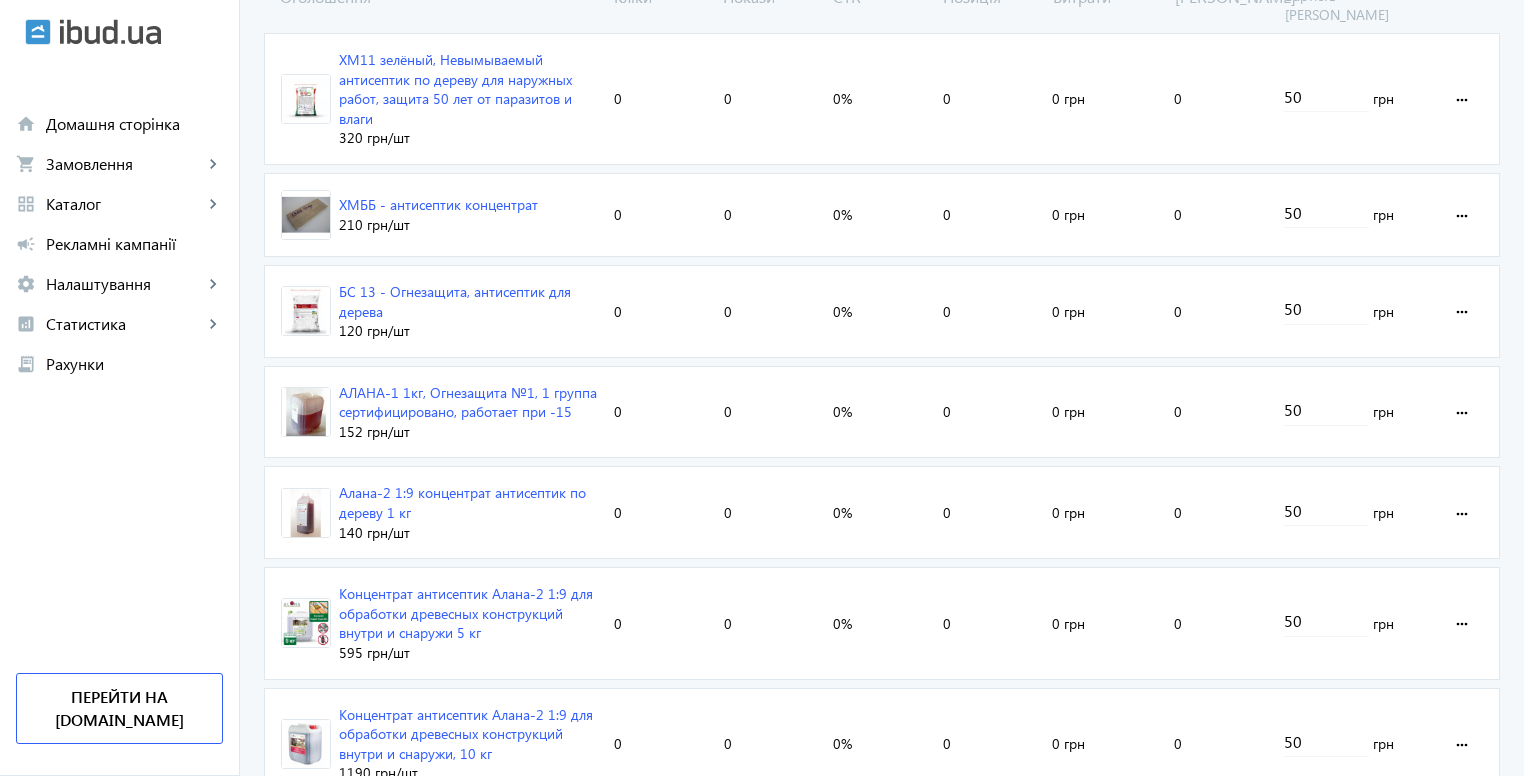 scroll, scrollTop: 300, scrollLeft: 0, axis: vertical 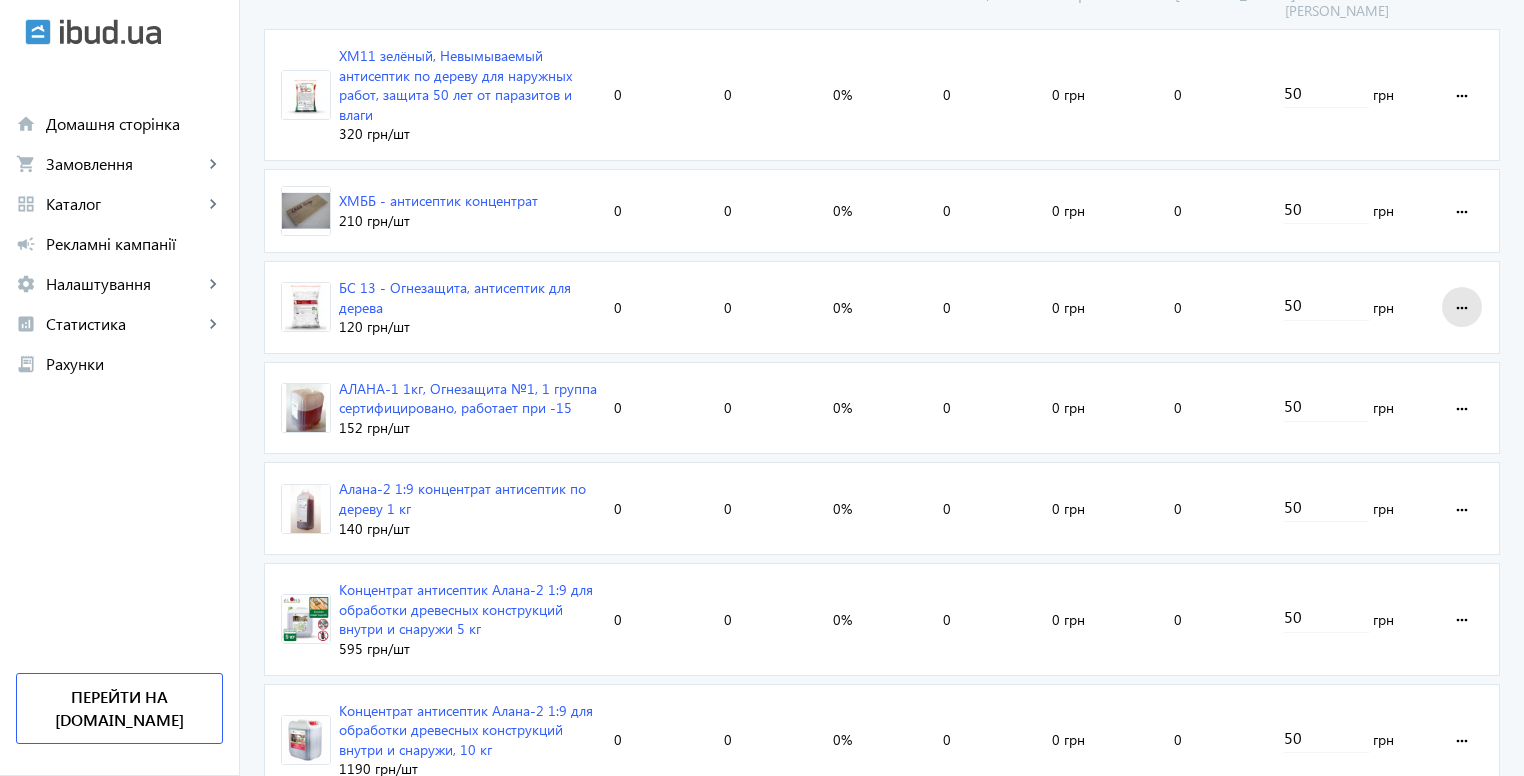 click on "more_horiz" 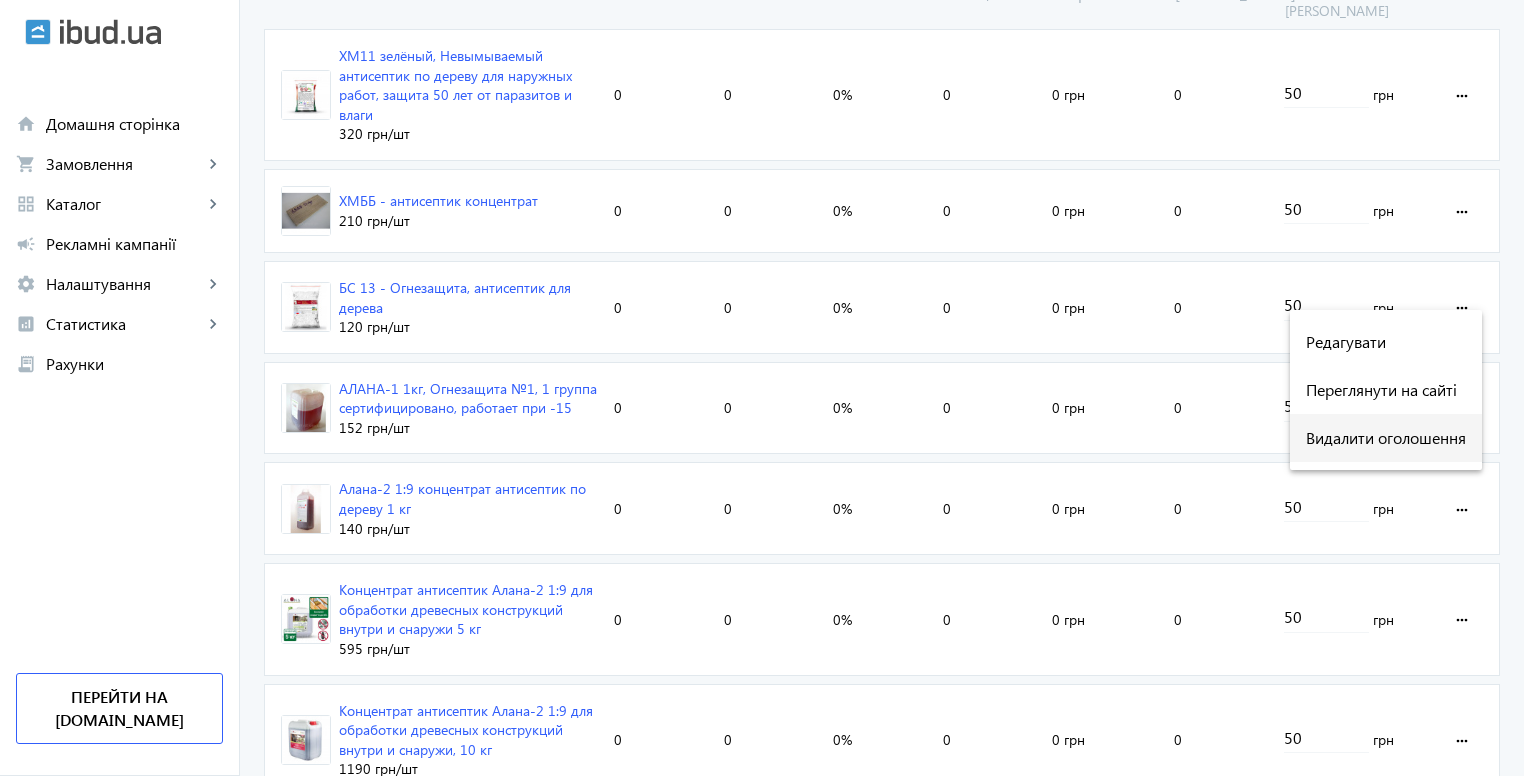 click on "Видалити оголошення" at bounding box center [1386, 438] 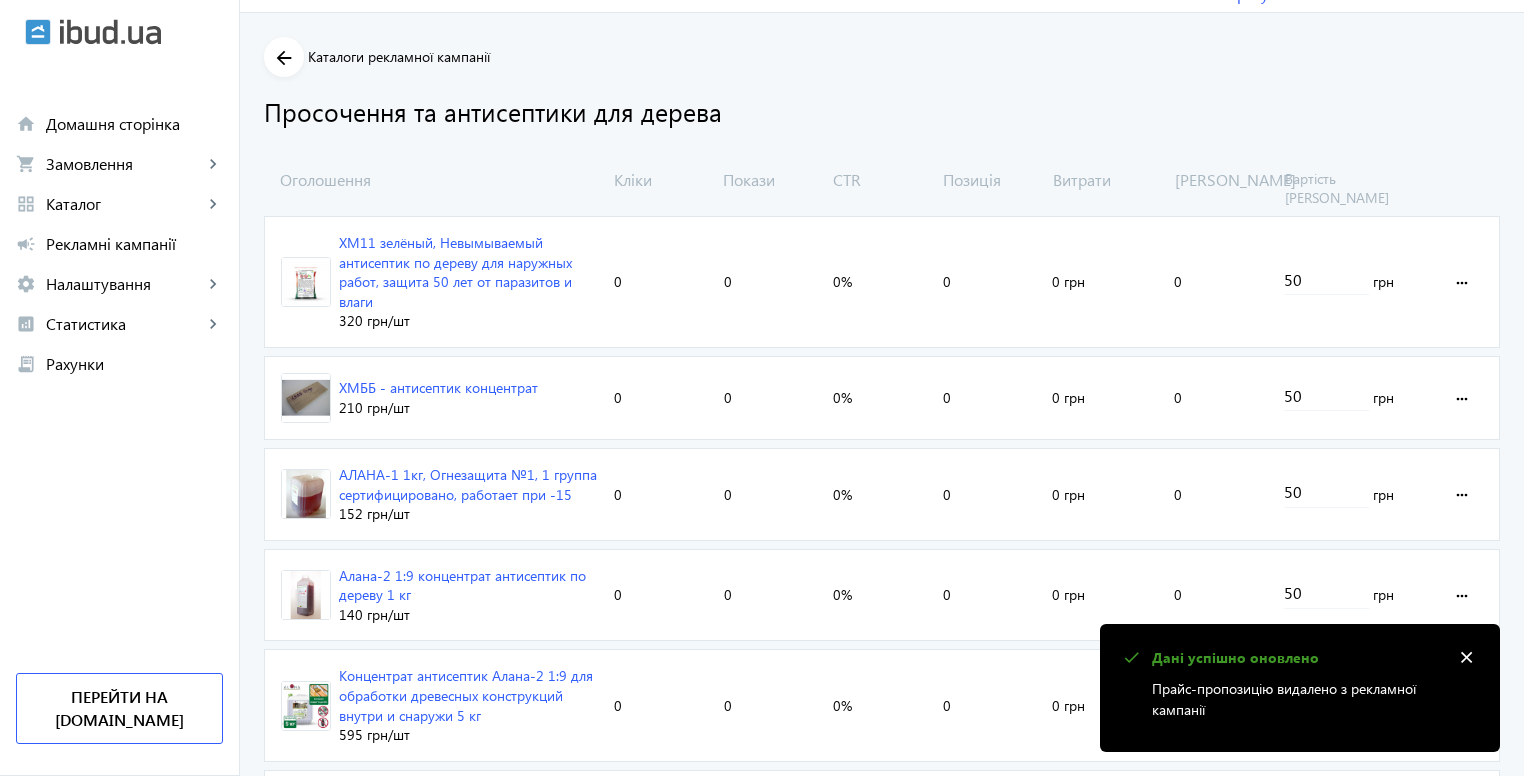 scroll, scrollTop: 200, scrollLeft: 0, axis: vertical 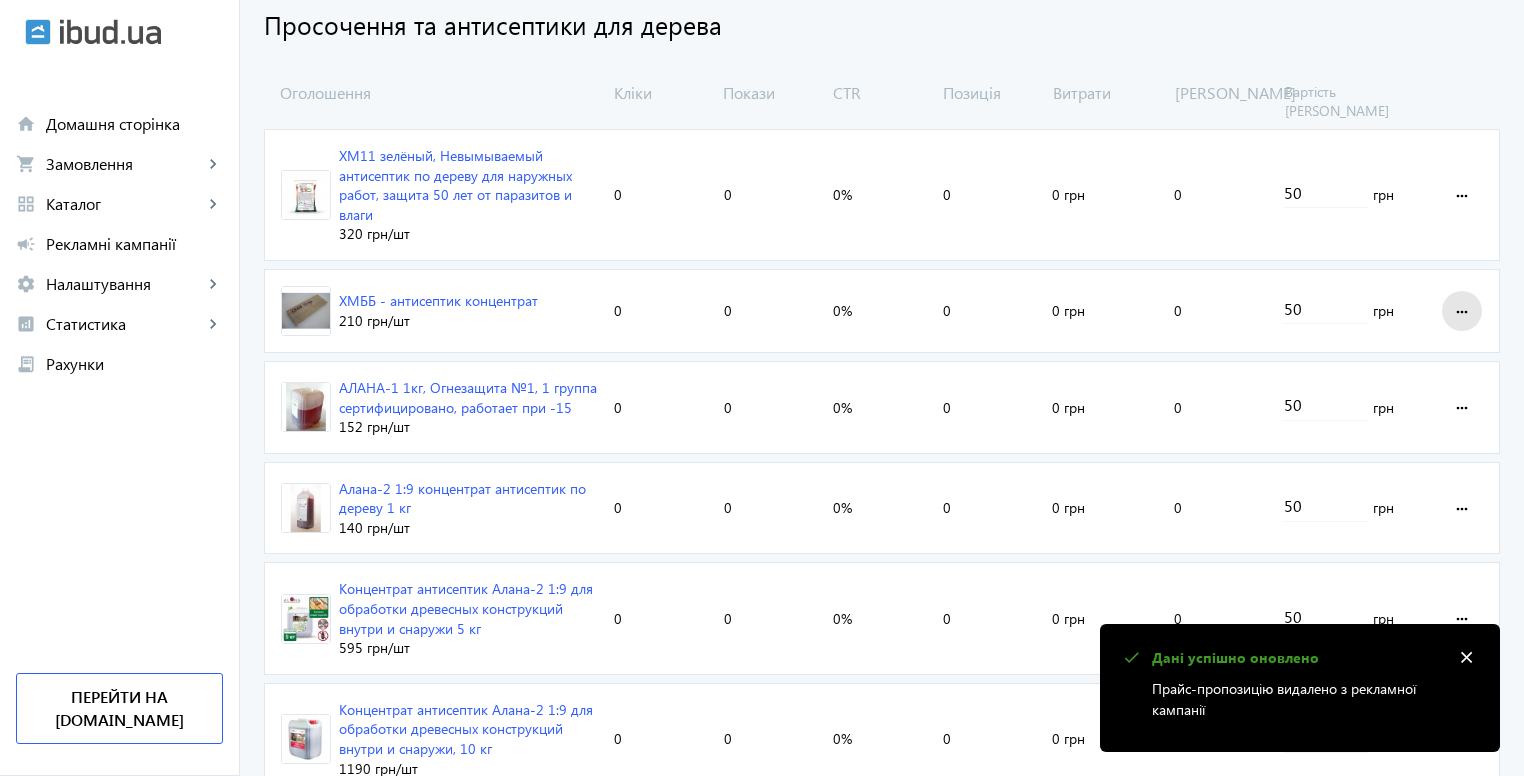 click on "more_horiz" 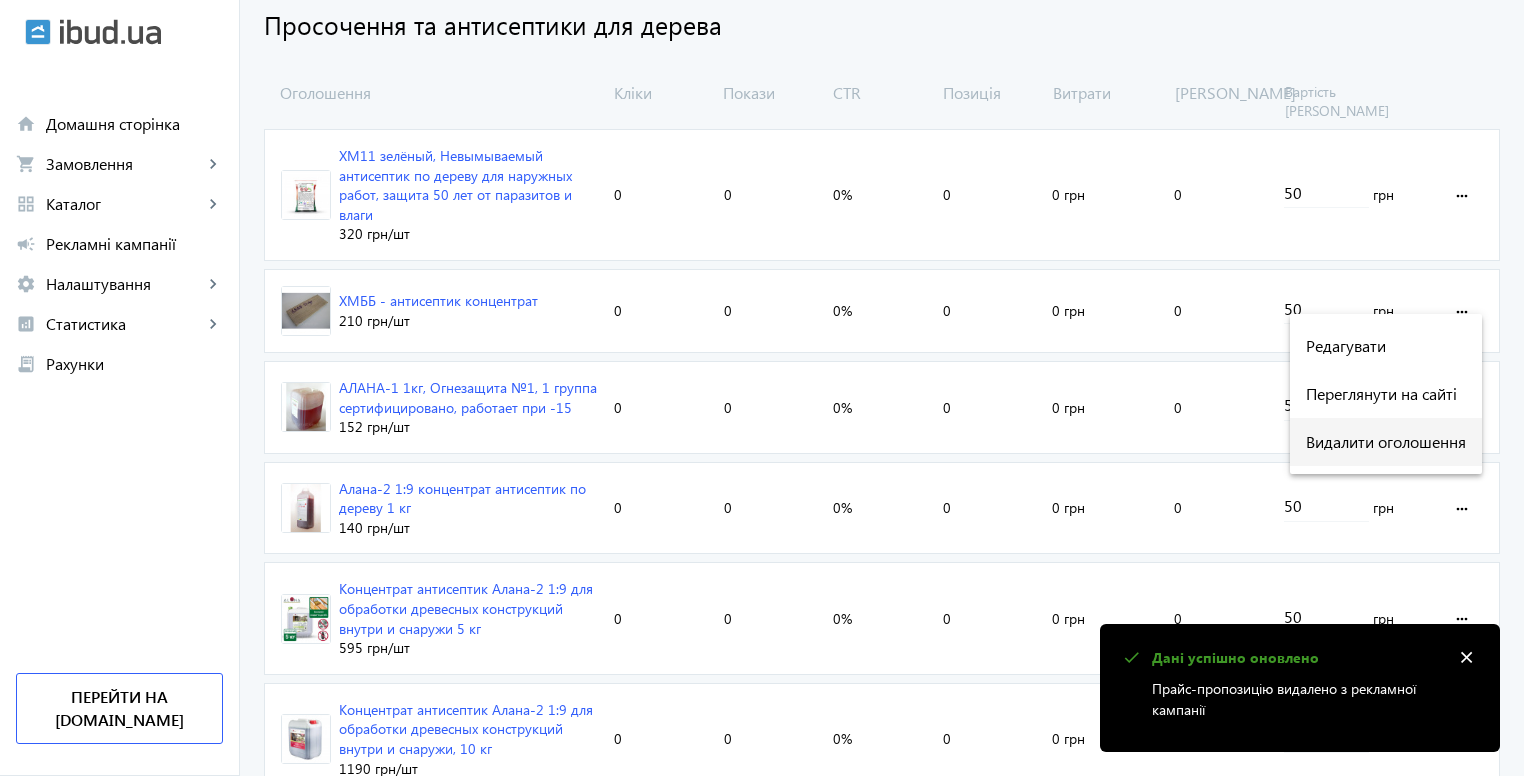click on "Видалити оголошення" at bounding box center [1386, 442] 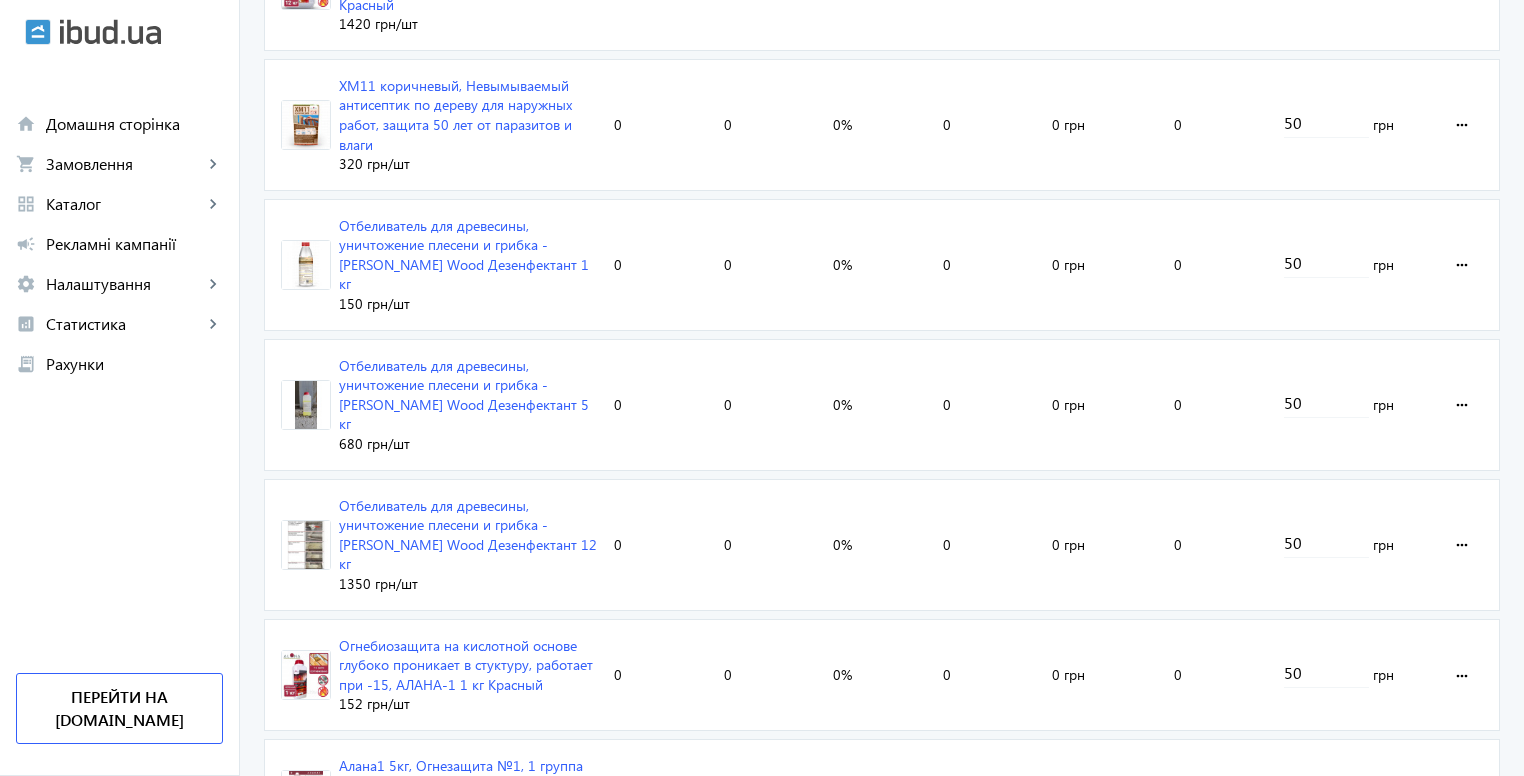 scroll, scrollTop: 1300, scrollLeft: 0, axis: vertical 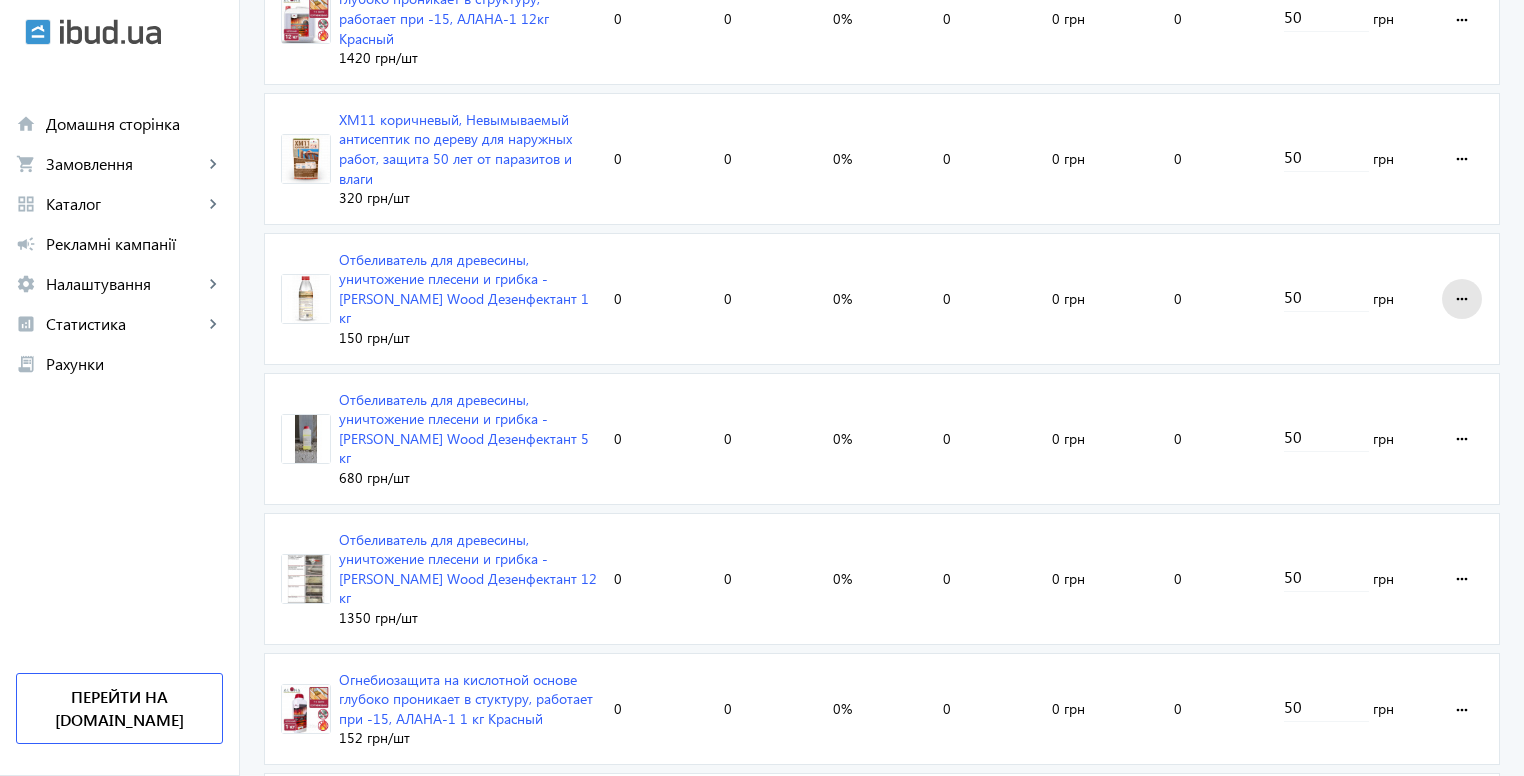 click on "more_horiz" 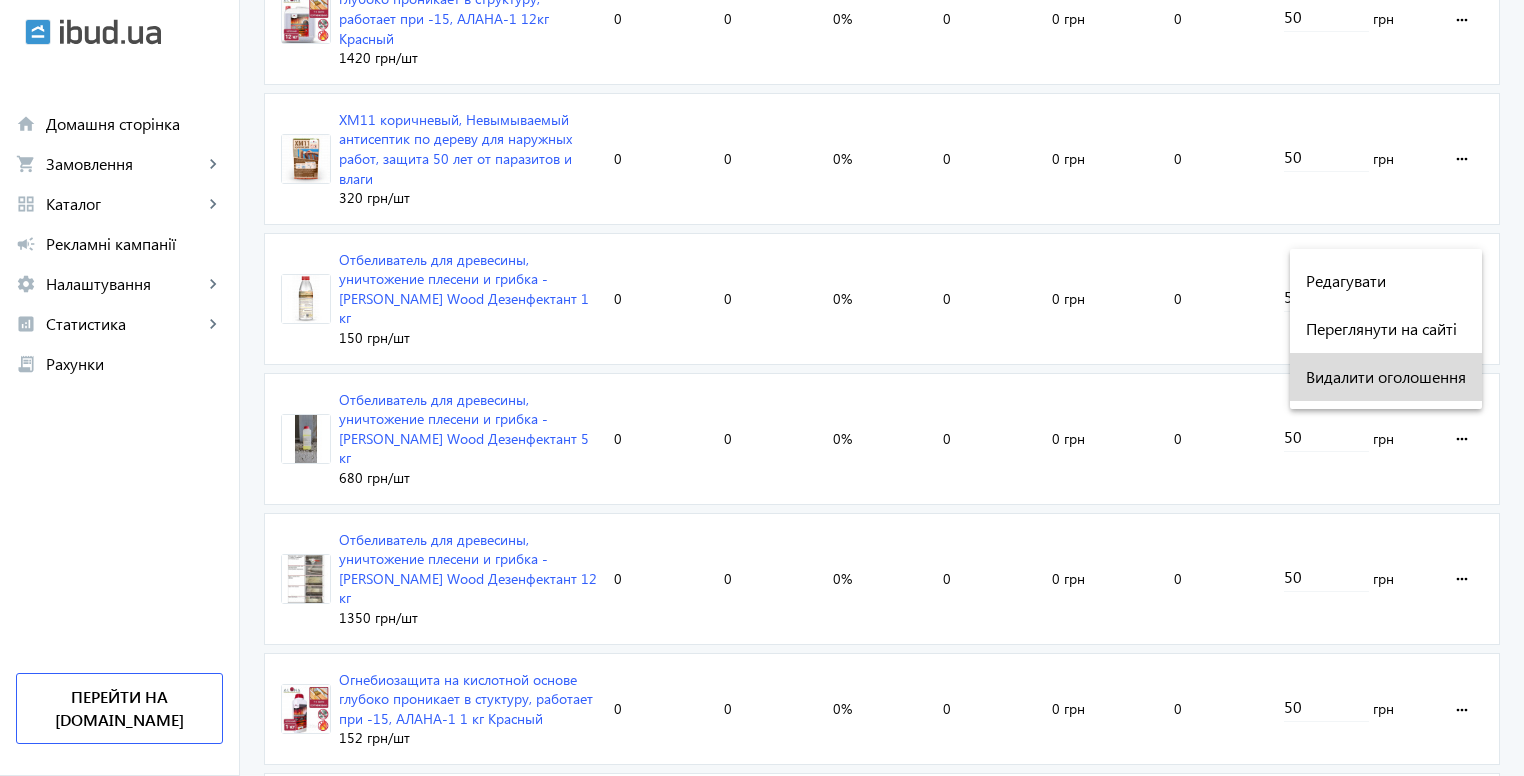 click on "Видалити оголошення" at bounding box center [1386, 377] 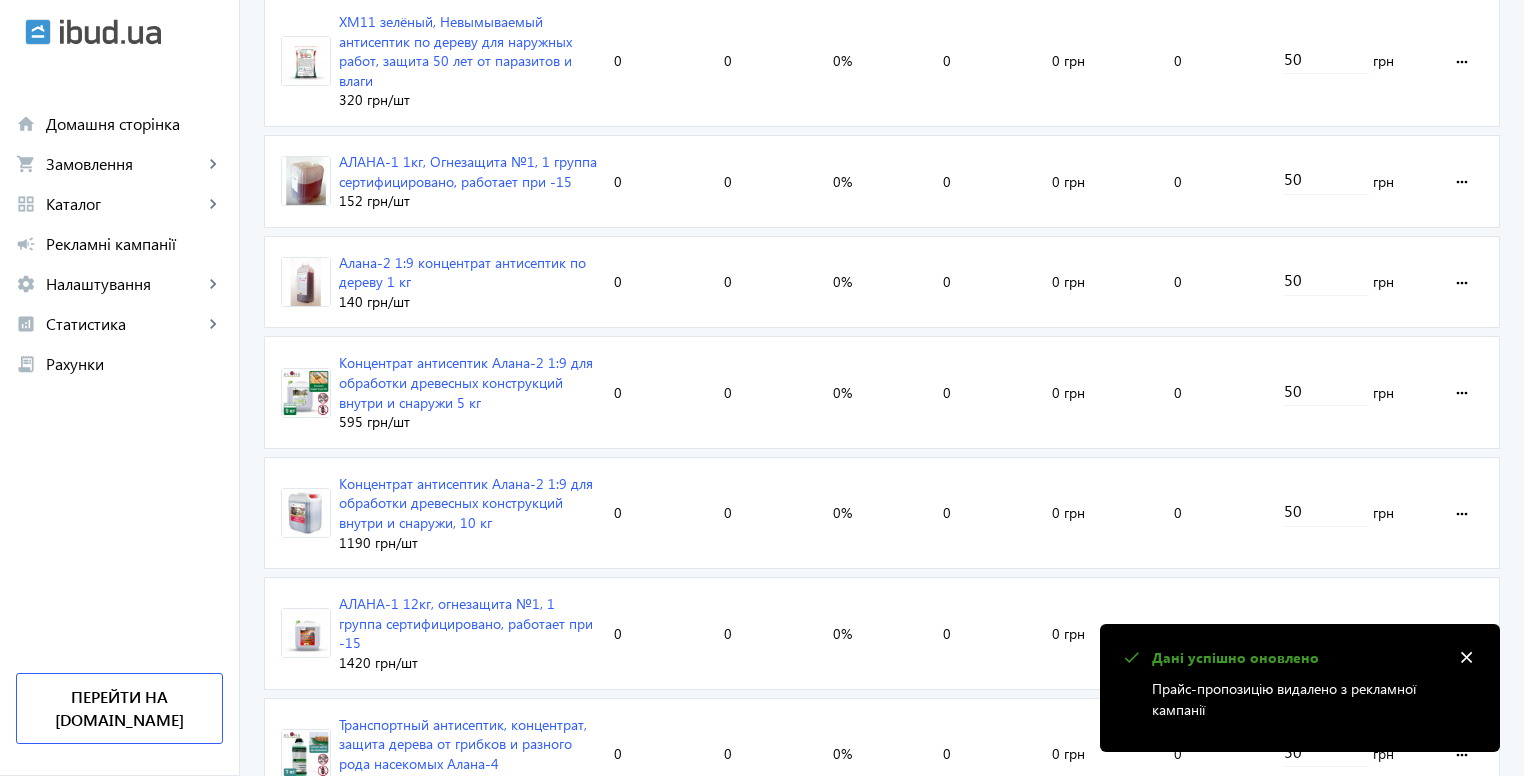 scroll, scrollTop: 300, scrollLeft: 0, axis: vertical 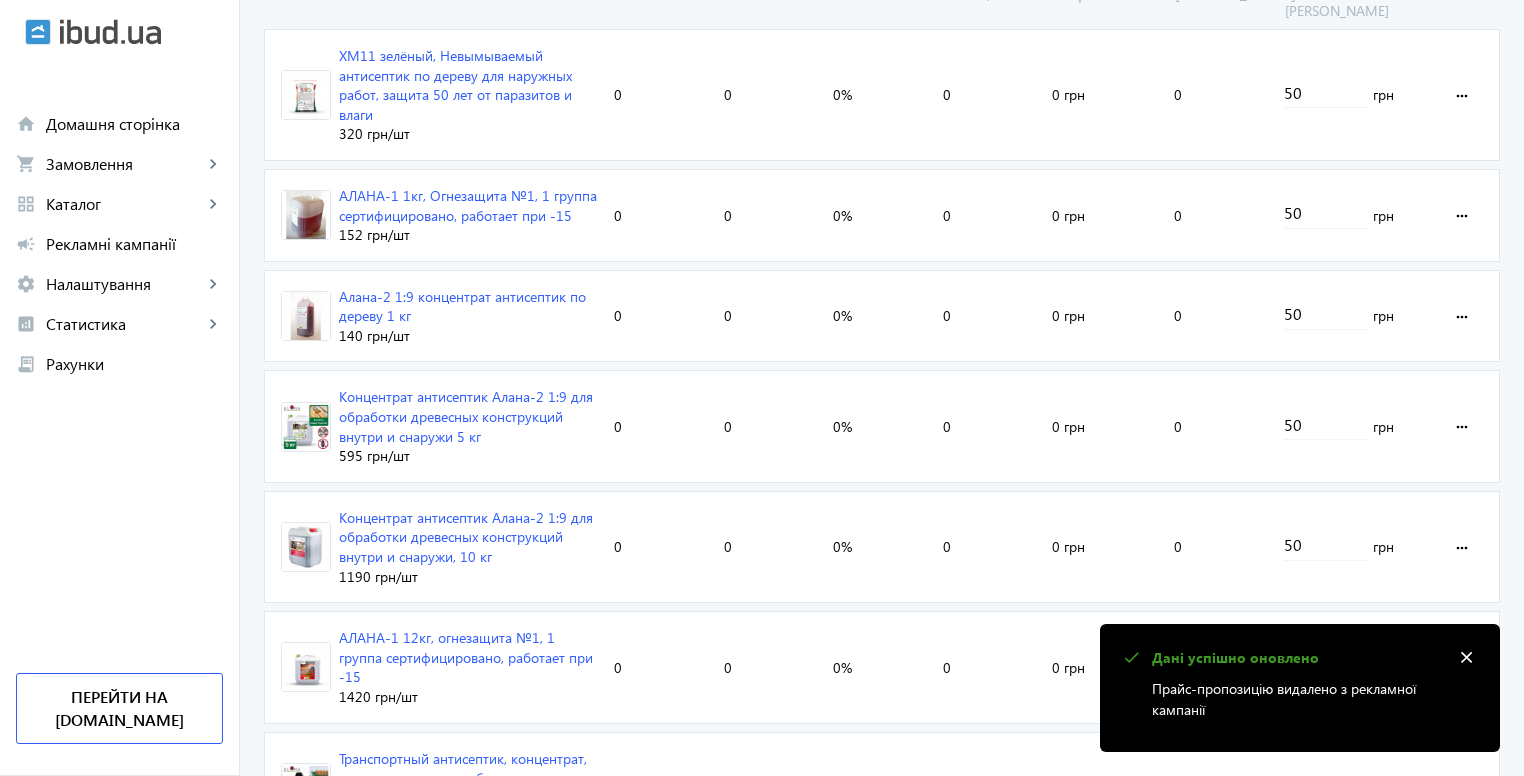 click on "more_horiz" 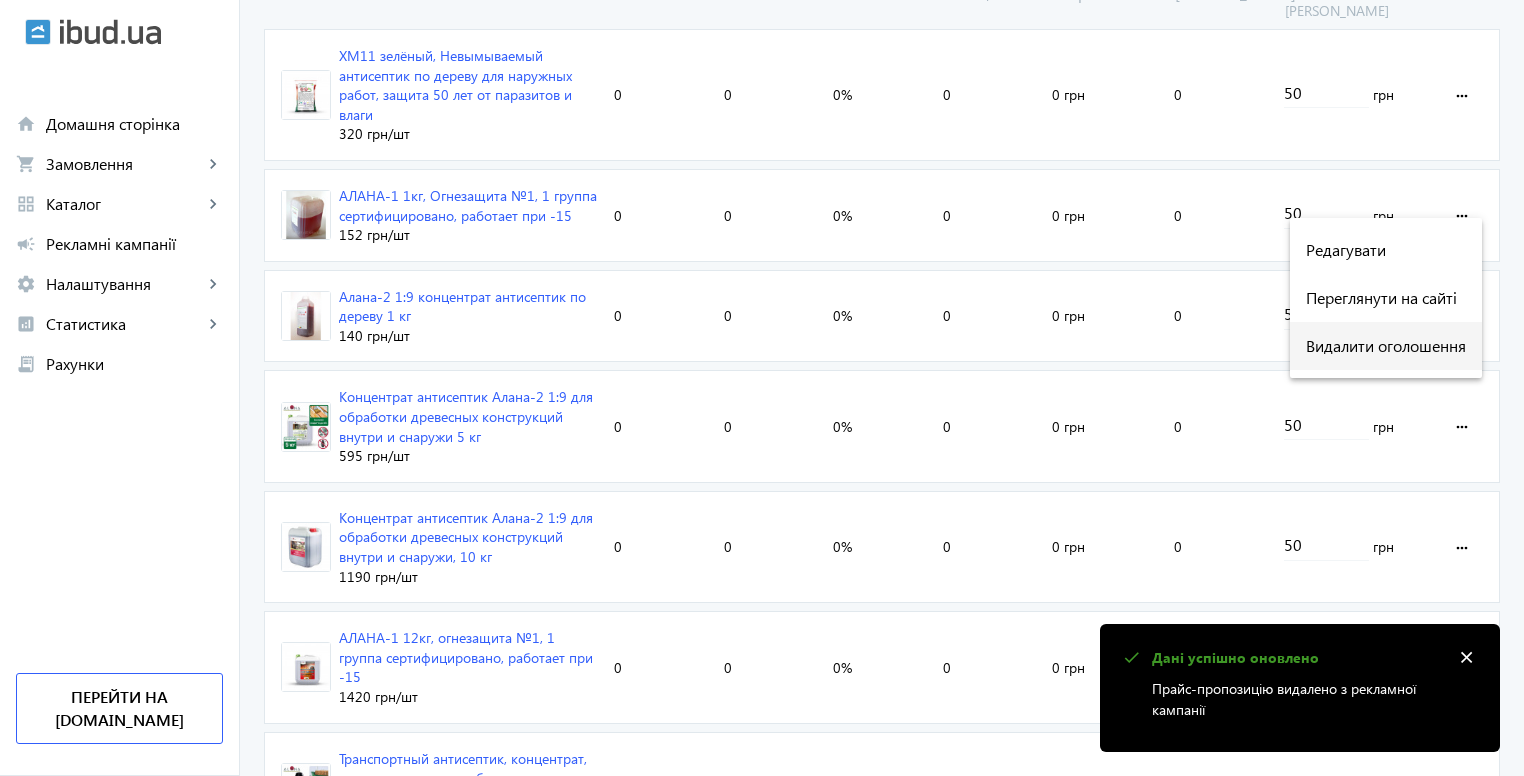 click on "Видалити оголошення" at bounding box center (1386, 346) 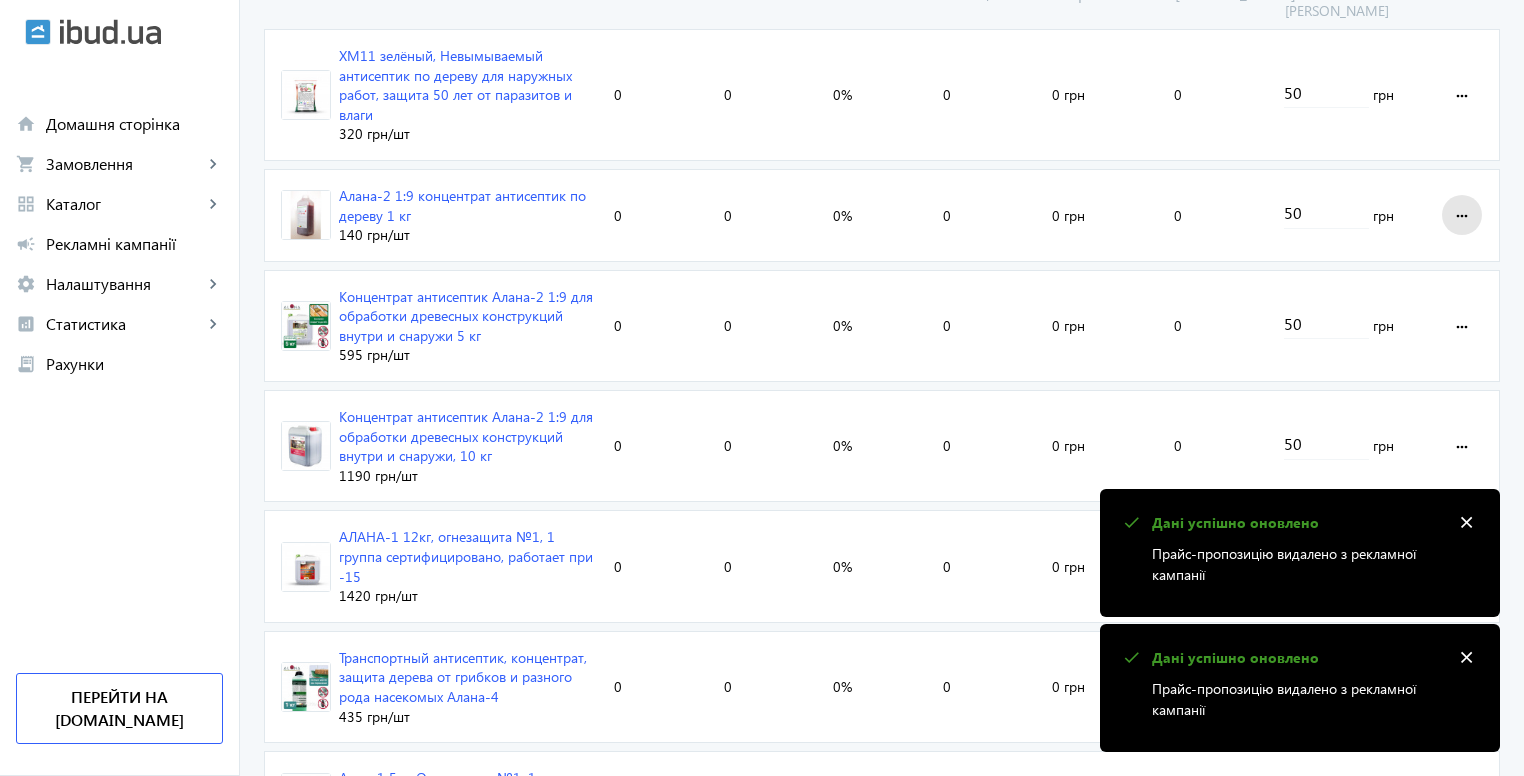 click on "more_horiz" 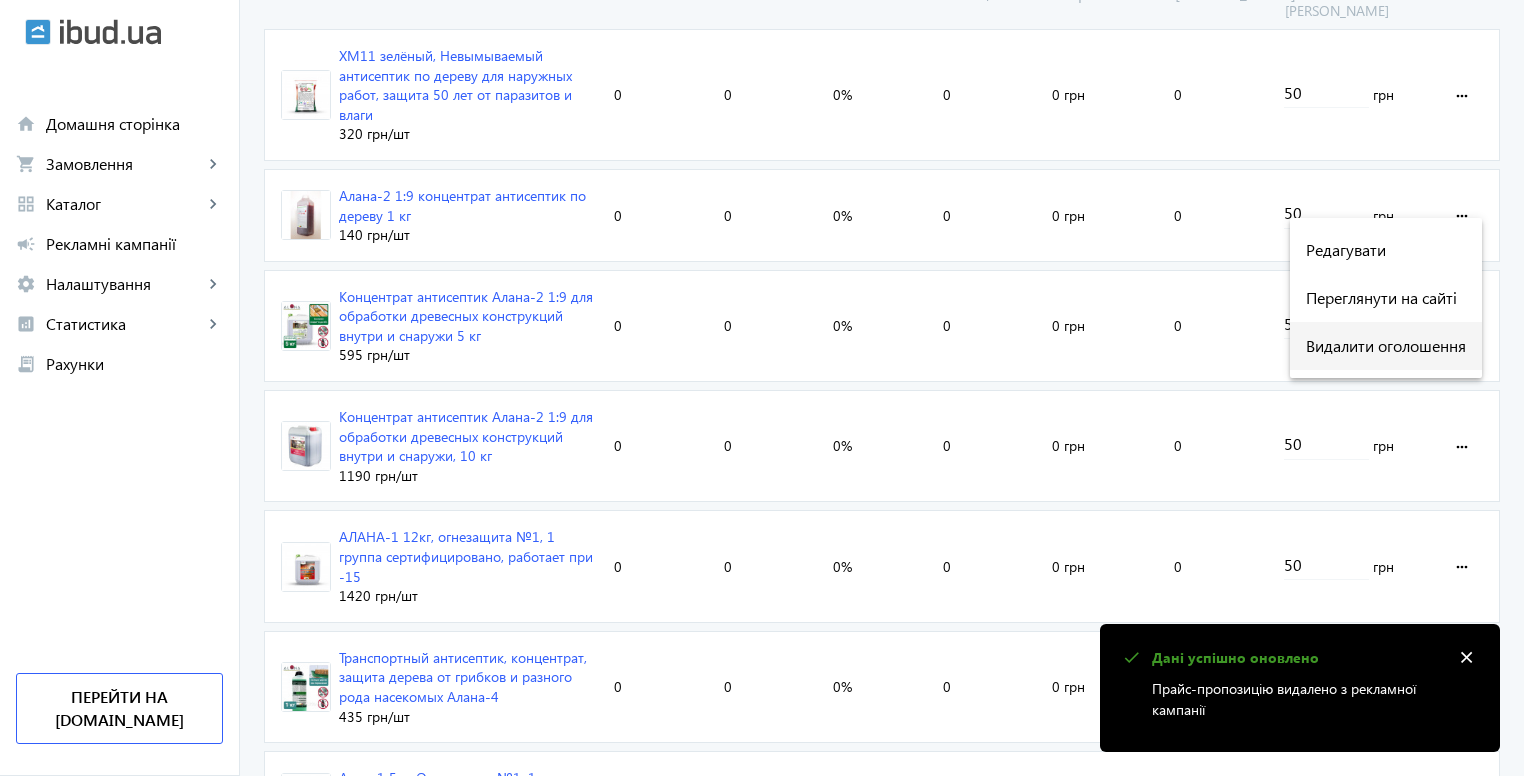 click on "Видалити оголошення" at bounding box center (1386, 346) 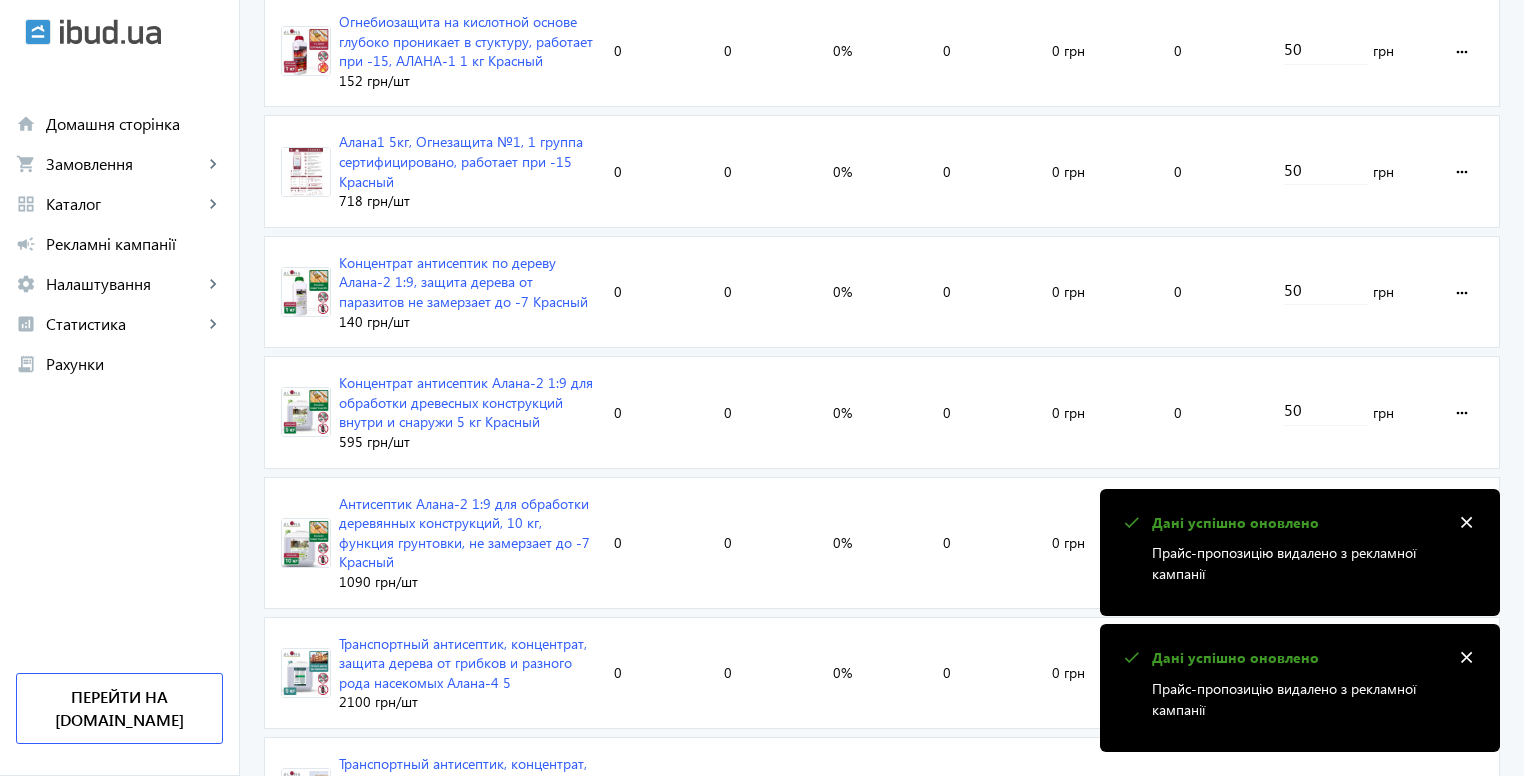 scroll, scrollTop: 1652, scrollLeft: 0, axis: vertical 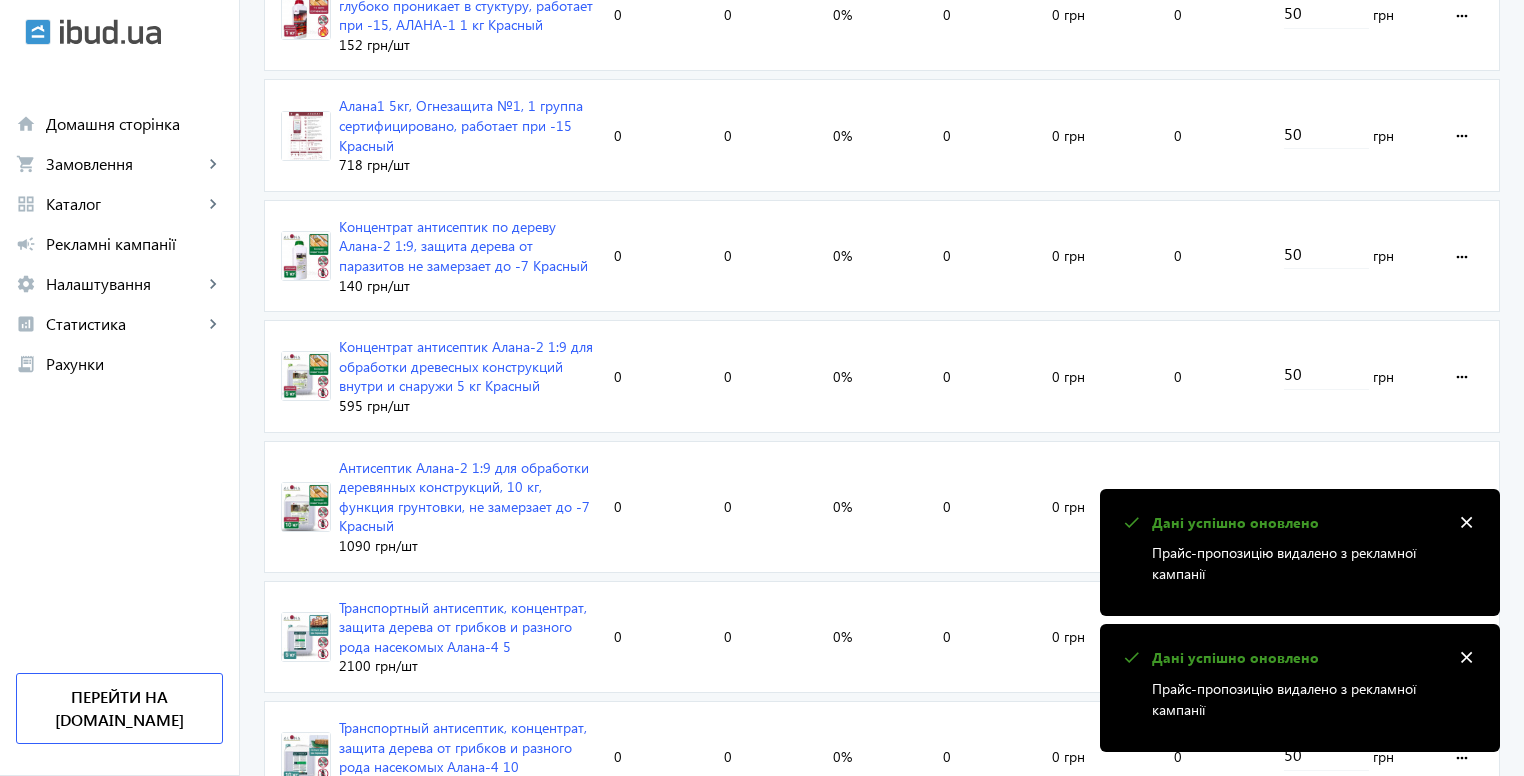 drag, startPoint x: 1466, startPoint y: 517, endPoint x: 1465, endPoint y: 533, distance: 16.03122 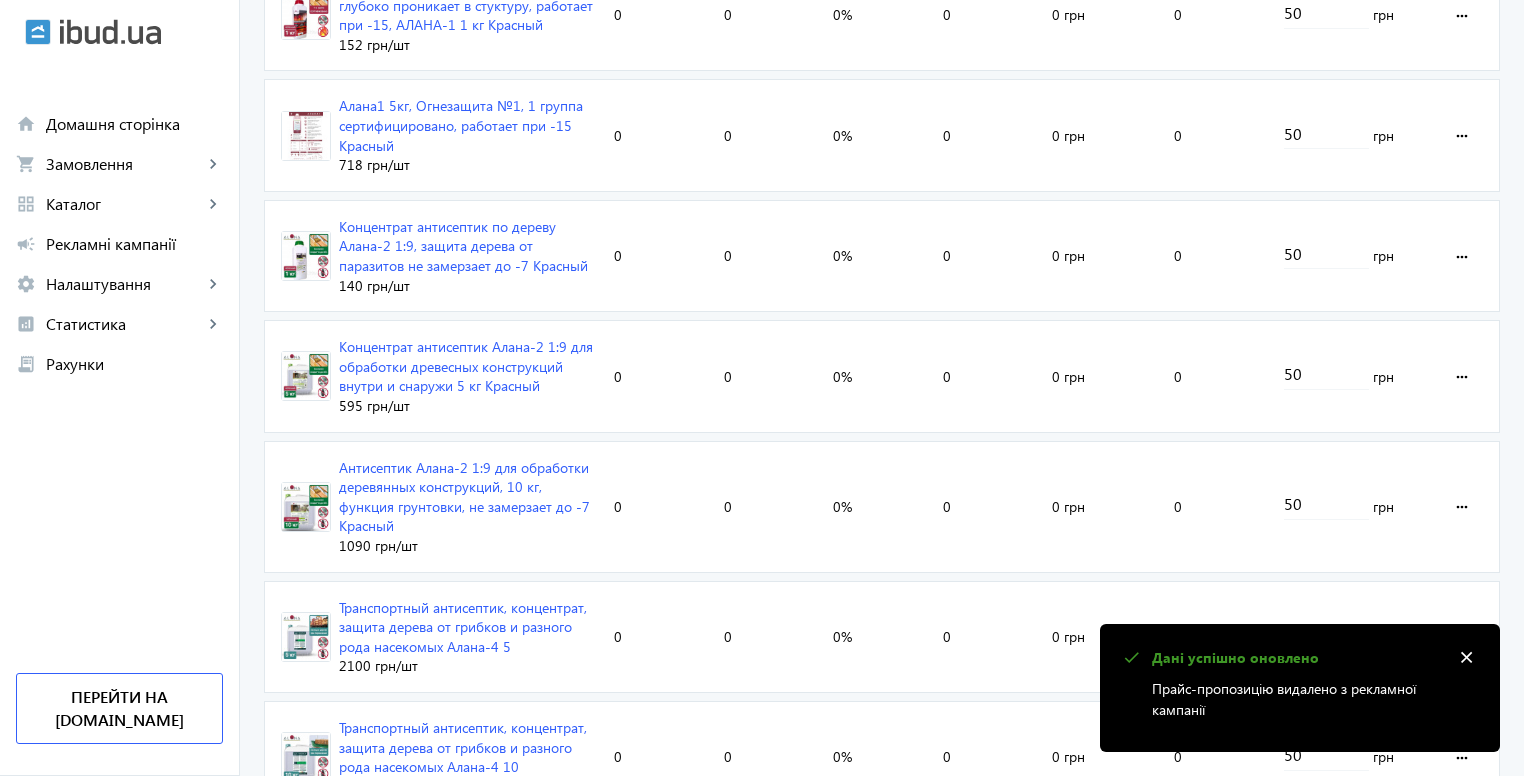 drag, startPoint x: 1474, startPoint y: 652, endPoint x: 1452, endPoint y: 635, distance: 27.802877 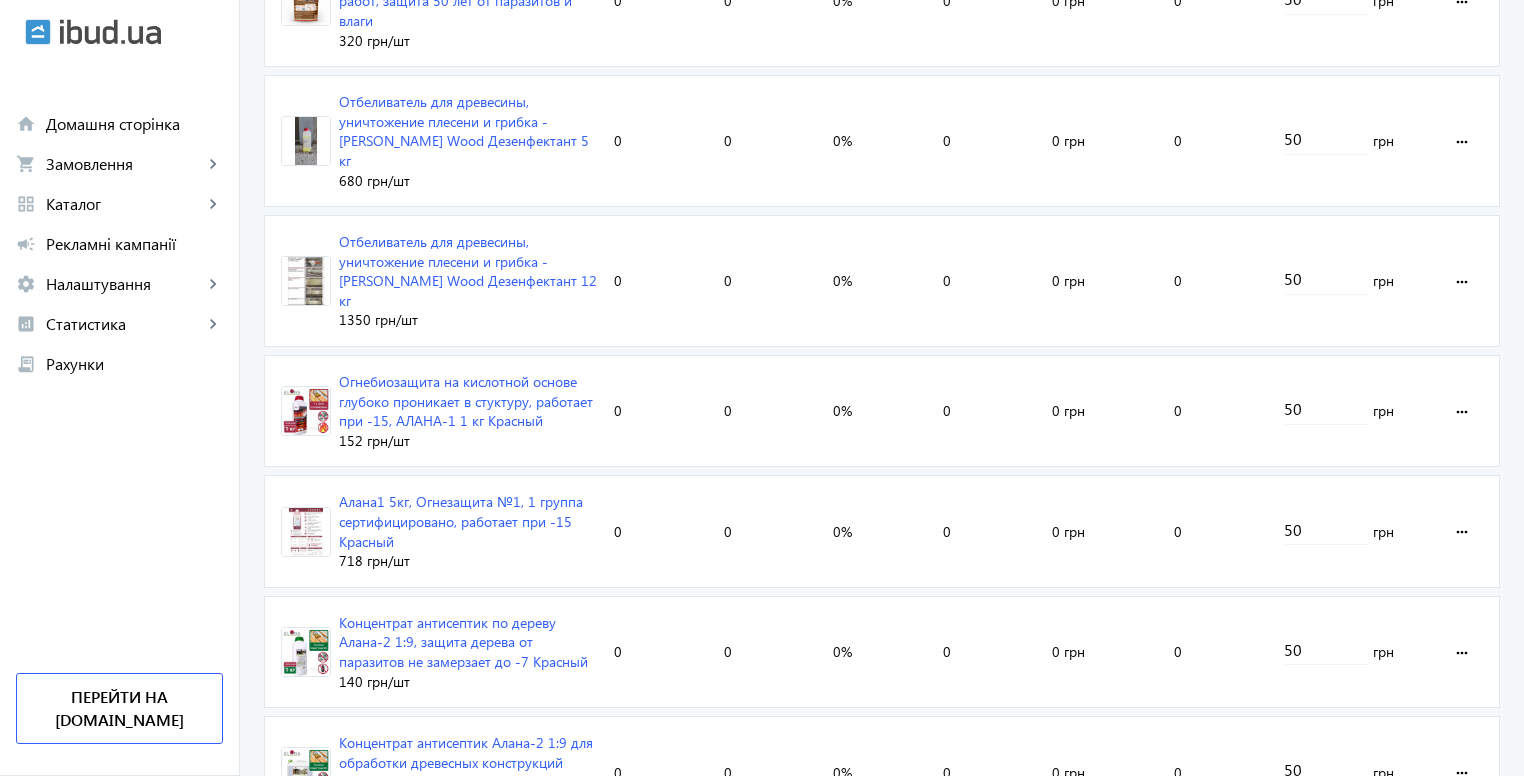 scroll, scrollTop: 1252, scrollLeft: 0, axis: vertical 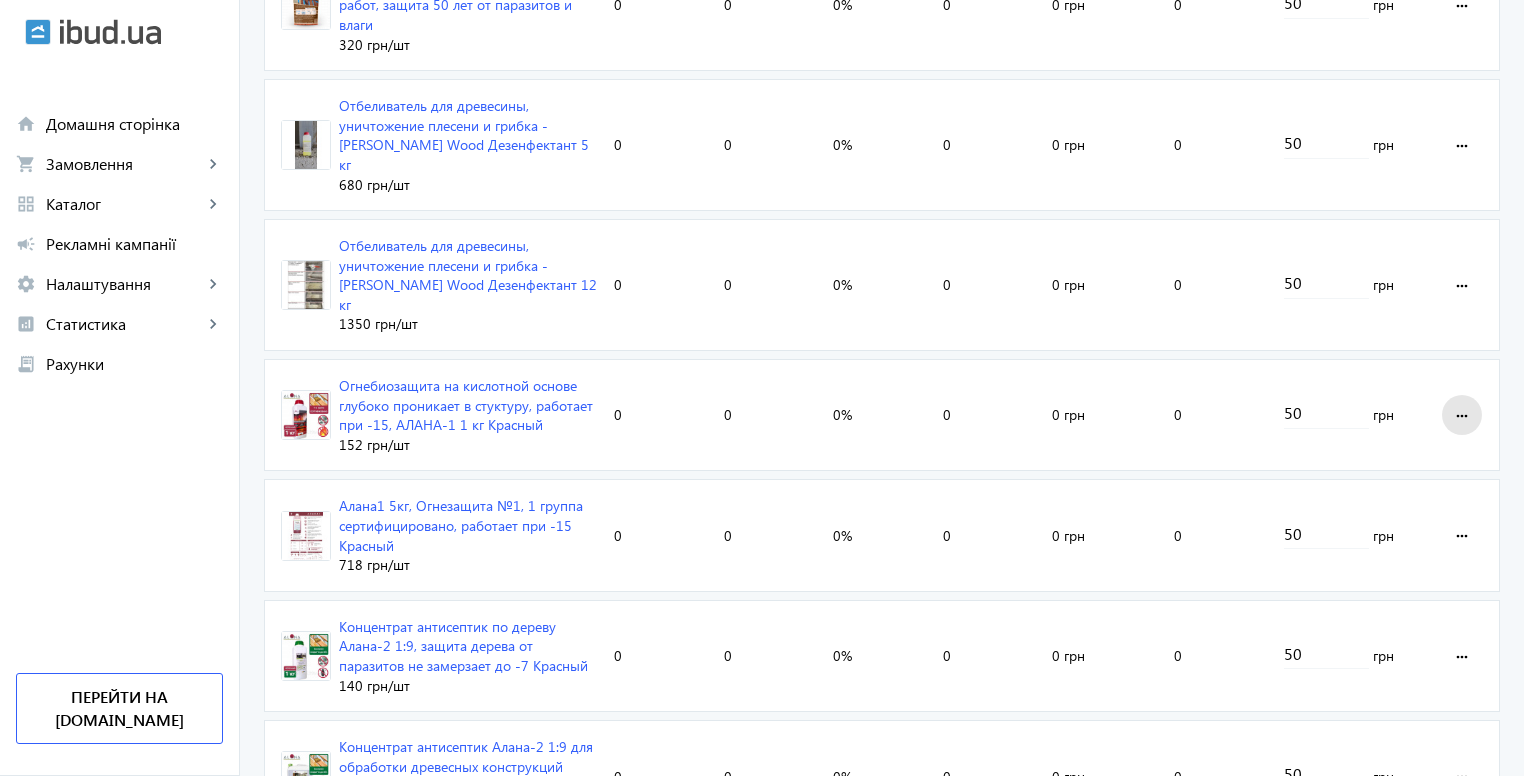 click on "more_horiz" 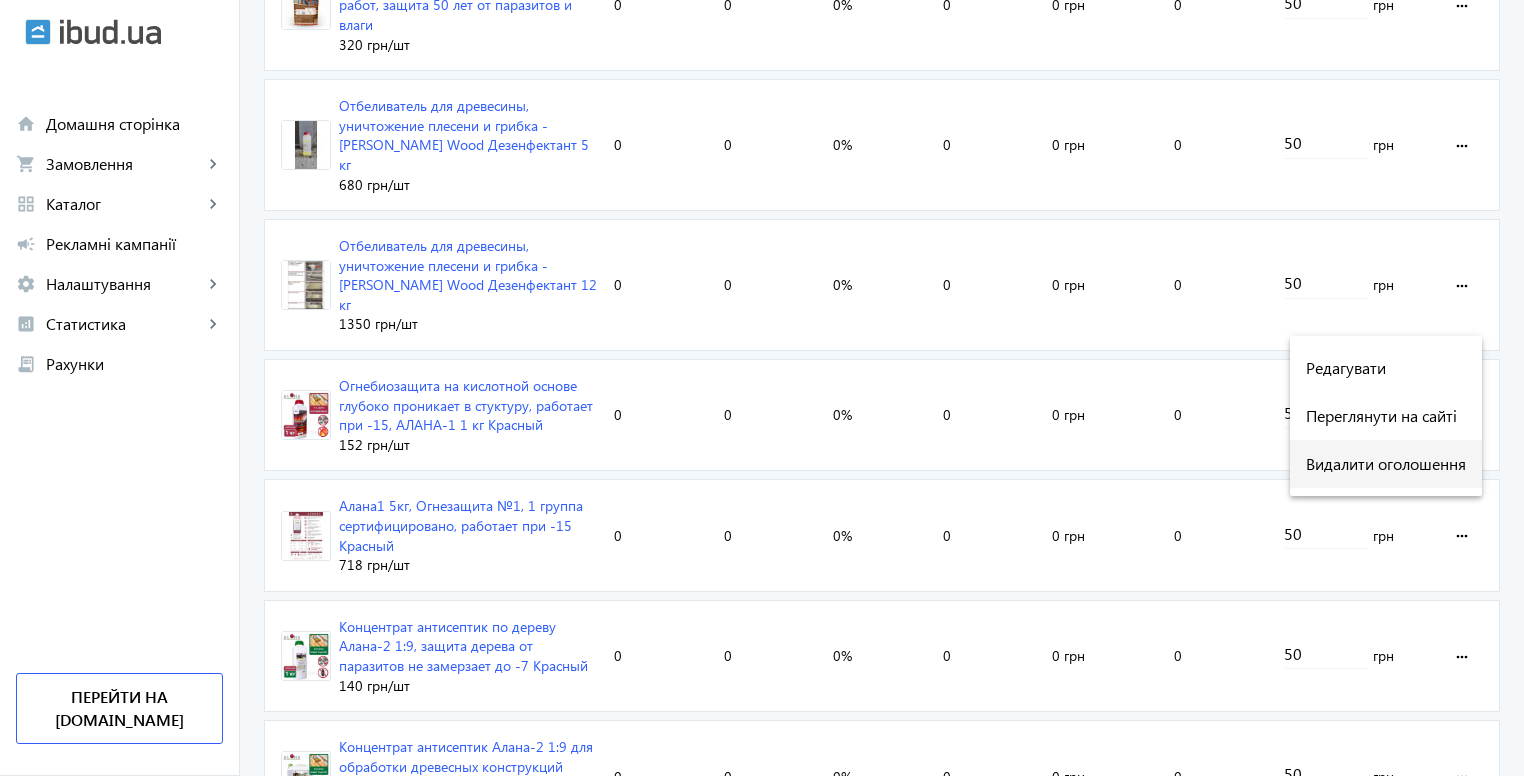 click on "Видалити оголошення" at bounding box center (1386, 464) 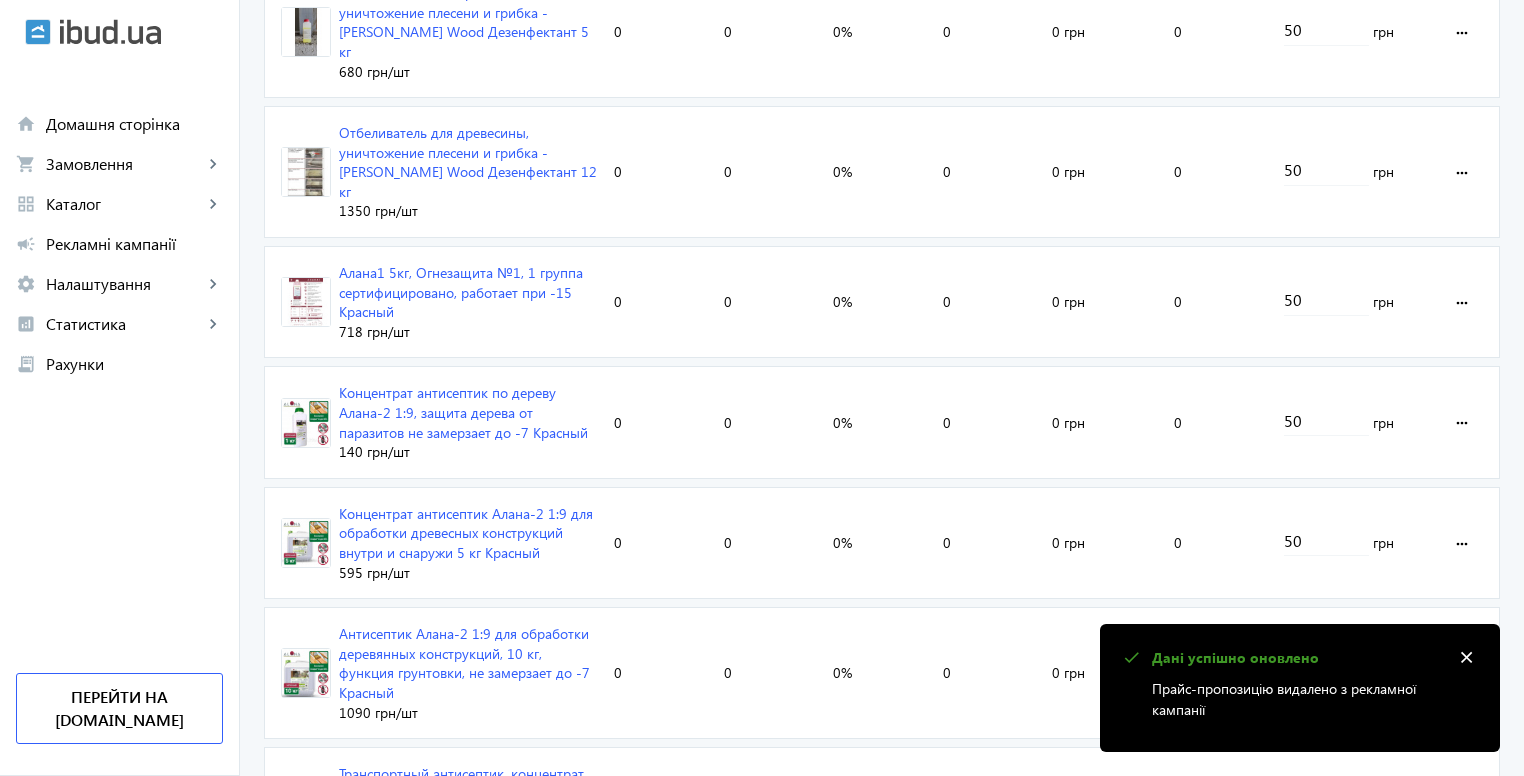 scroll, scrollTop: 1532, scrollLeft: 0, axis: vertical 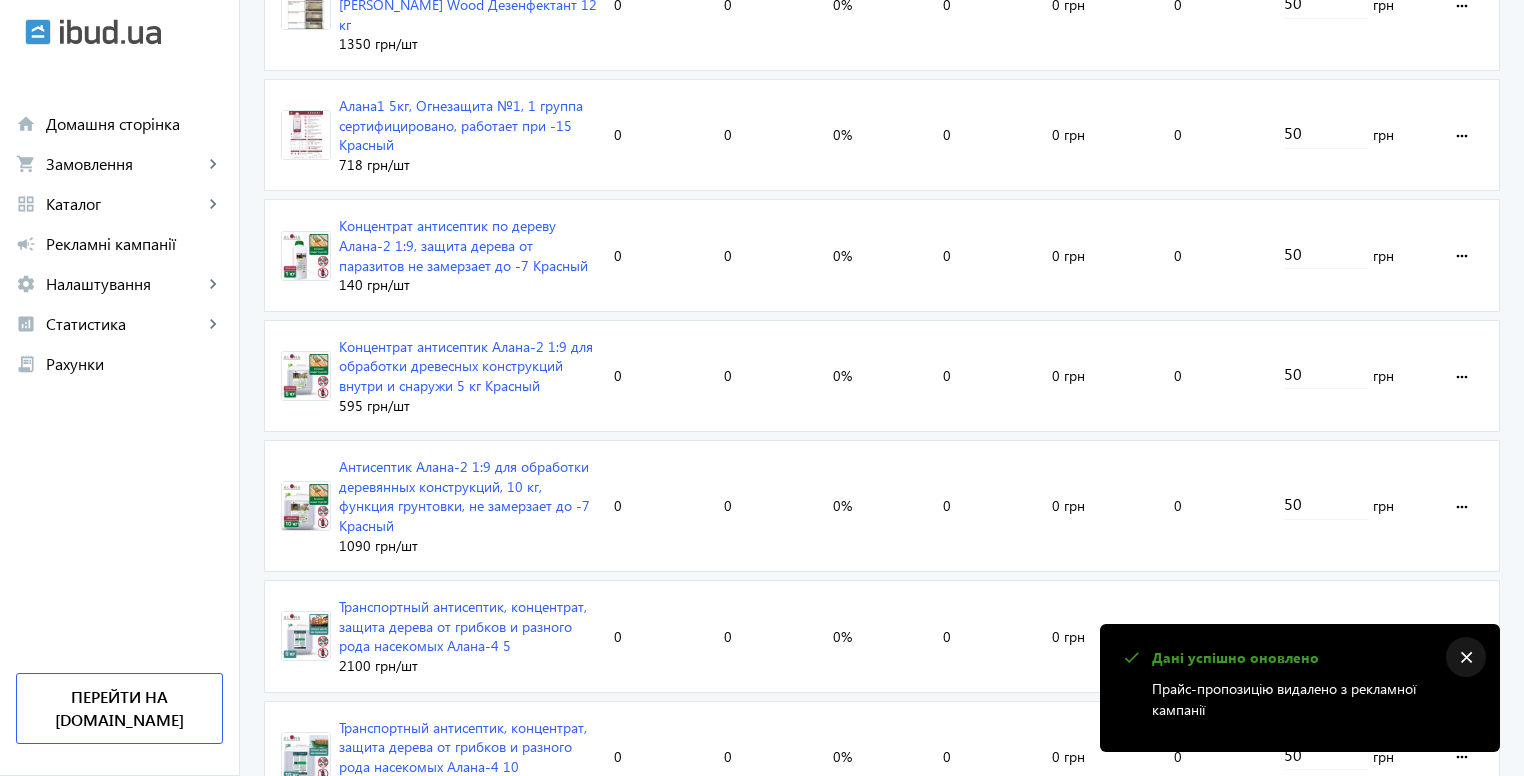 click on "close" at bounding box center (1466, 658) 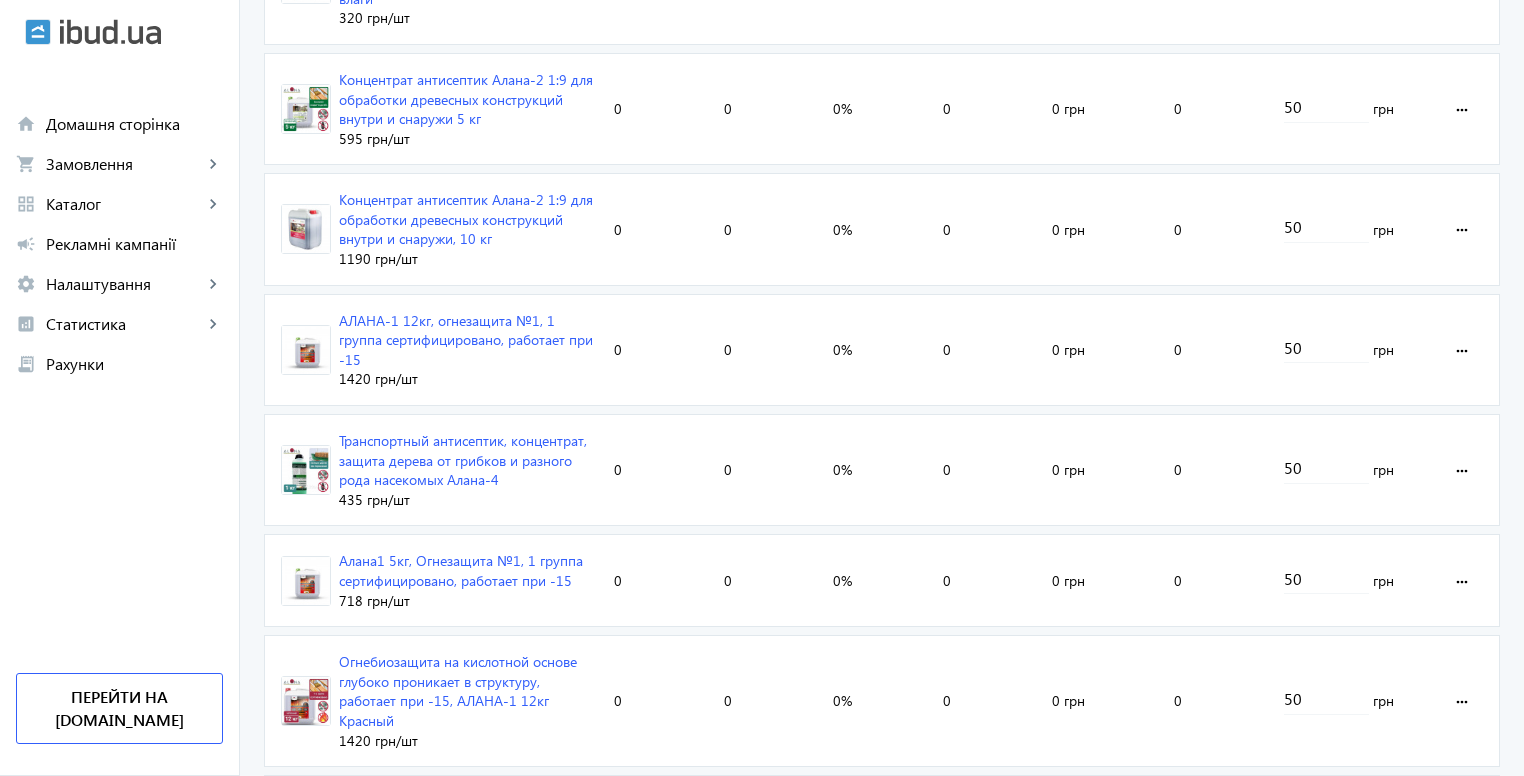 scroll, scrollTop: 132, scrollLeft: 0, axis: vertical 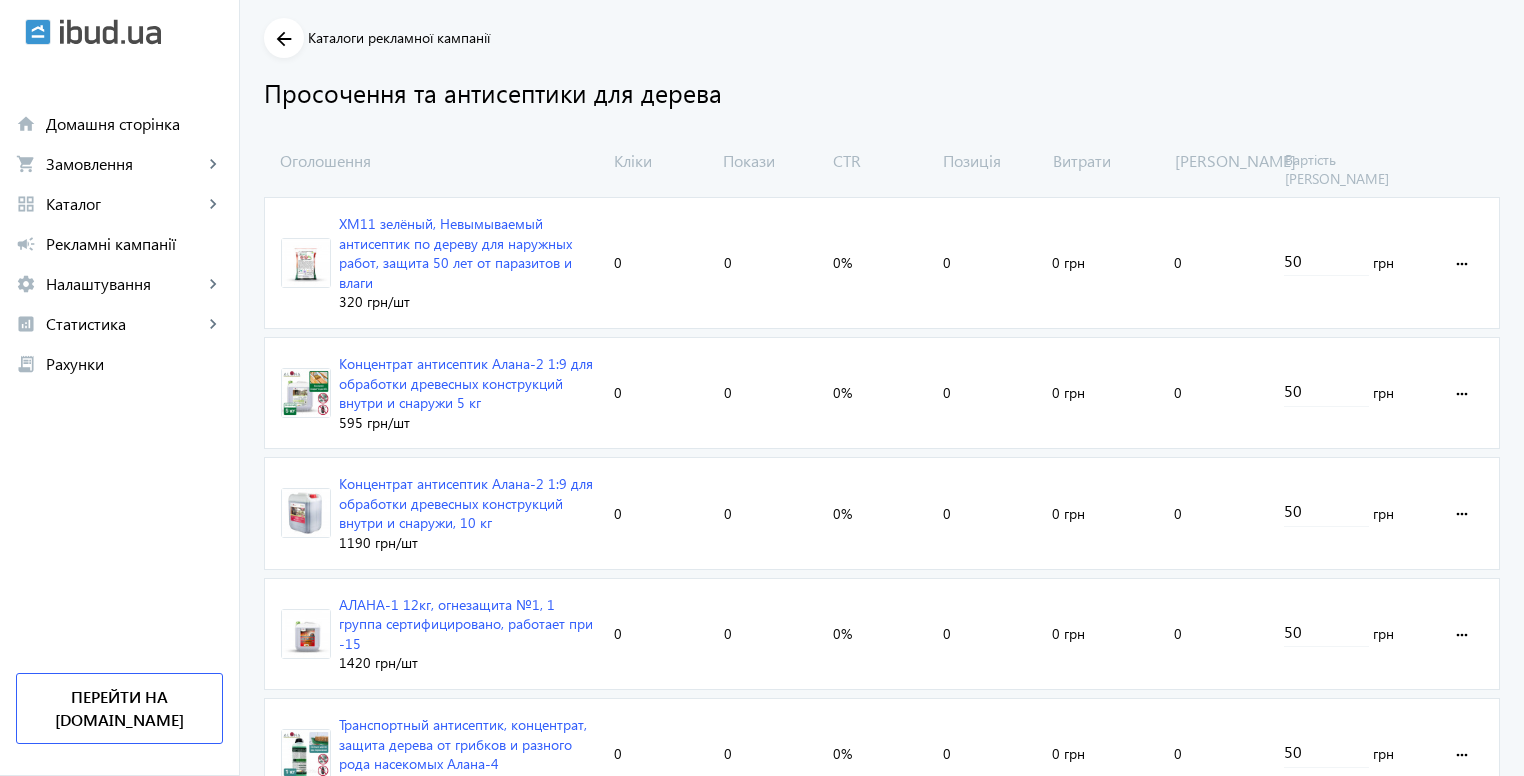 click on "arrow_back" 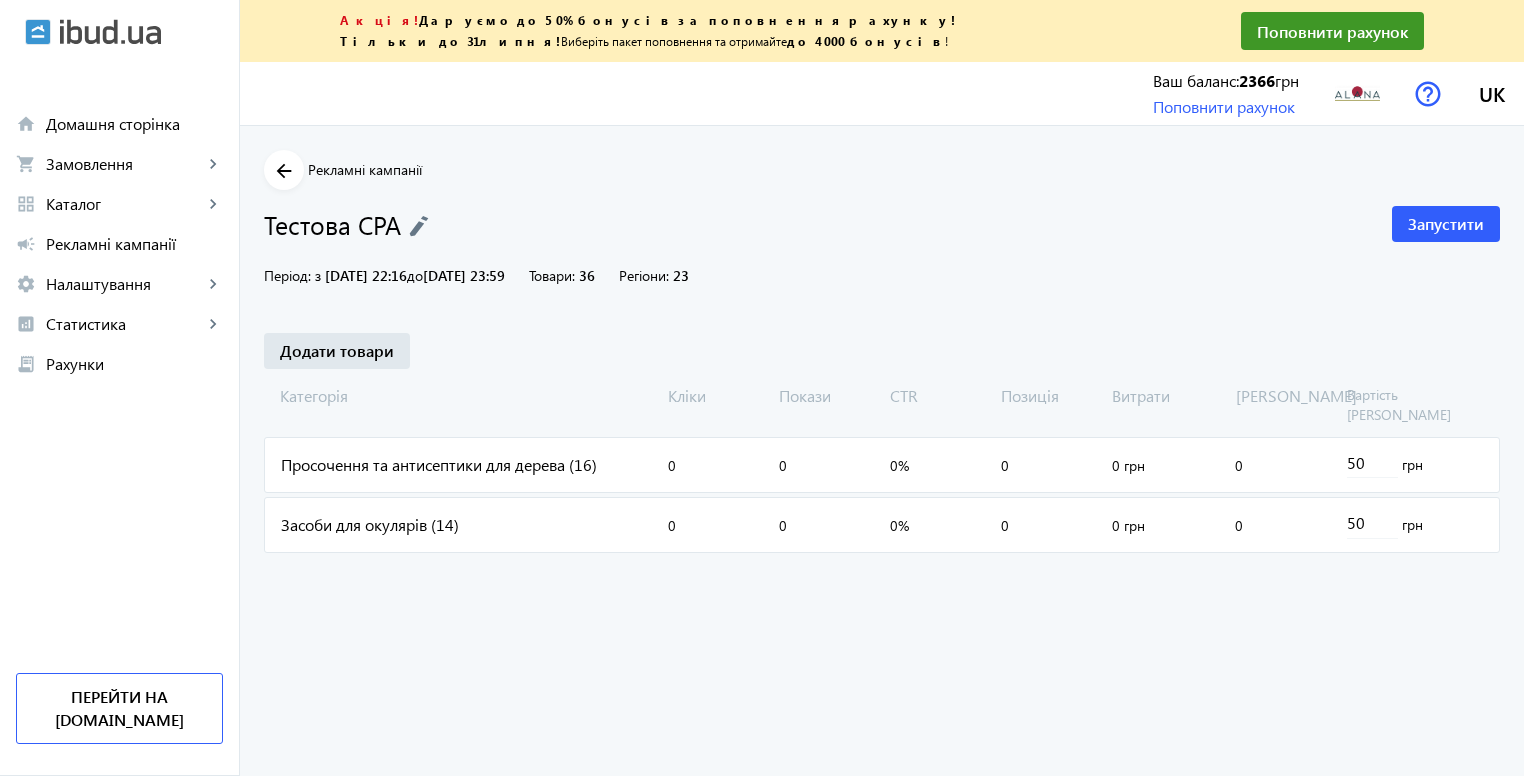 scroll, scrollTop: 0, scrollLeft: 0, axis: both 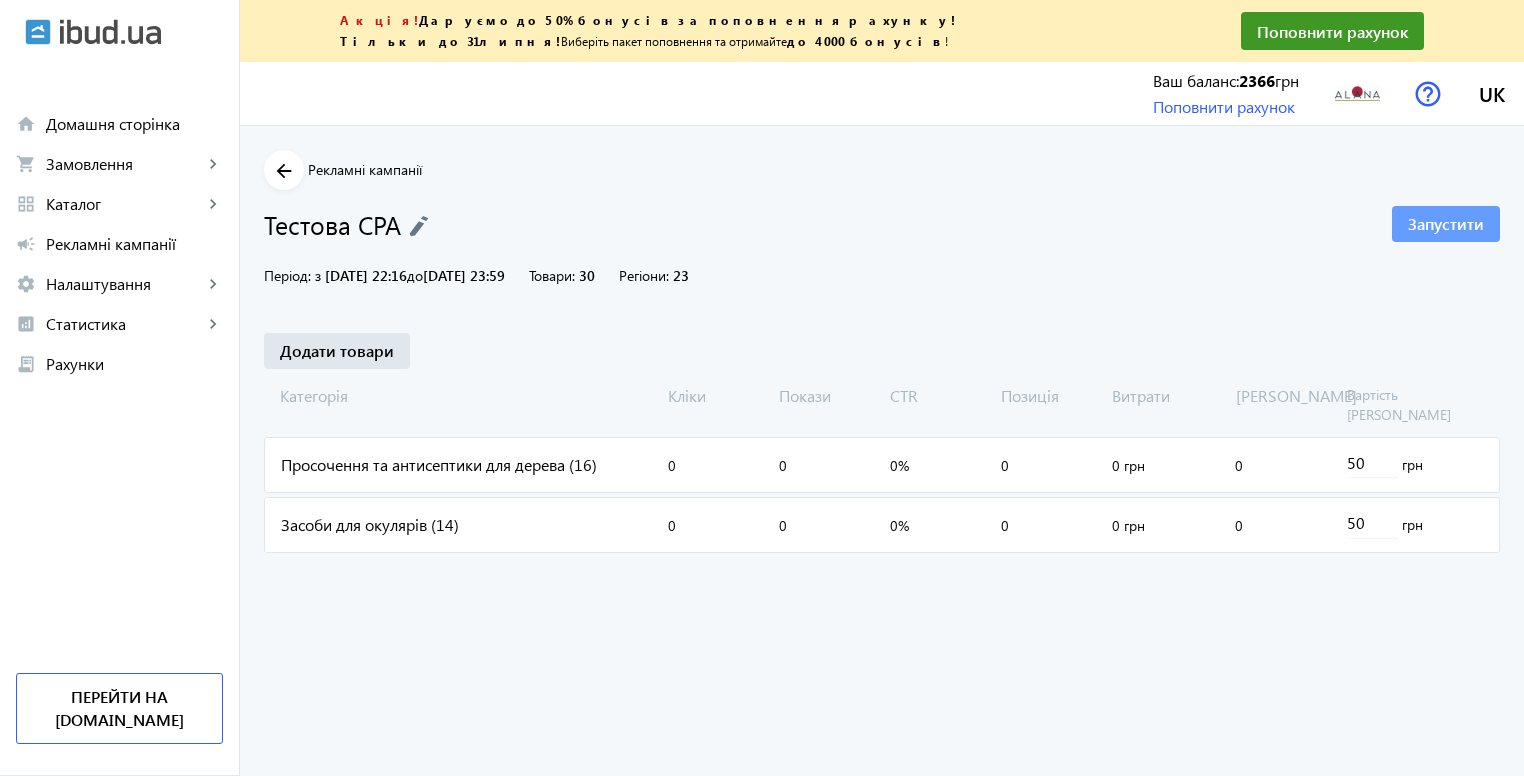 click on "Запустити" 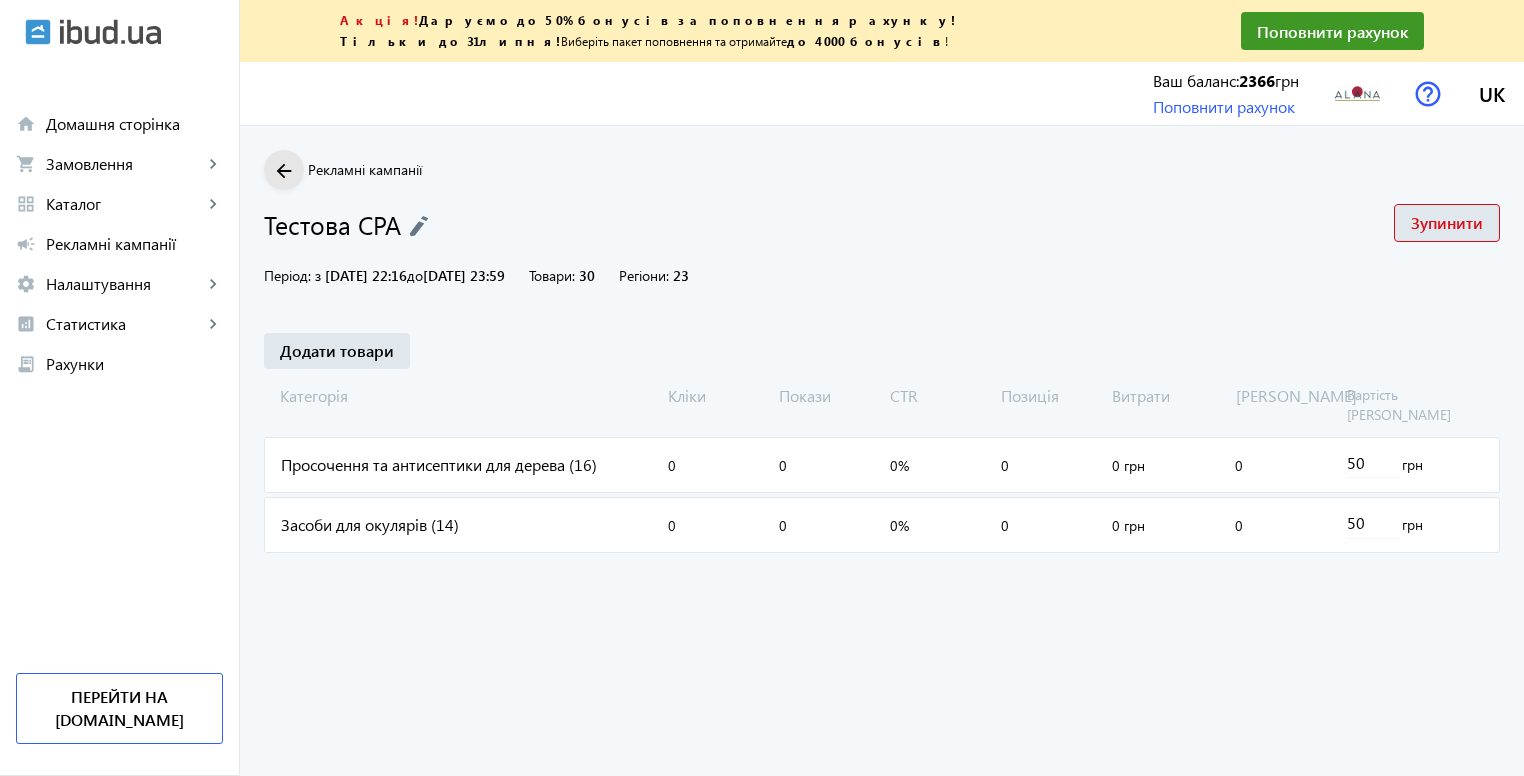 click on "arrow_back" 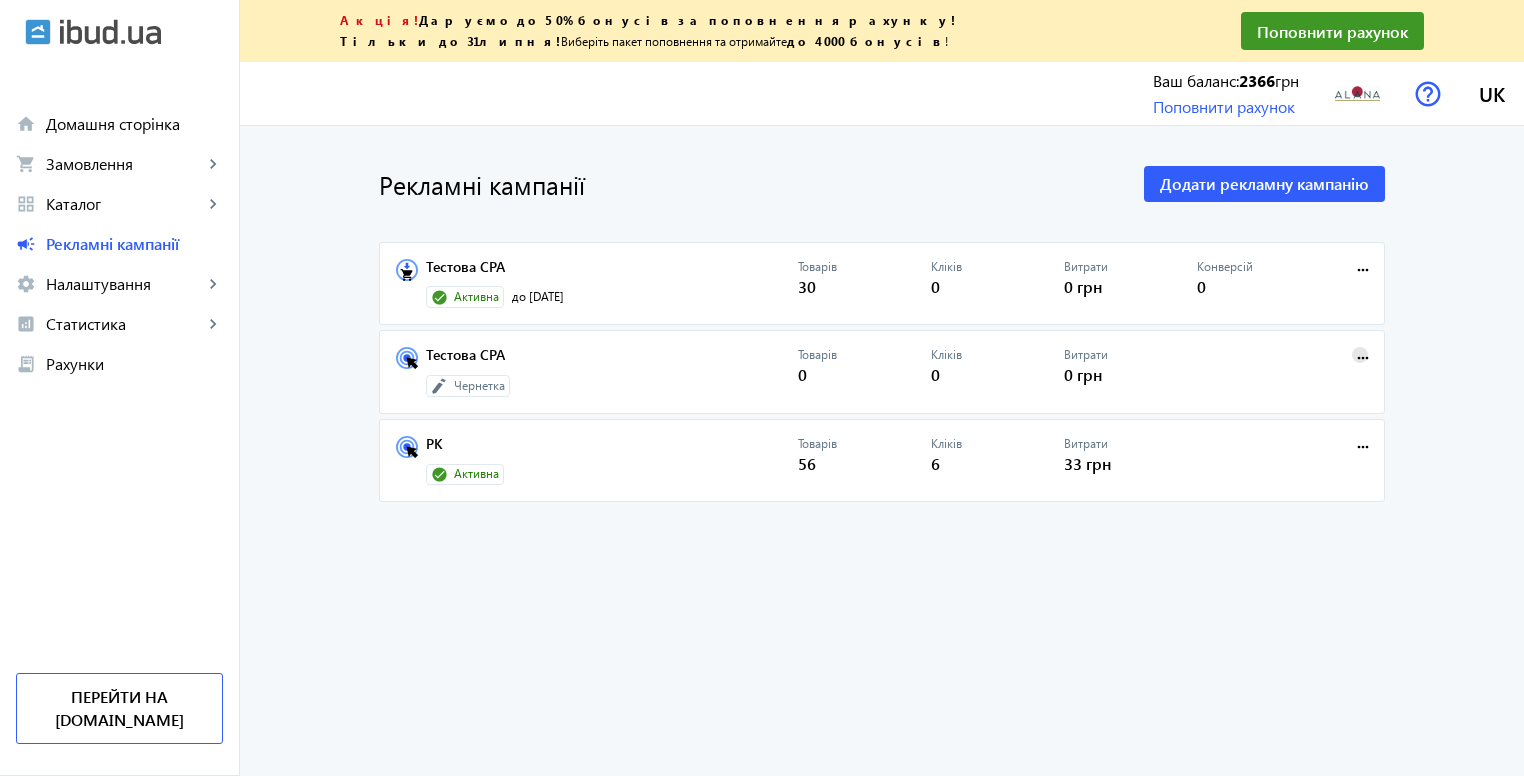 click on "more_horiz" at bounding box center (1363, 358) 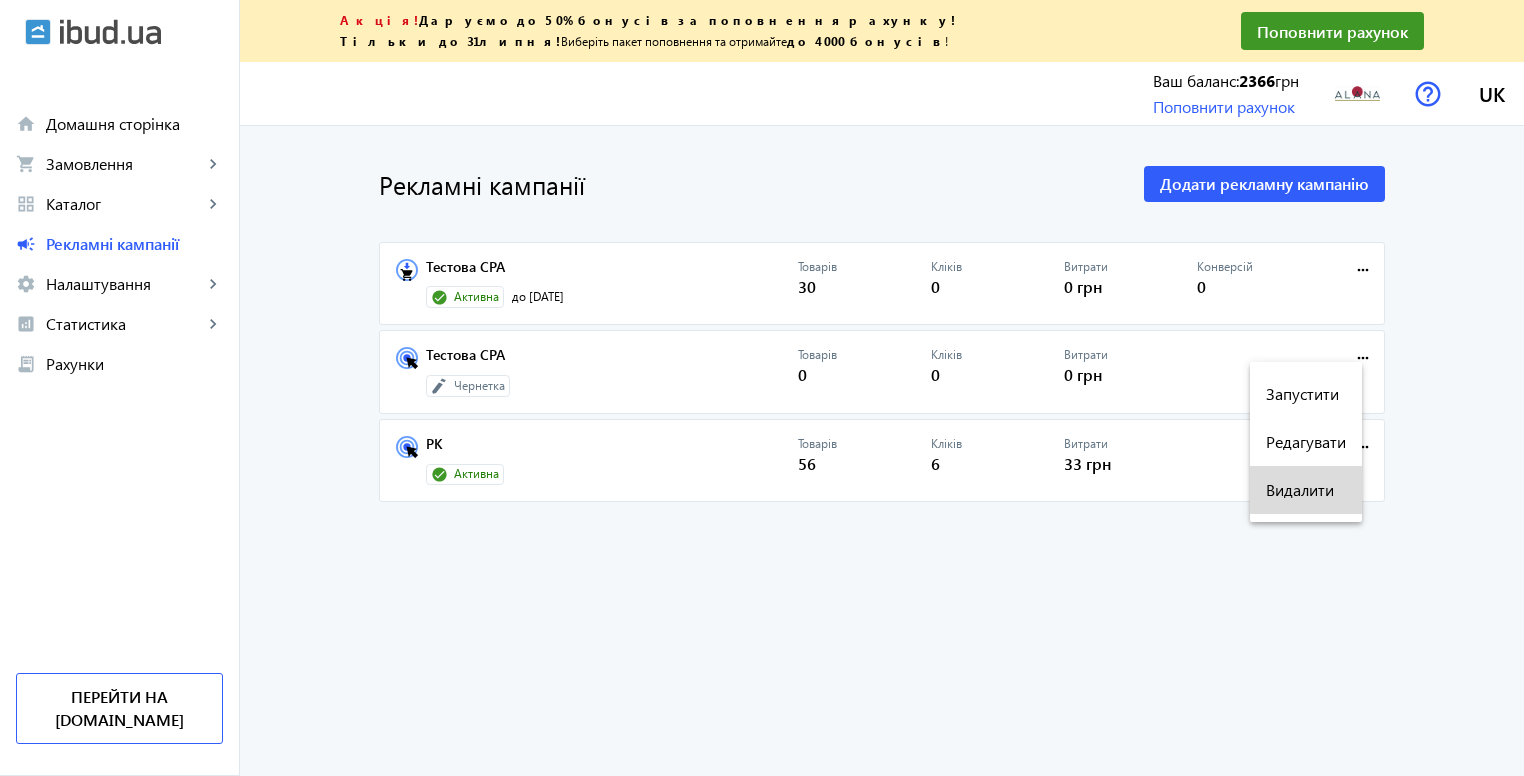 click on "Видалити" at bounding box center (1306, 490) 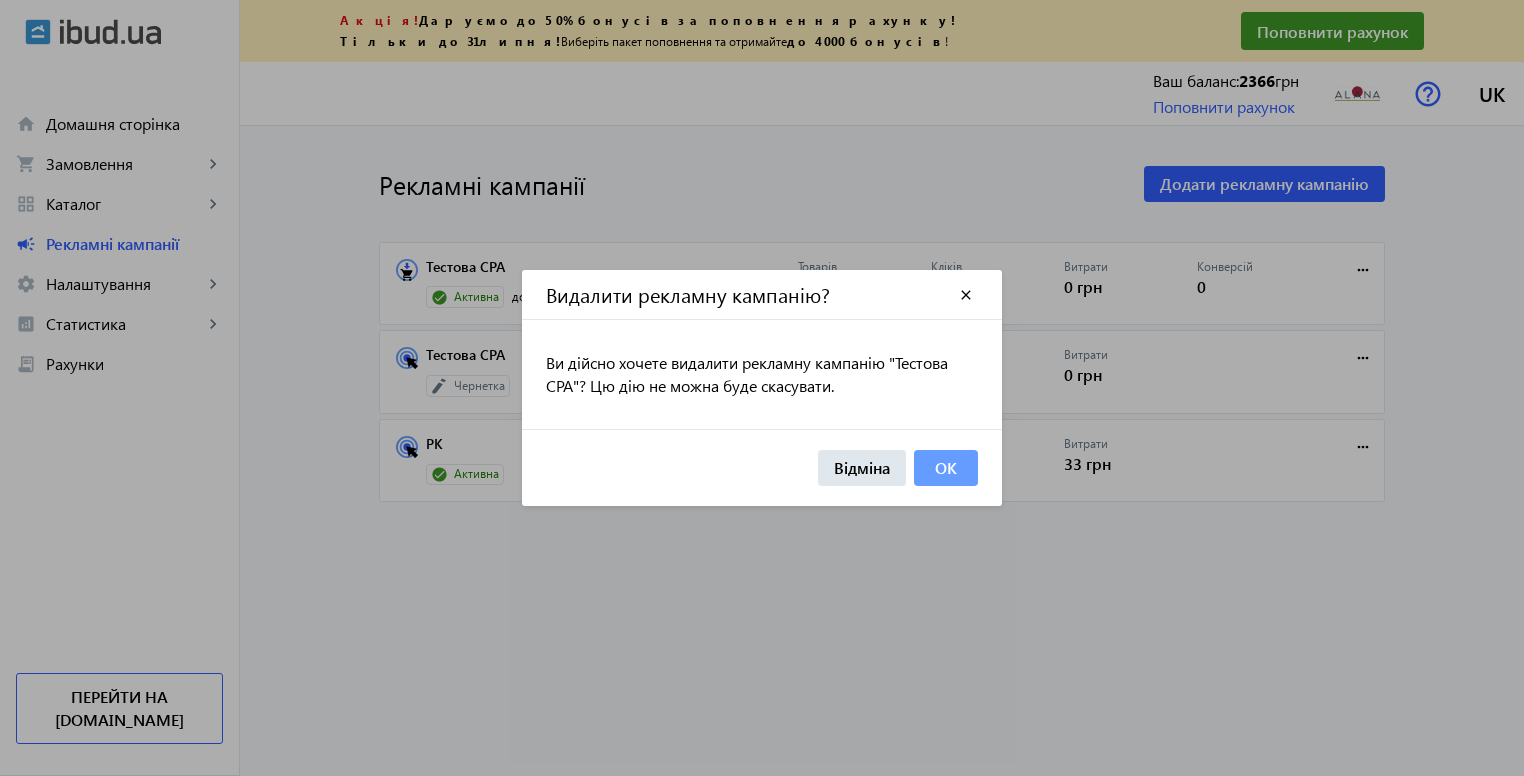 click on "OK" at bounding box center (946, 468) 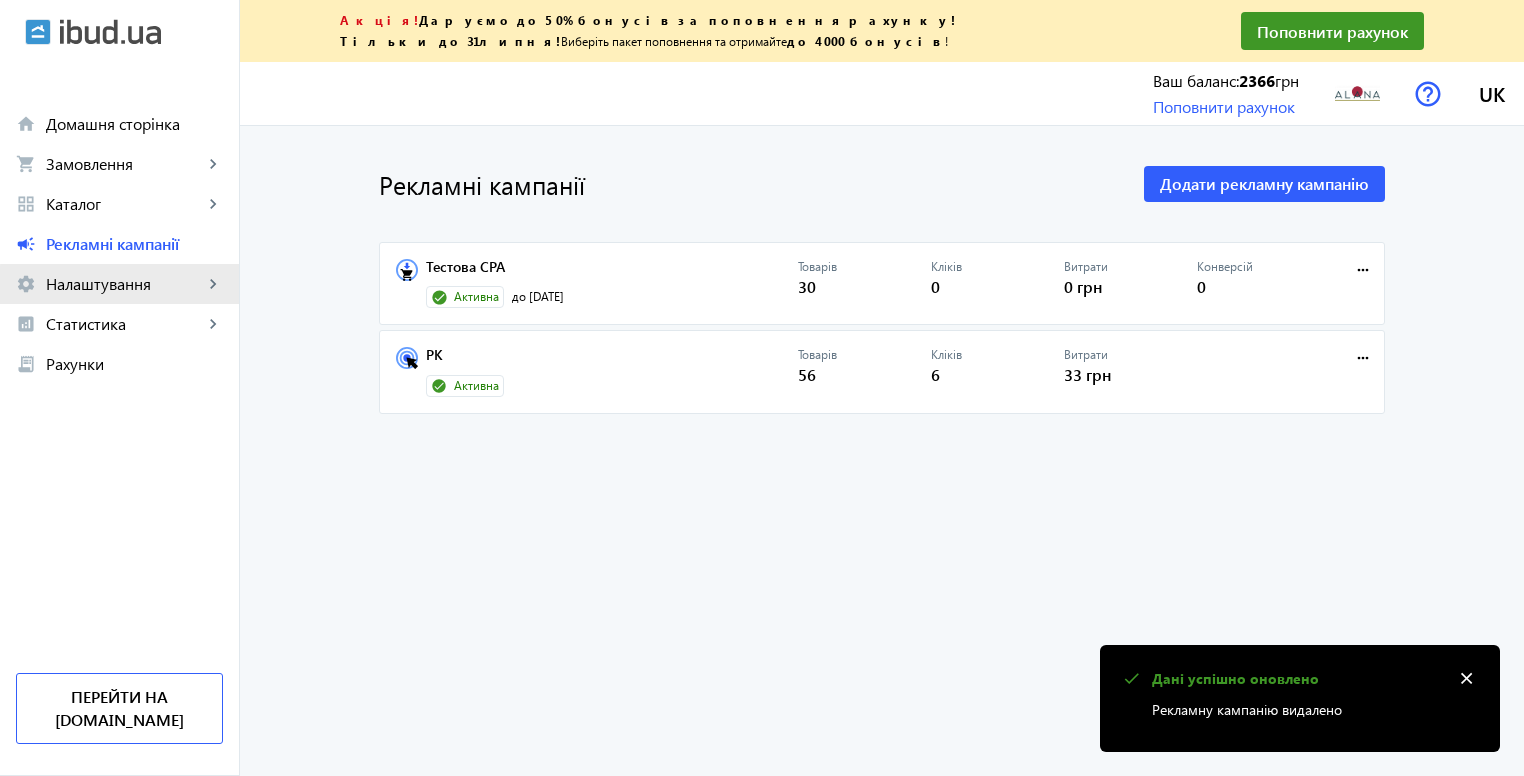 click on "Налаштування" 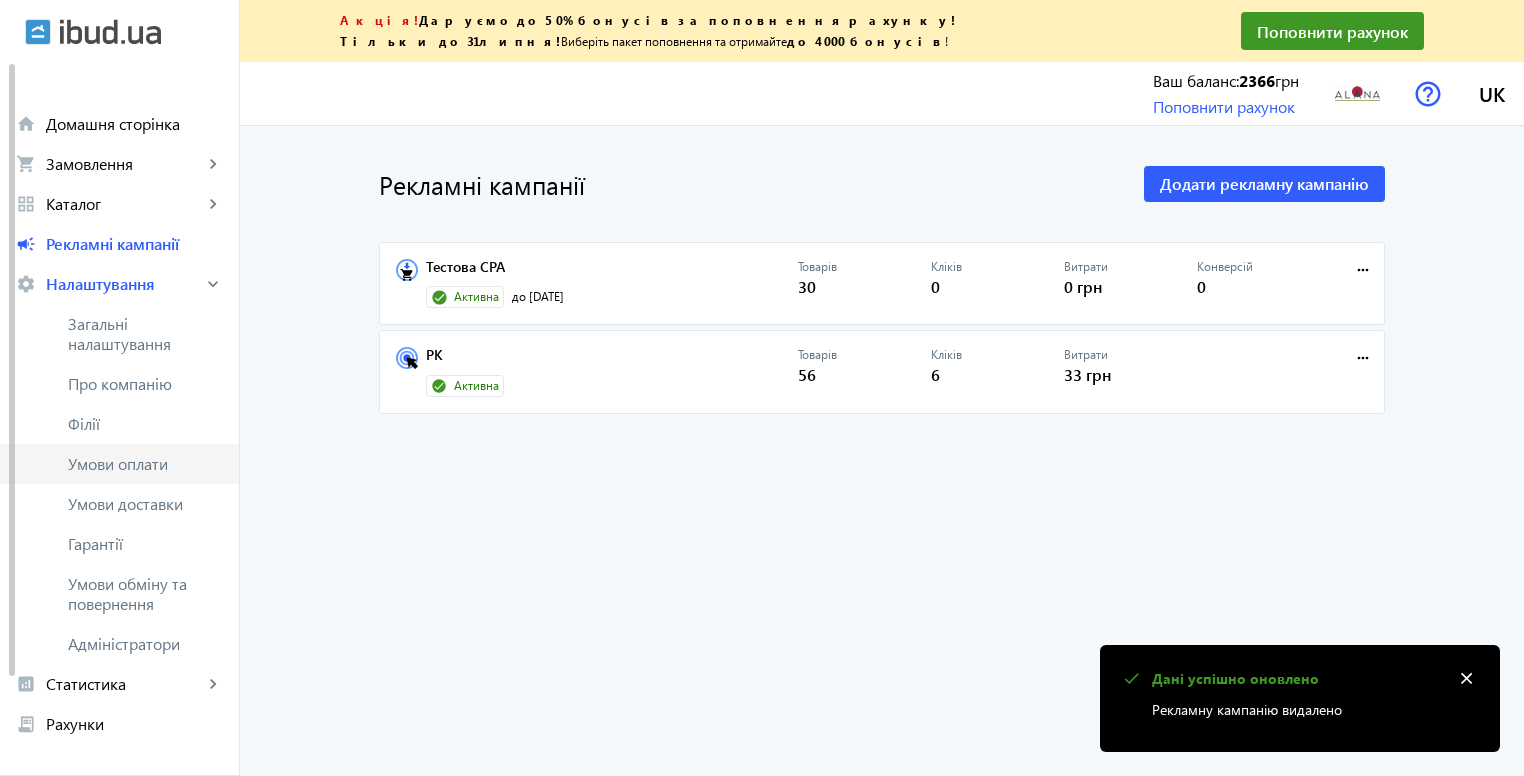 click on "Умови оплати" 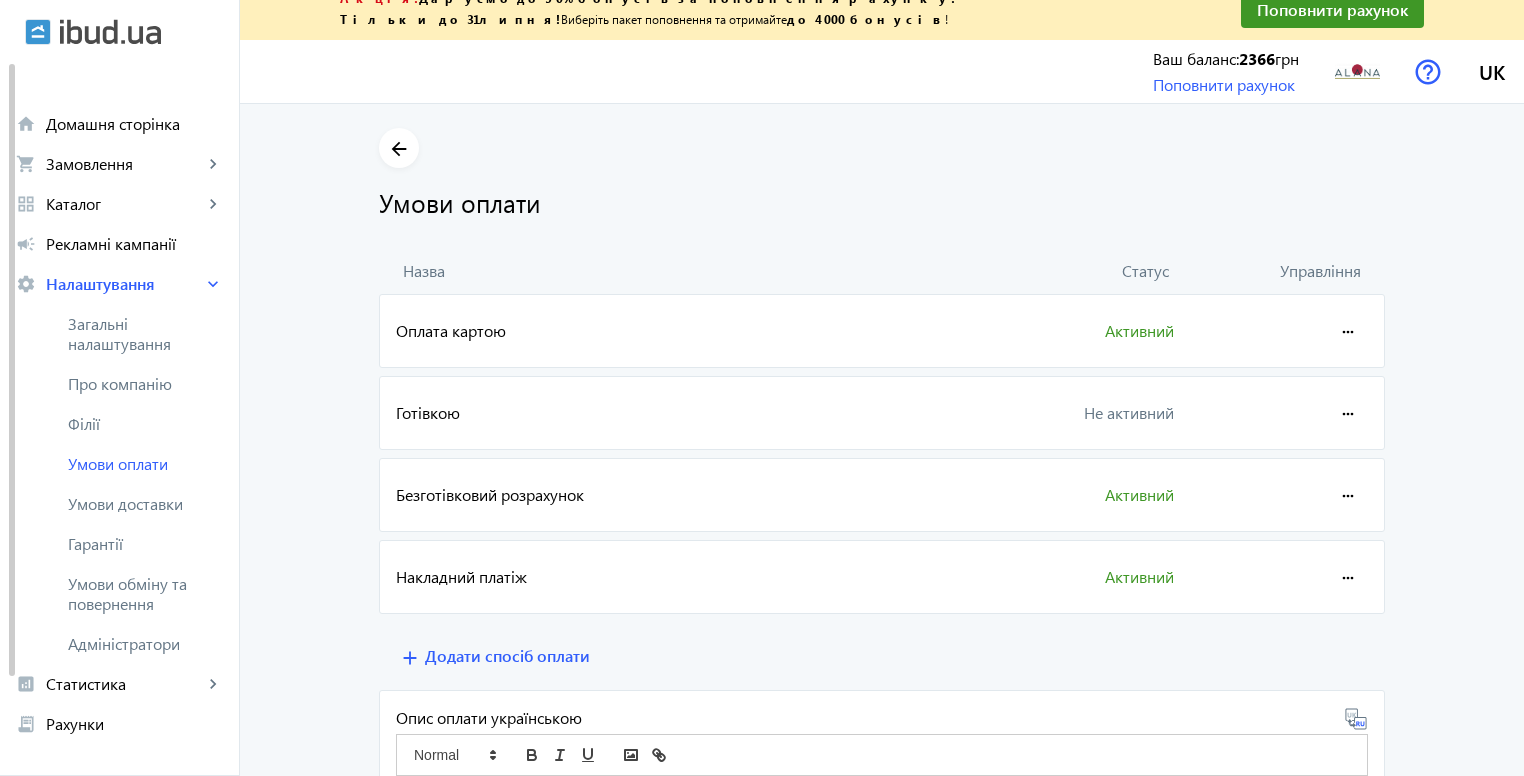 scroll, scrollTop: 0, scrollLeft: 0, axis: both 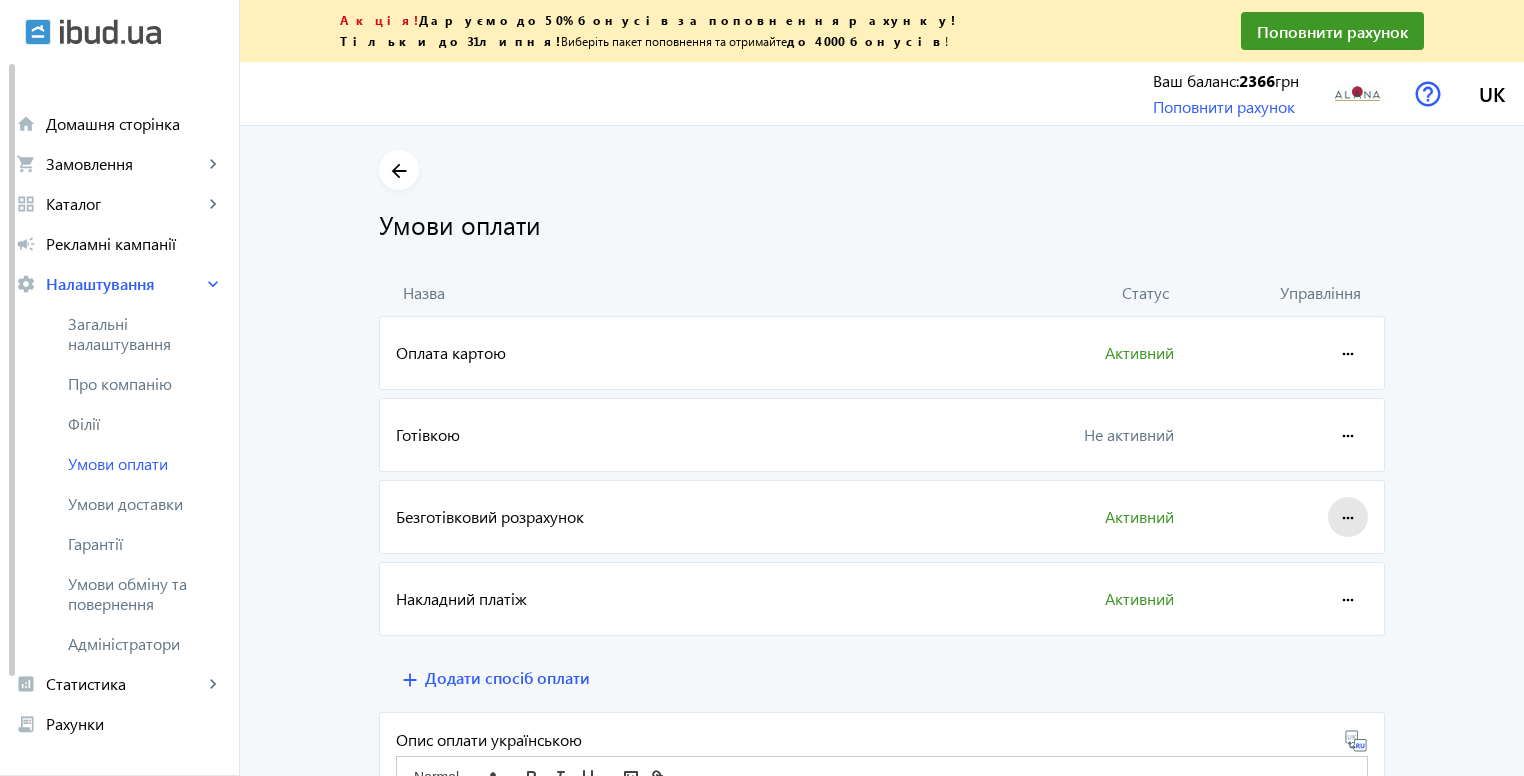 click on "more_horiz" 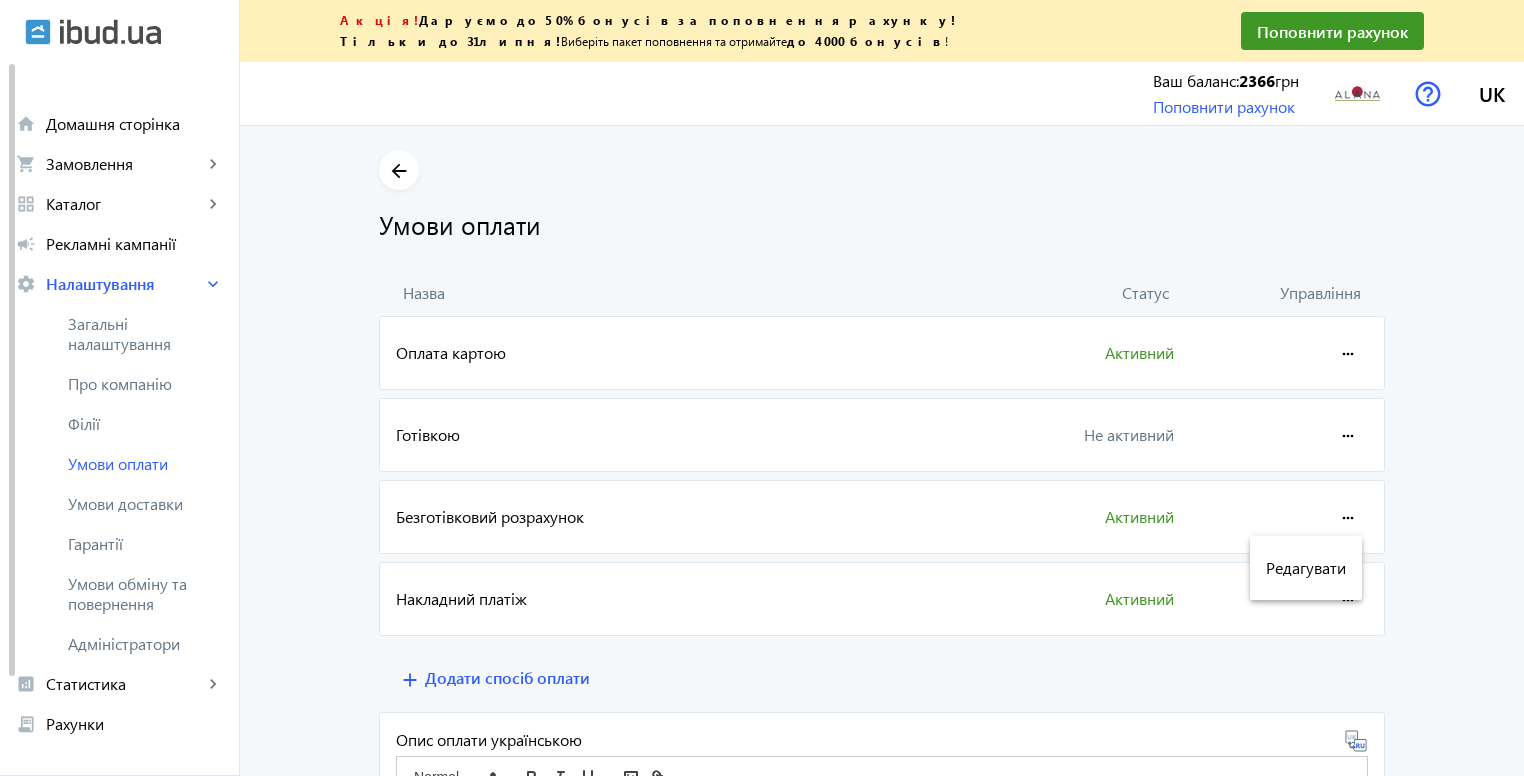 click at bounding box center [762, 388] 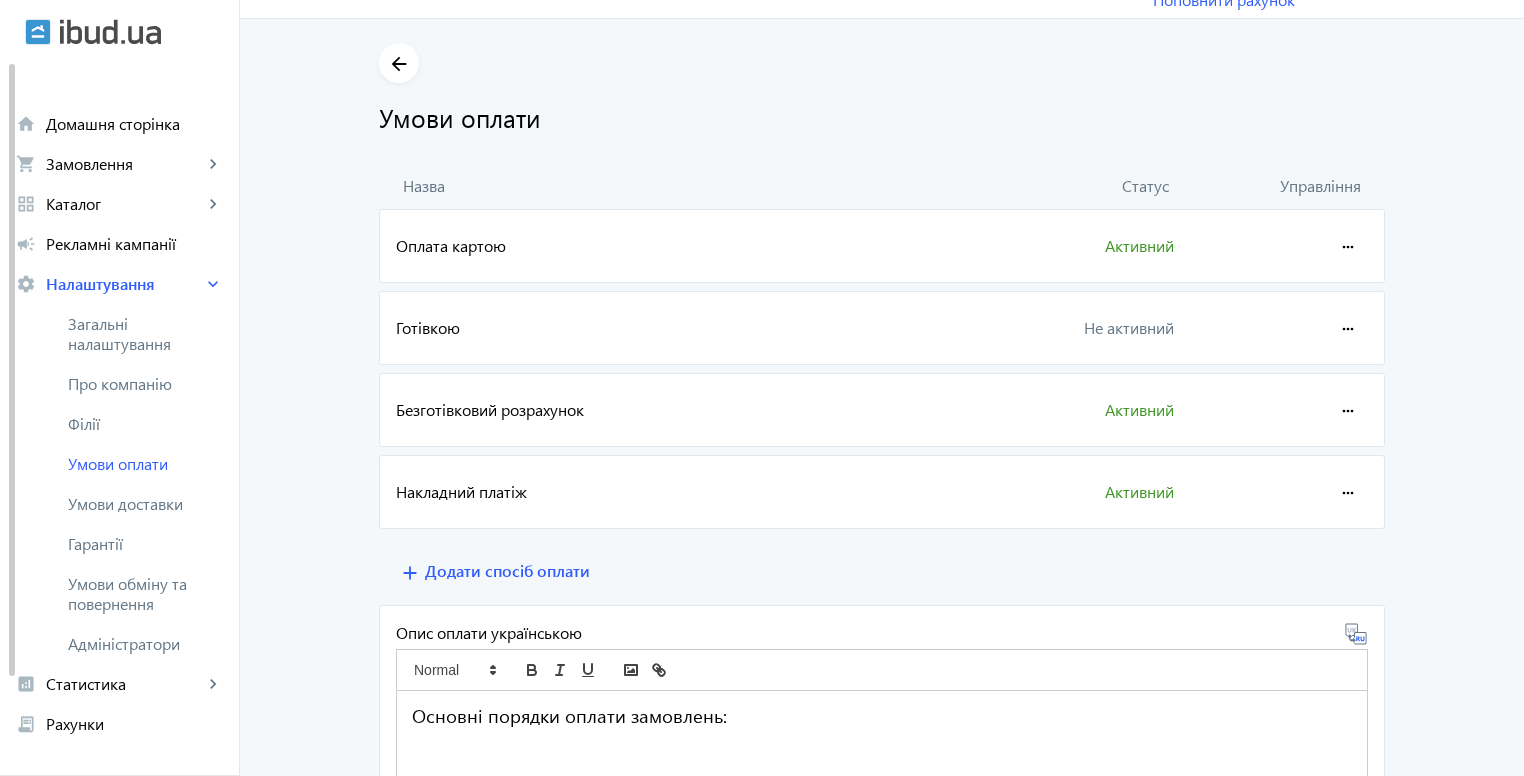scroll, scrollTop: 123, scrollLeft: 0, axis: vertical 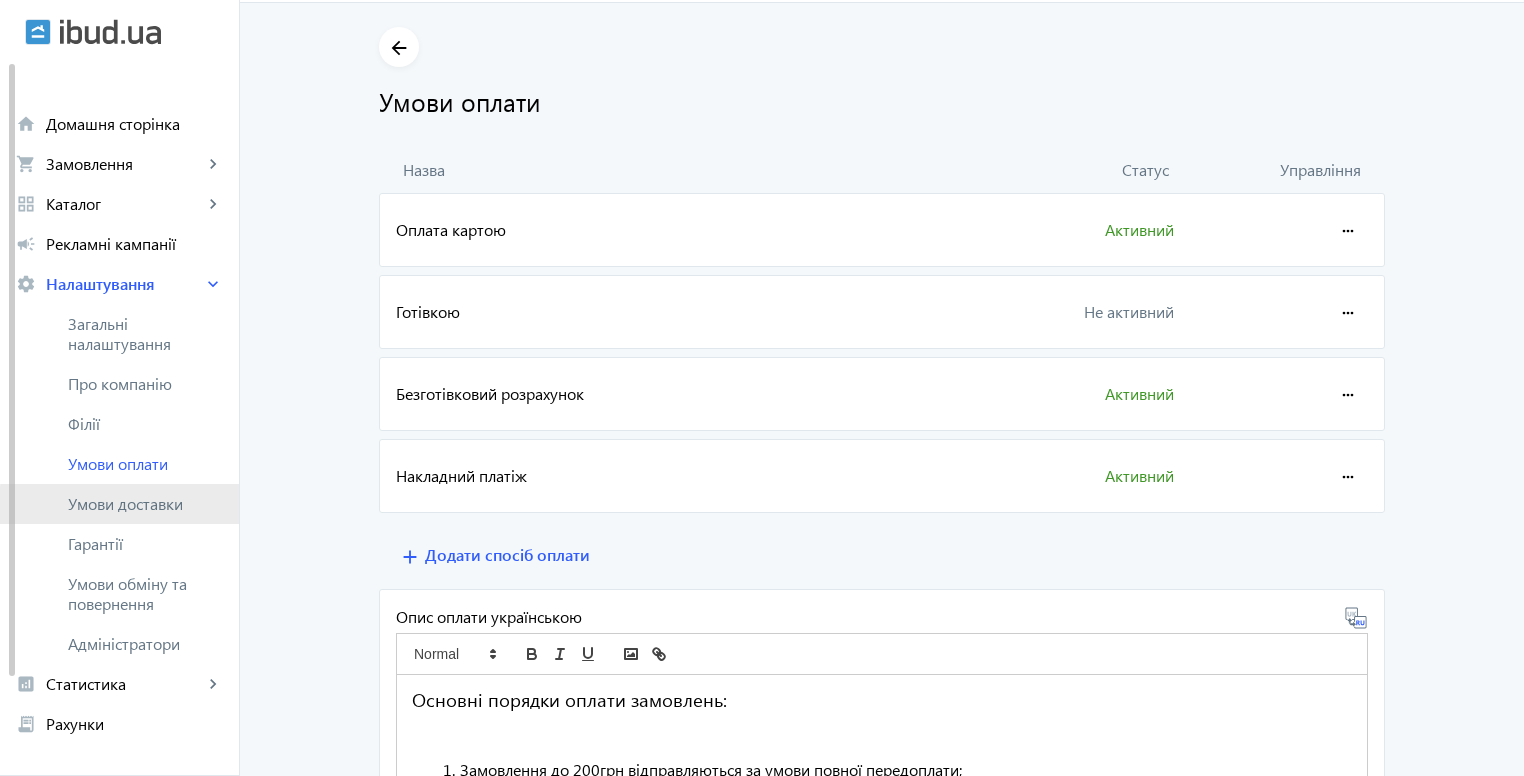 click on "Умови доставки" 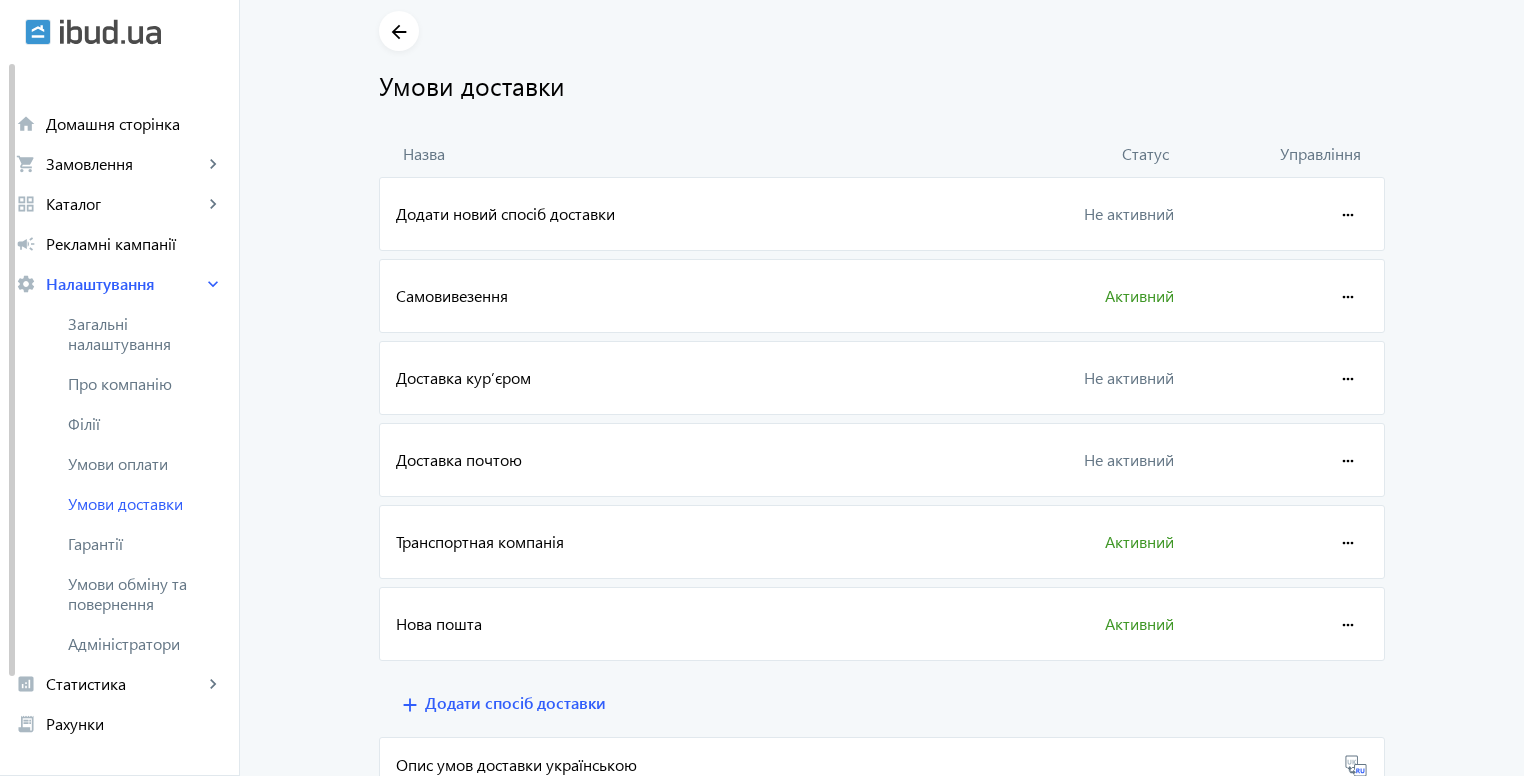 scroll, scrollTop: 140, scrollLeft: 0, axis: vertical 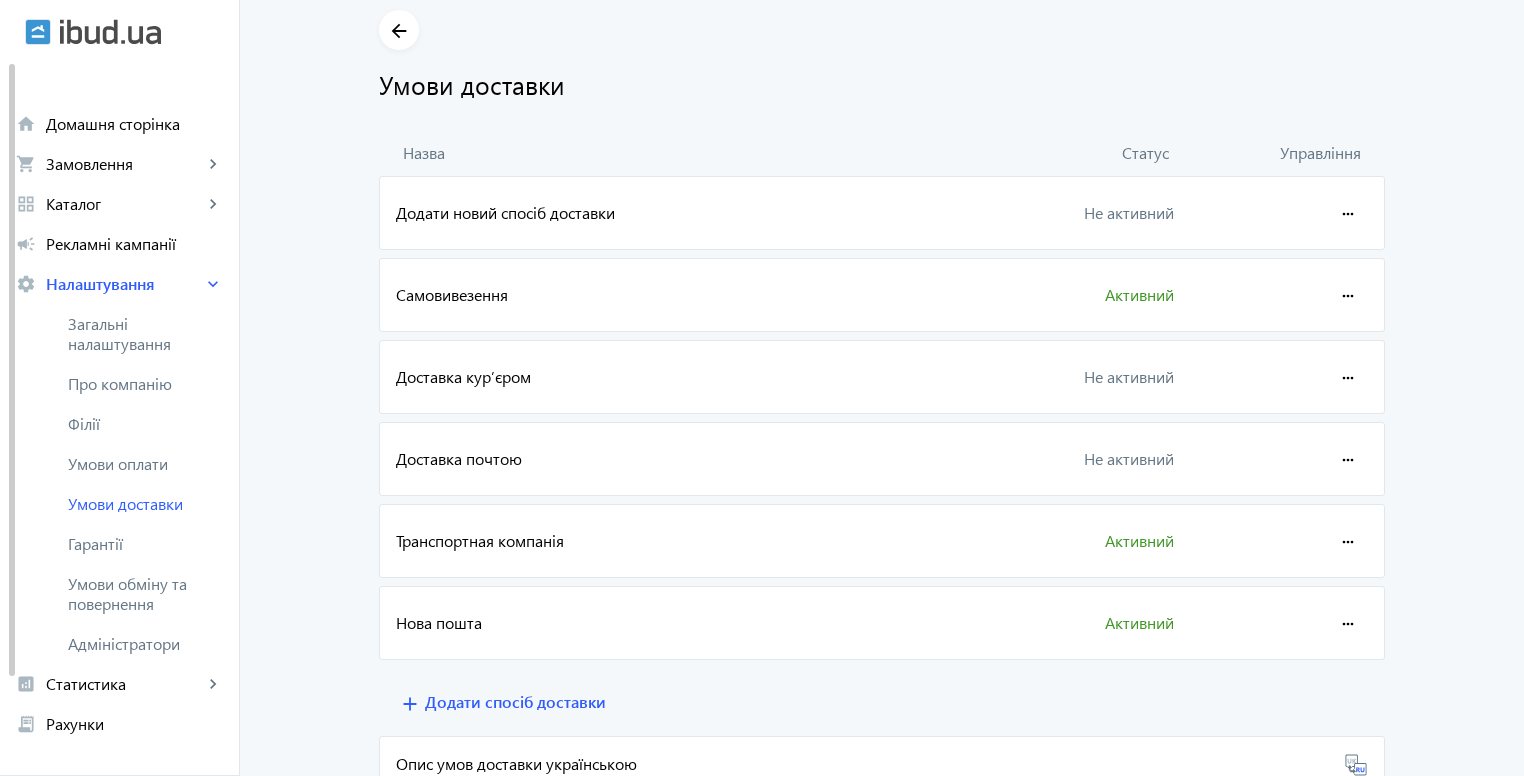 click on "Доставка курʼєром Не активний more_horiz" 